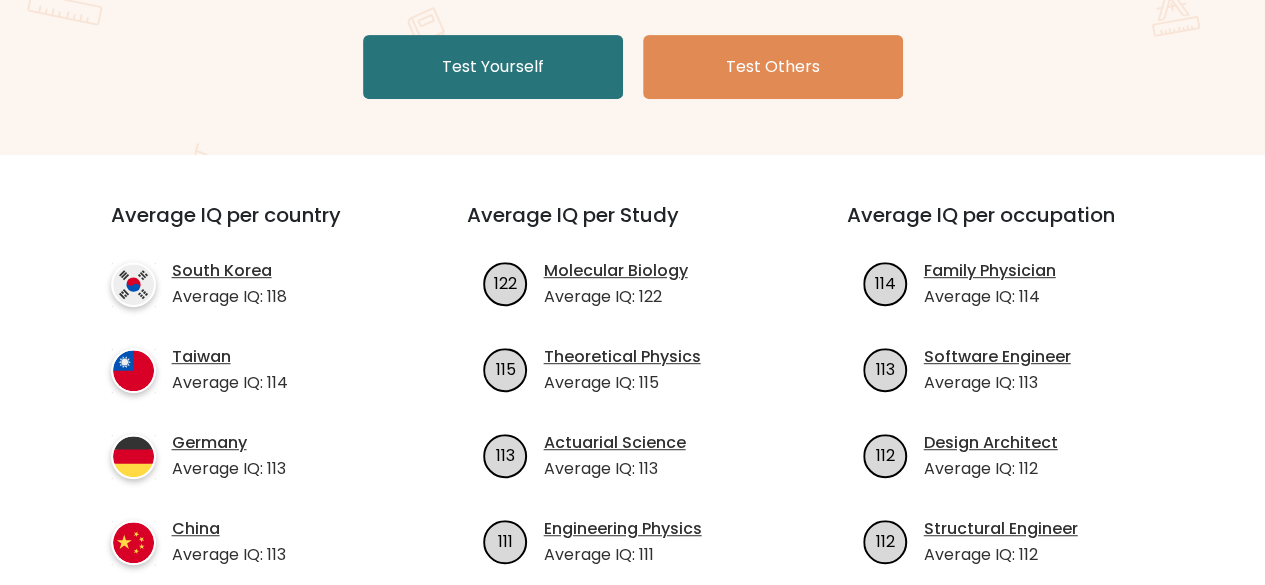 scroll, scrollTop: 200, scrollLeft: 0, axis: vertical 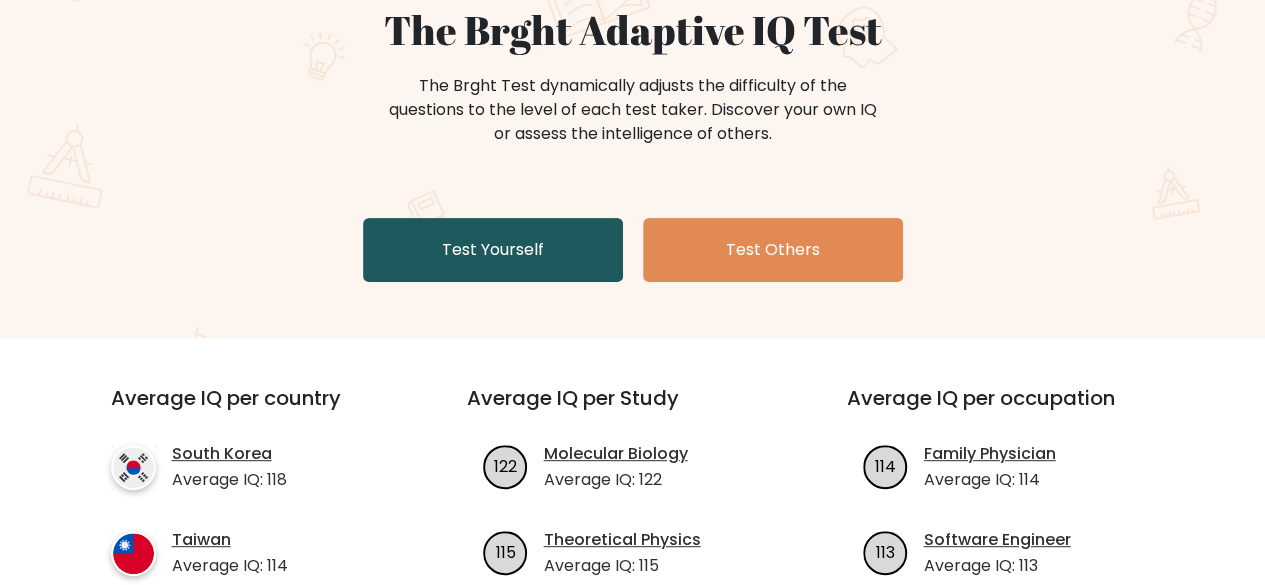 click on "Test Yourself" at bounding box center [493, 250] 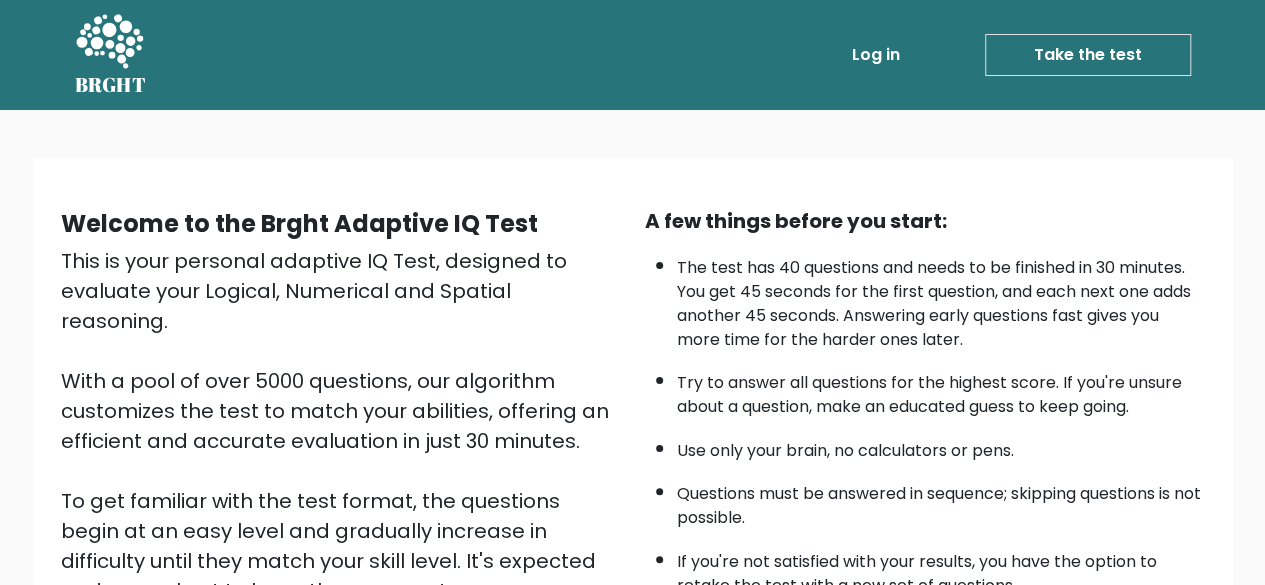 scroll, scrollTop: 330, scrollLeft: 0, axis: vertical 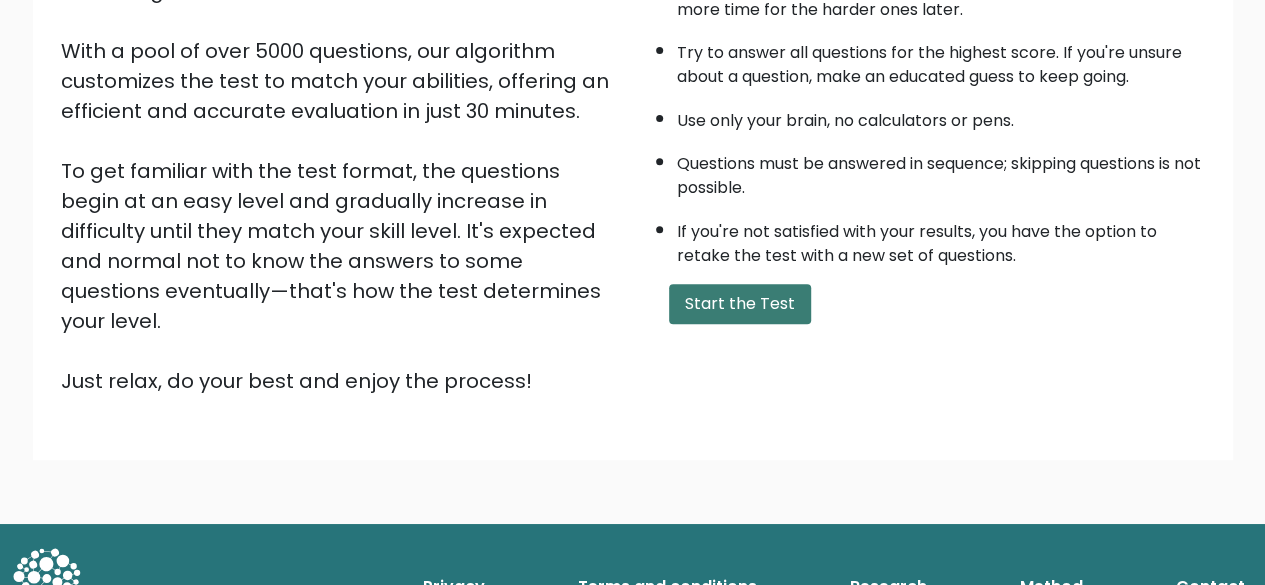 click on "Start the Test" at bounding box center [740, 304] 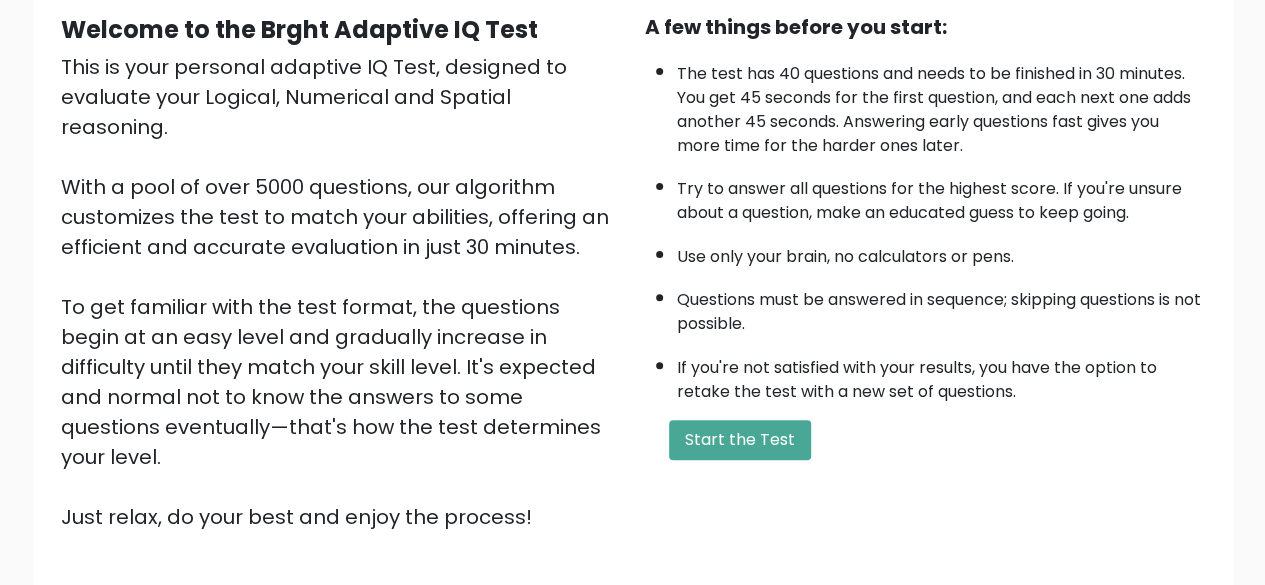 scroll, scrollTop: 200, scrollLeft: 0, axis: vertical 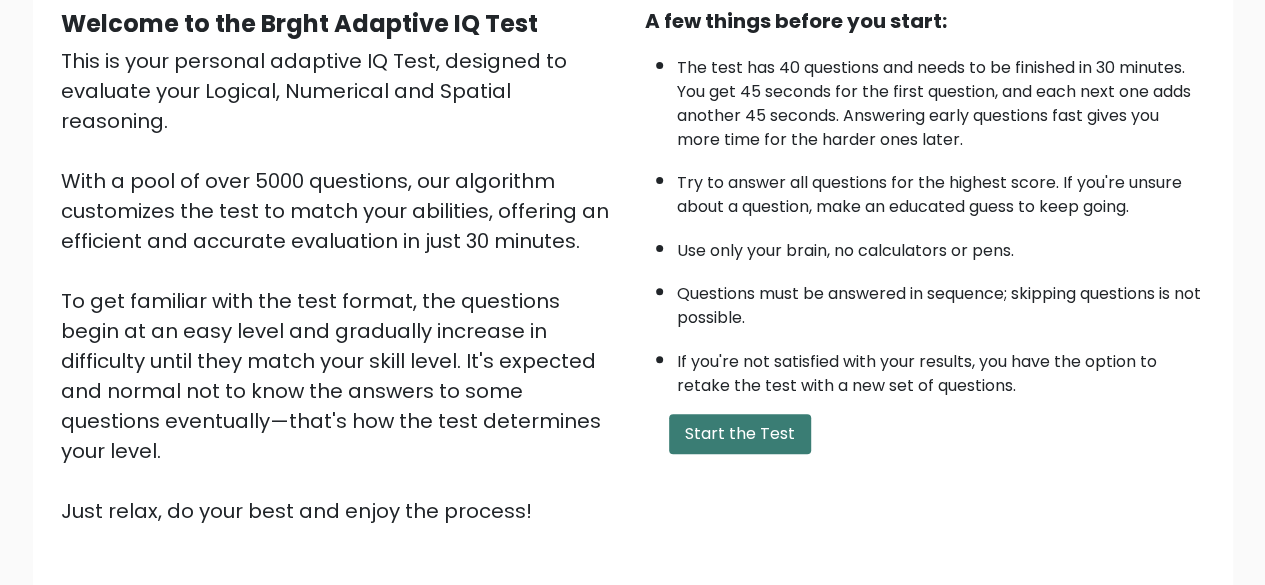 click on "Start the Test" at bounding box center [740, 434] 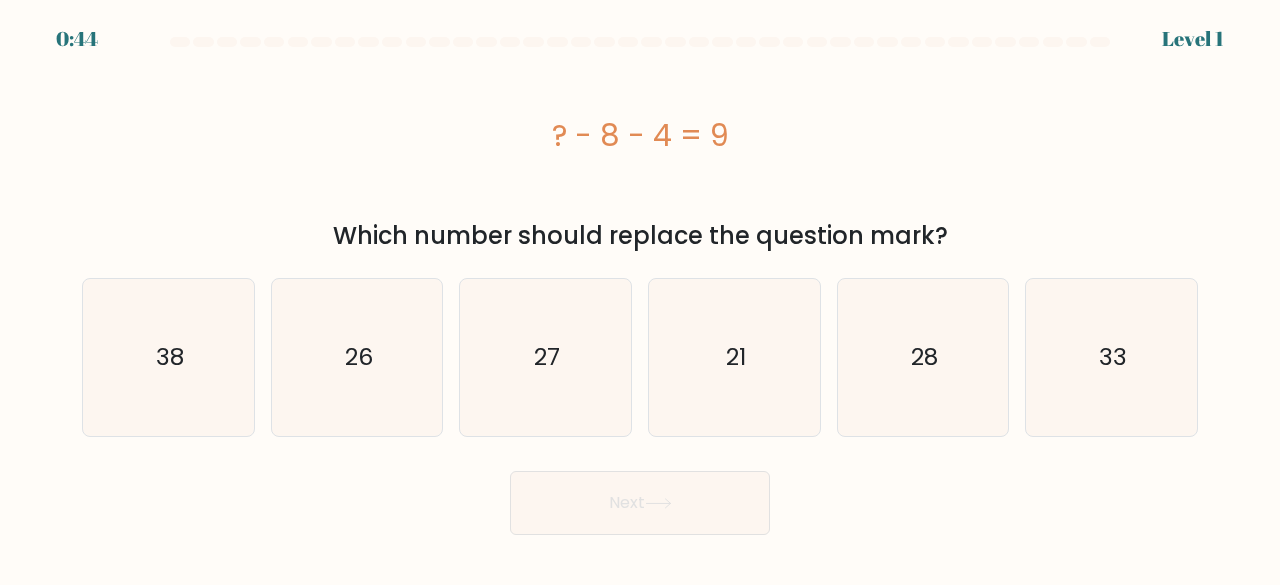 scroll, scrollTop: 0, scrollLeft: 0, axis: both 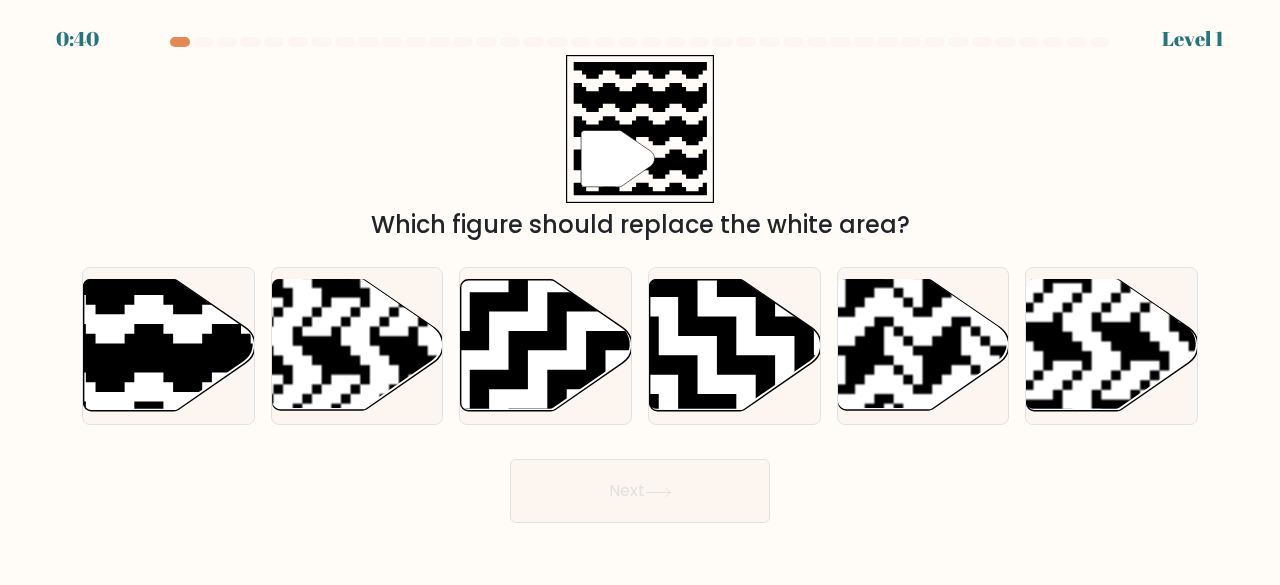 drag, startPoint x: 186, startPoint y: 46, endPoint x: 150, endPoint y: 45, distance: 36.013885 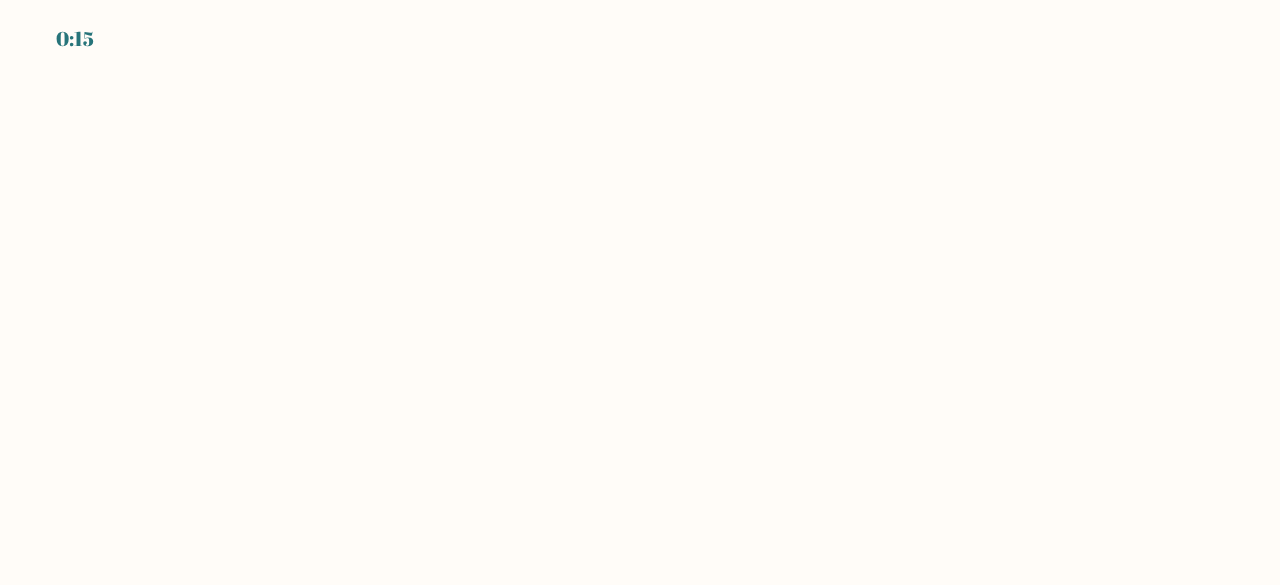 scroll, scrollTop: 0, scrollLeft: 0, axis: both 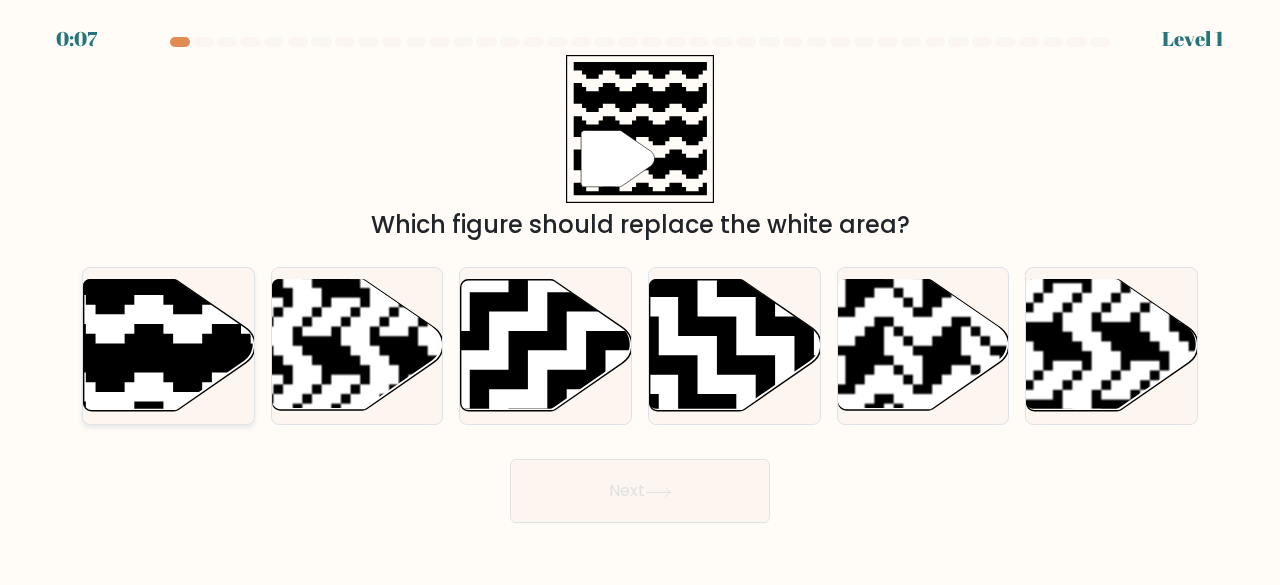 click 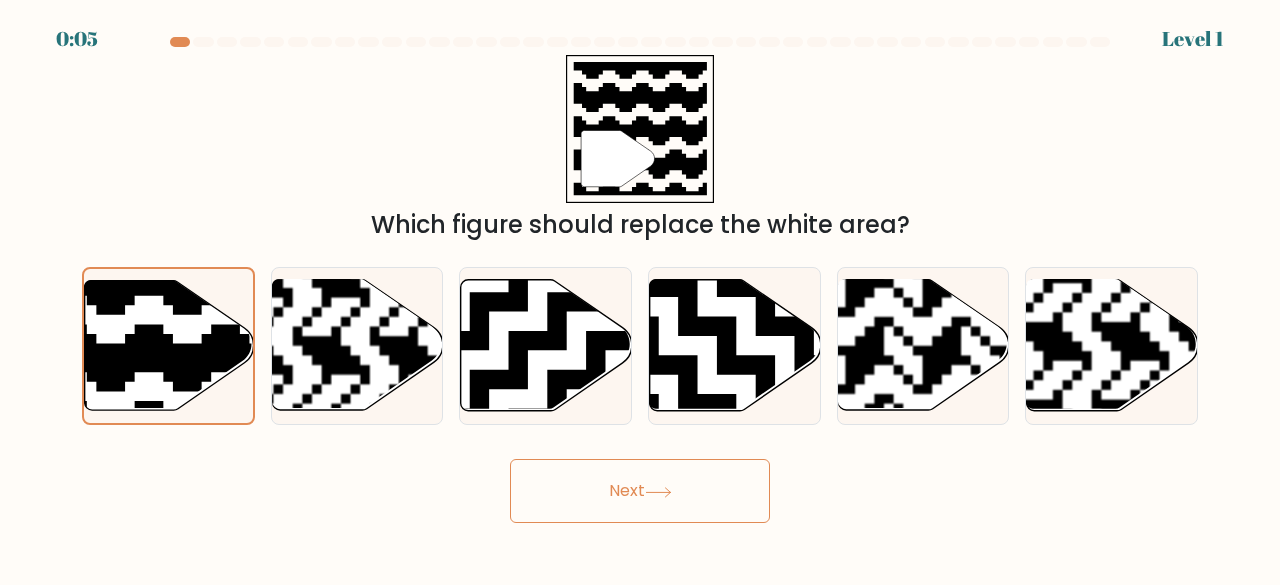 click on "Next" at bounding box center [640, 491] 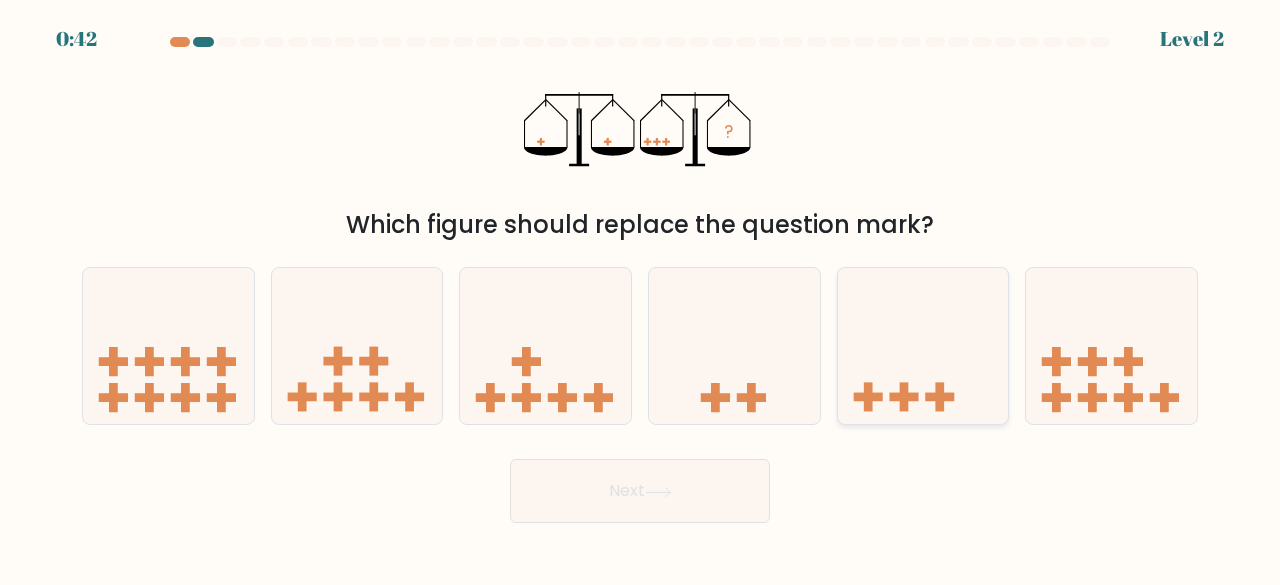 click 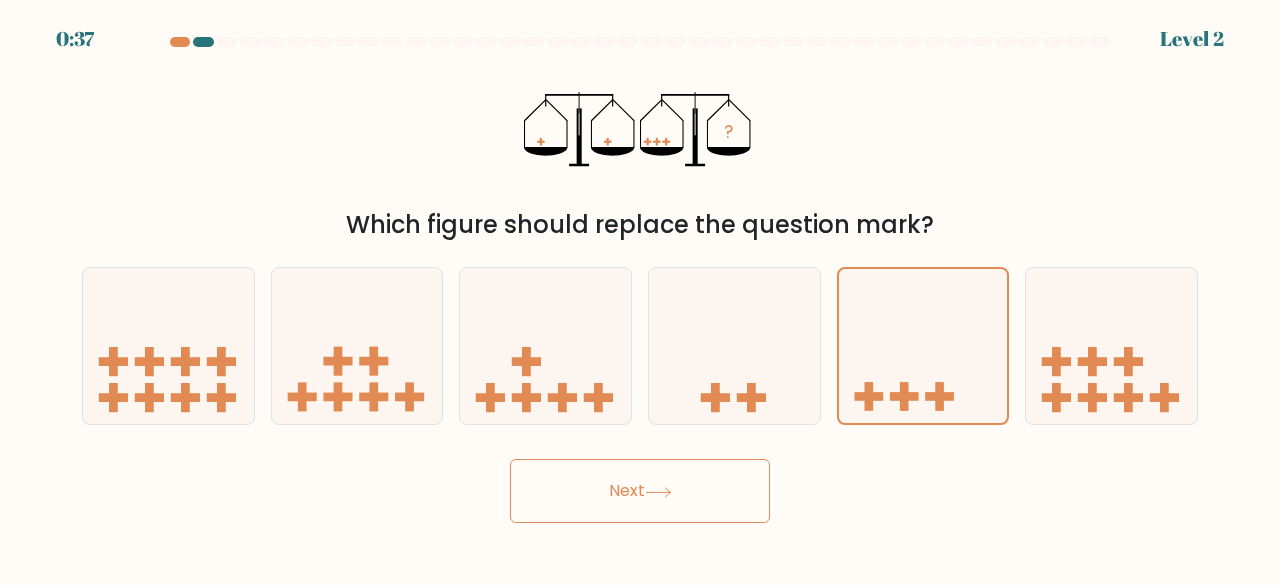 click on "Next" at bounding box center [640, 491] 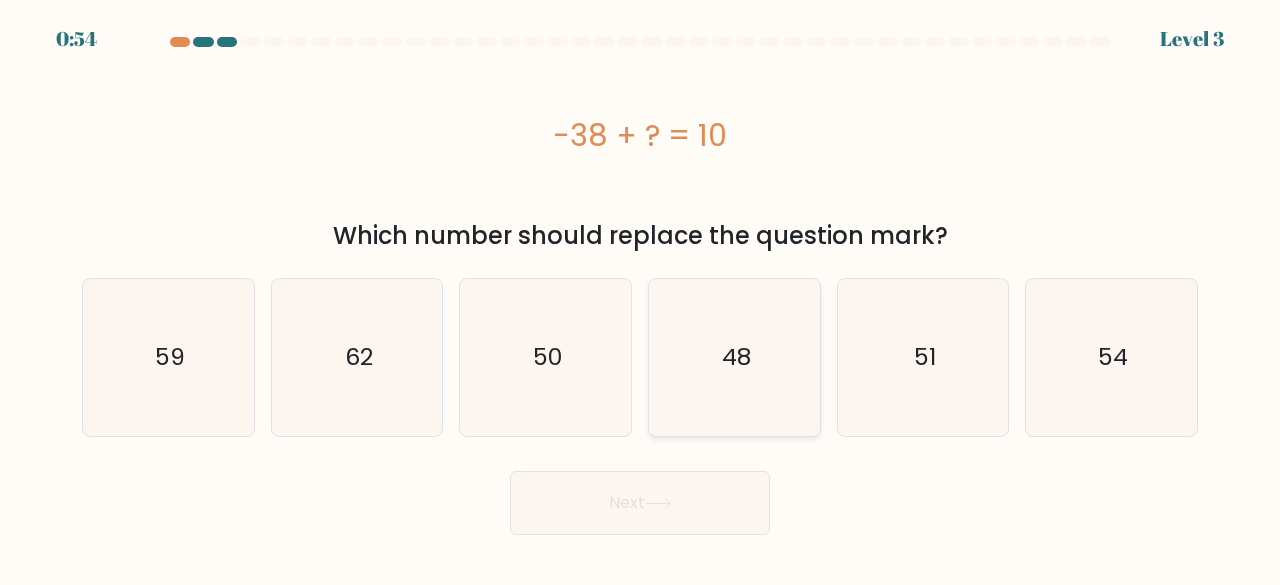 click on "48" 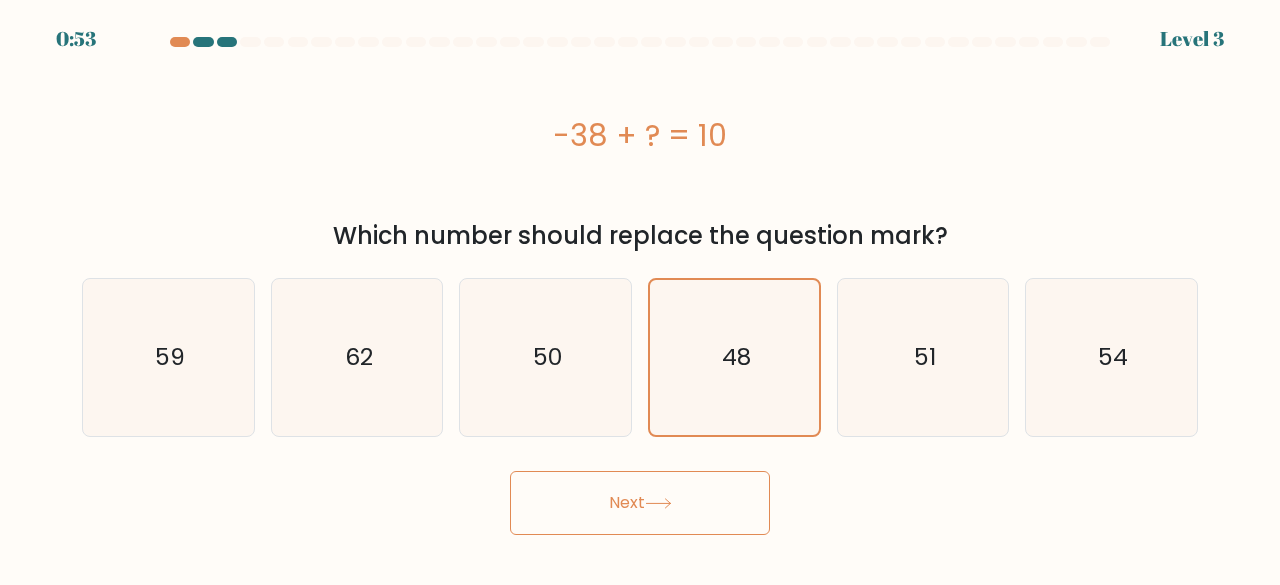 click on "Next" at bounding box center [640, 503] 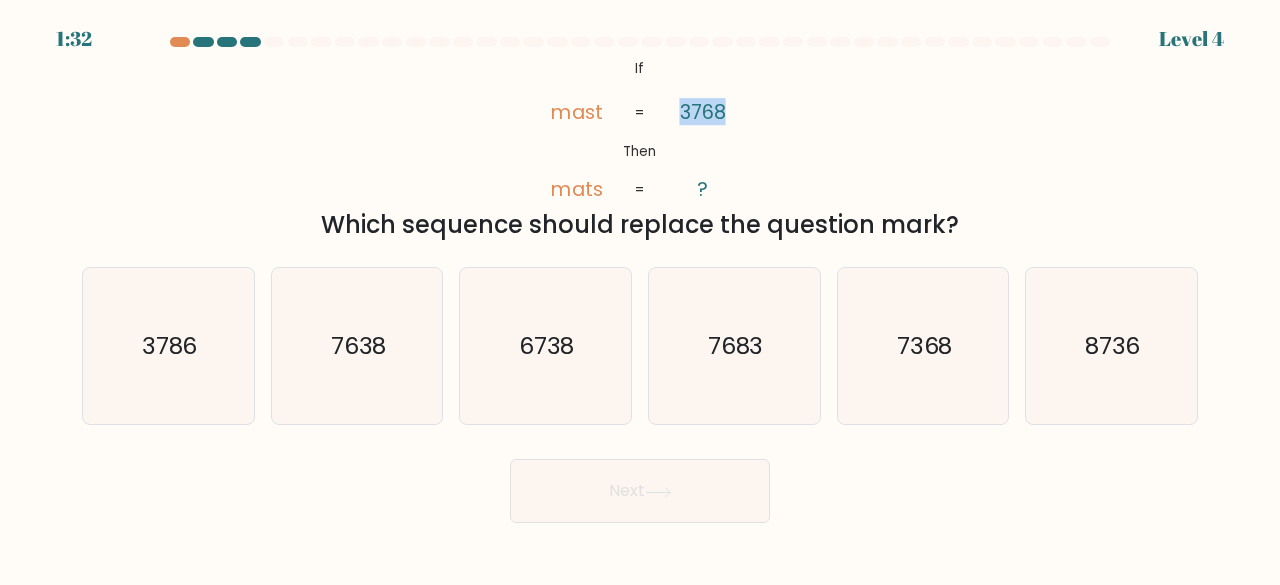 drag, startPoint x: 678, startPoint y: 115, endPoint x: 744, endPoint y: 115, distance: 66 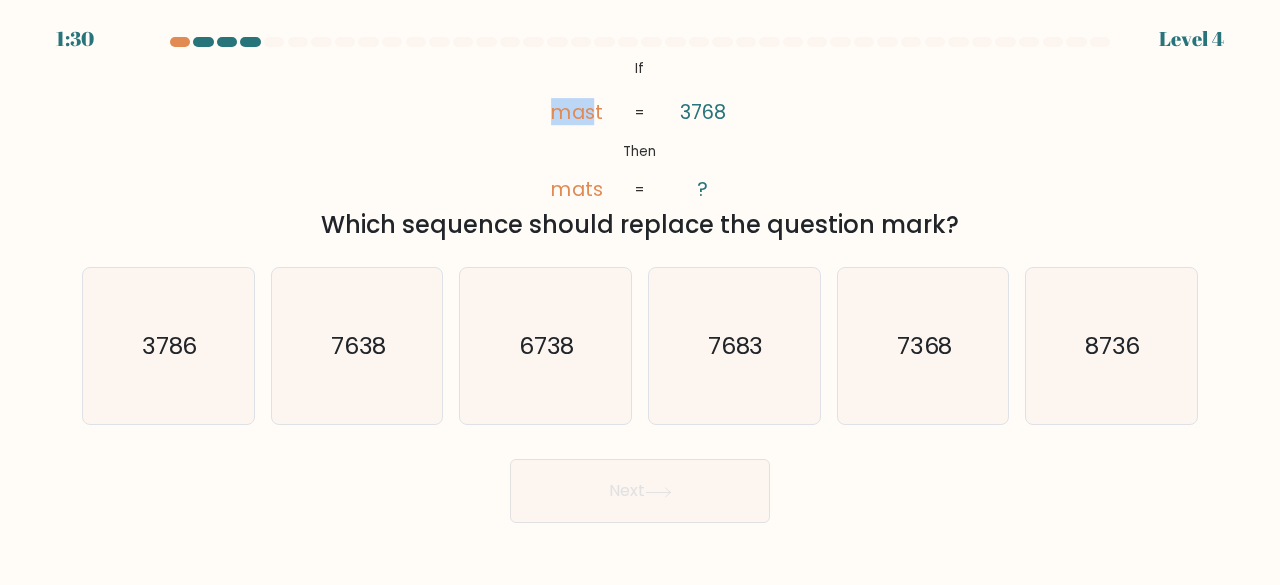drag, startPoint x: 556, startPoint y: 109, endPoint x: 593, endPoint y: 109, distance: 37 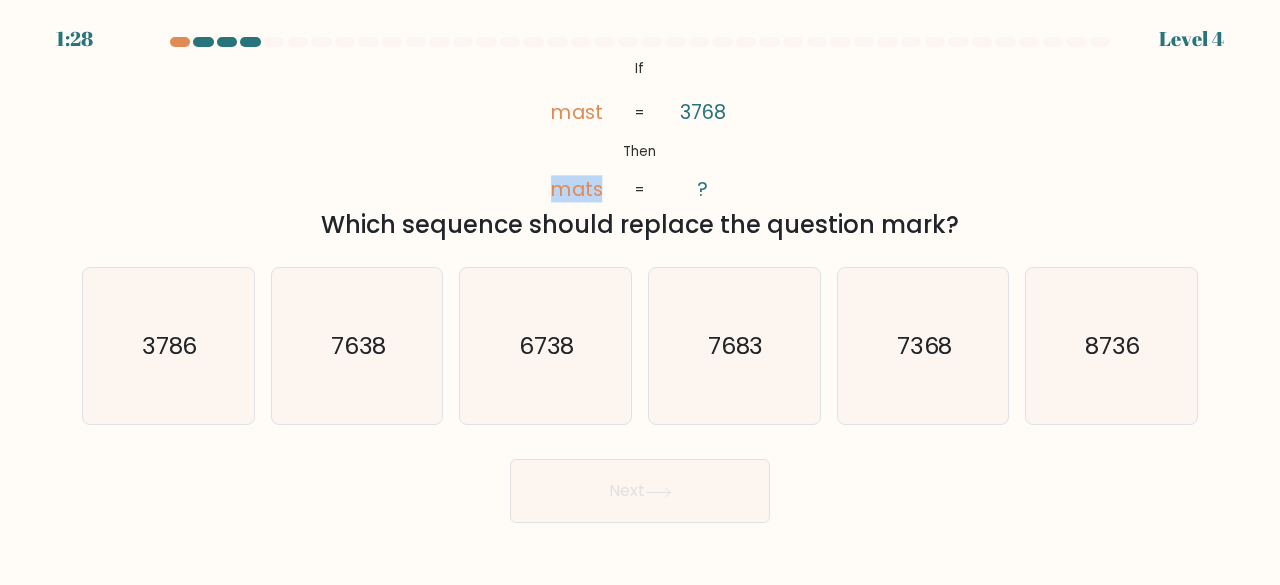 drag, startPoint x: 550, startPoint y: 187, endPoint x: 606, endPoint y: 188, distance: 56.008926 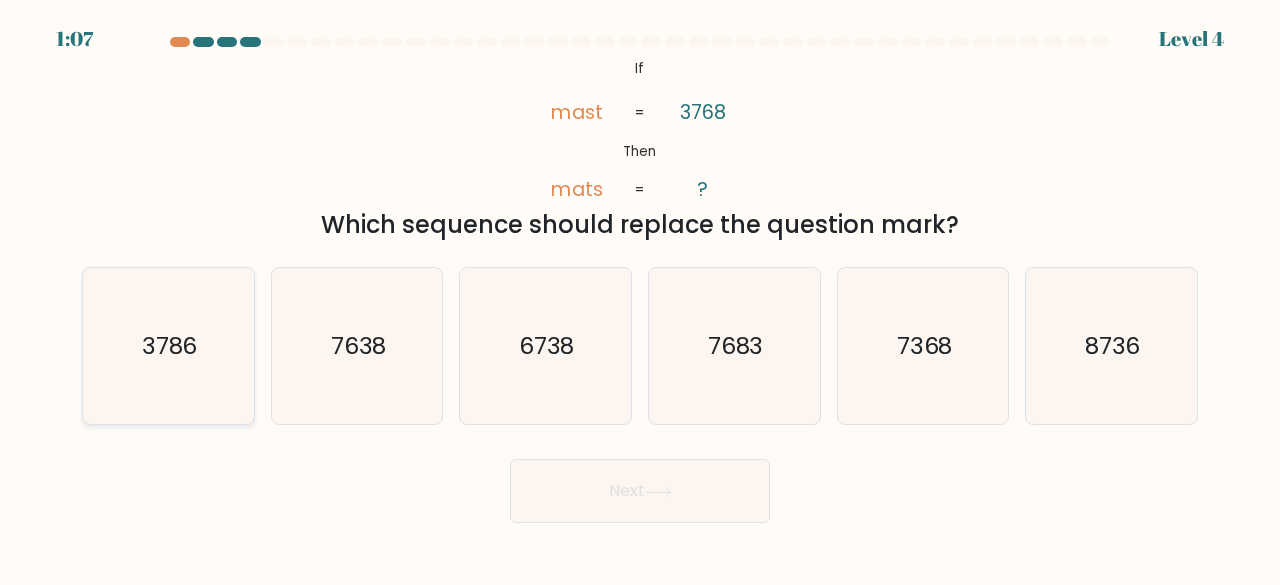click on "3786" 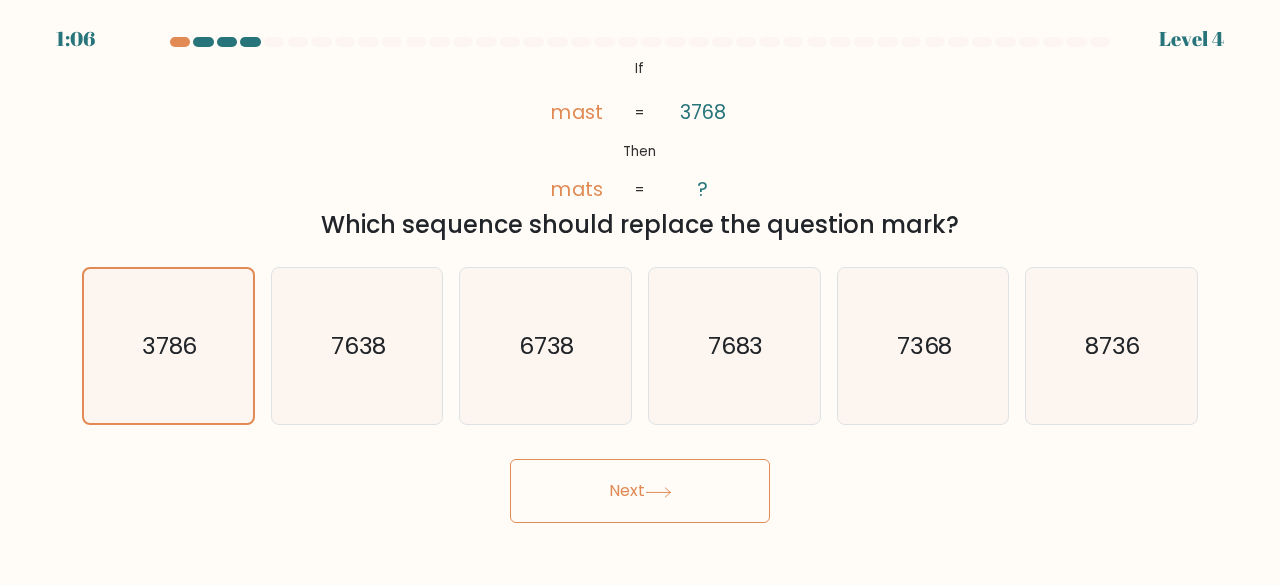 click on "Next" at bounding box center (640, 491) 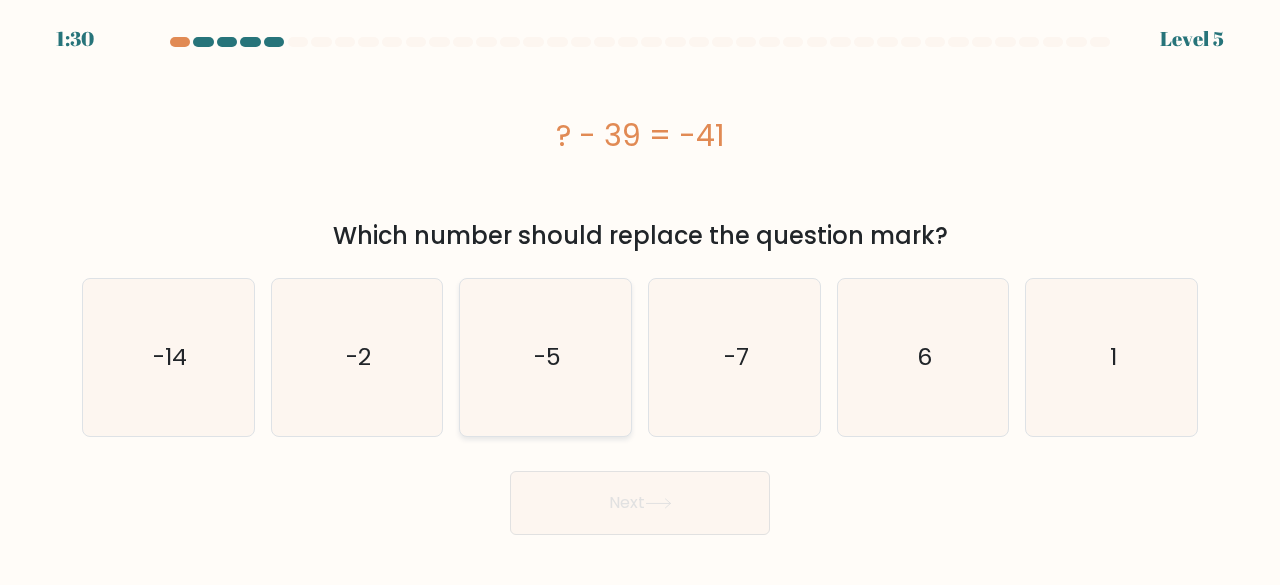 click on "-5" 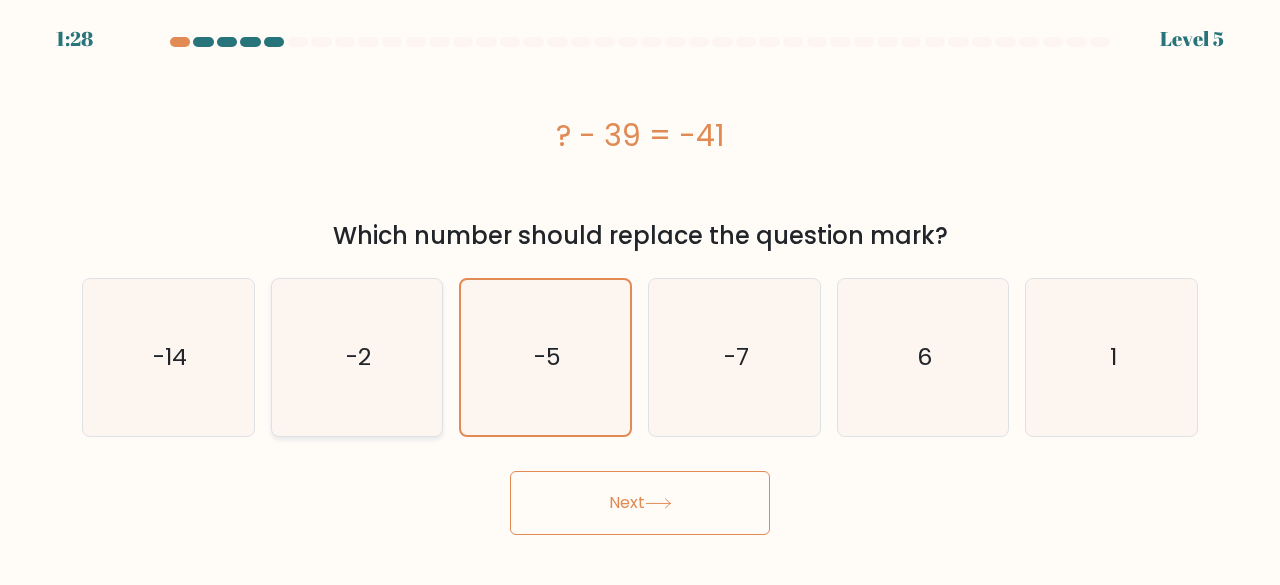 click on "-2" 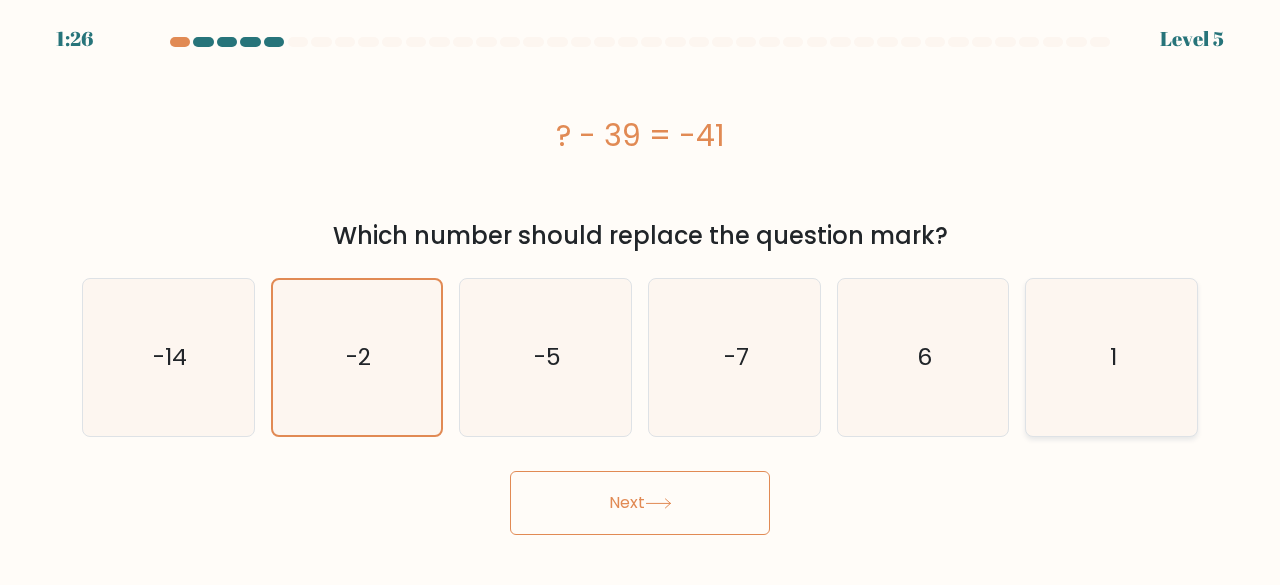 click on "1" 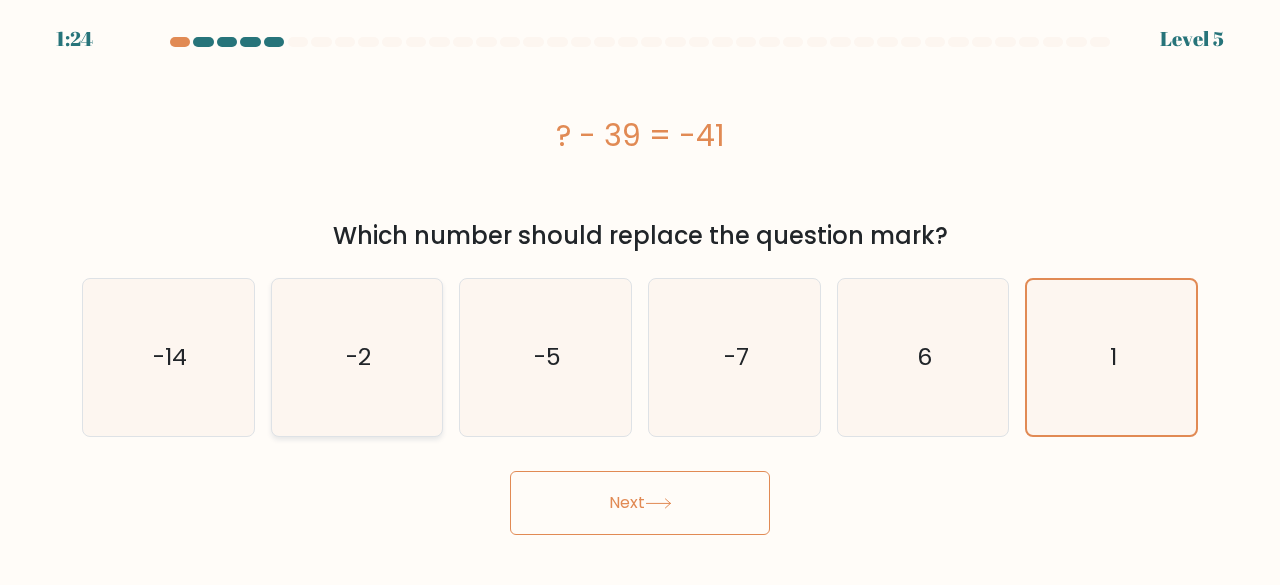 click on "-2" 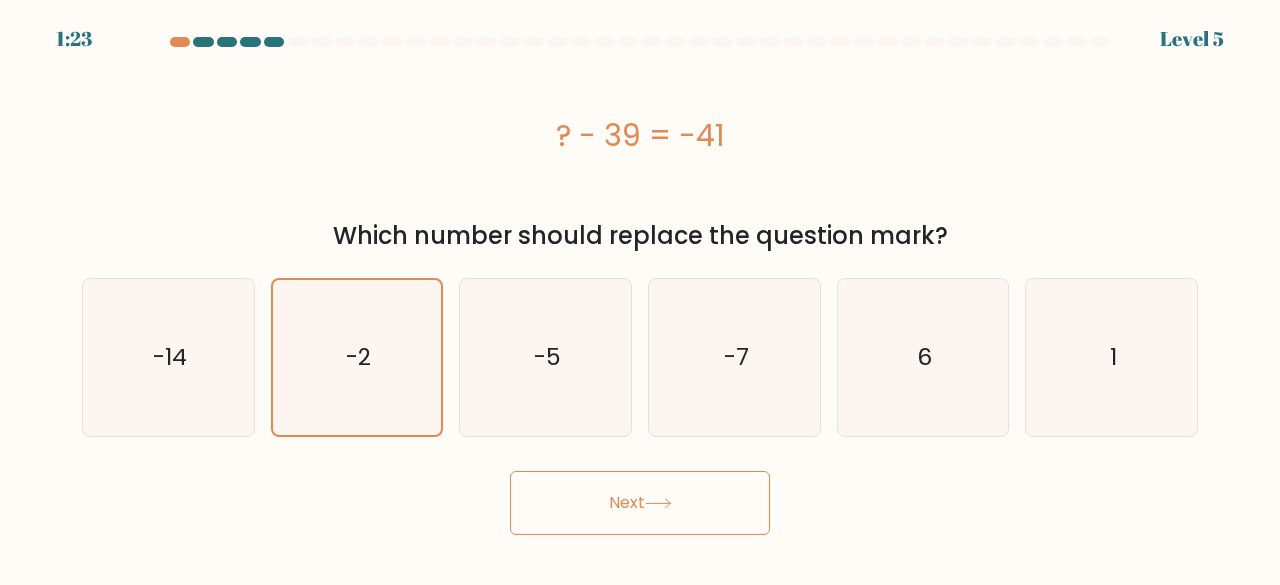 click on "Next" at bounding box center (640, 503) 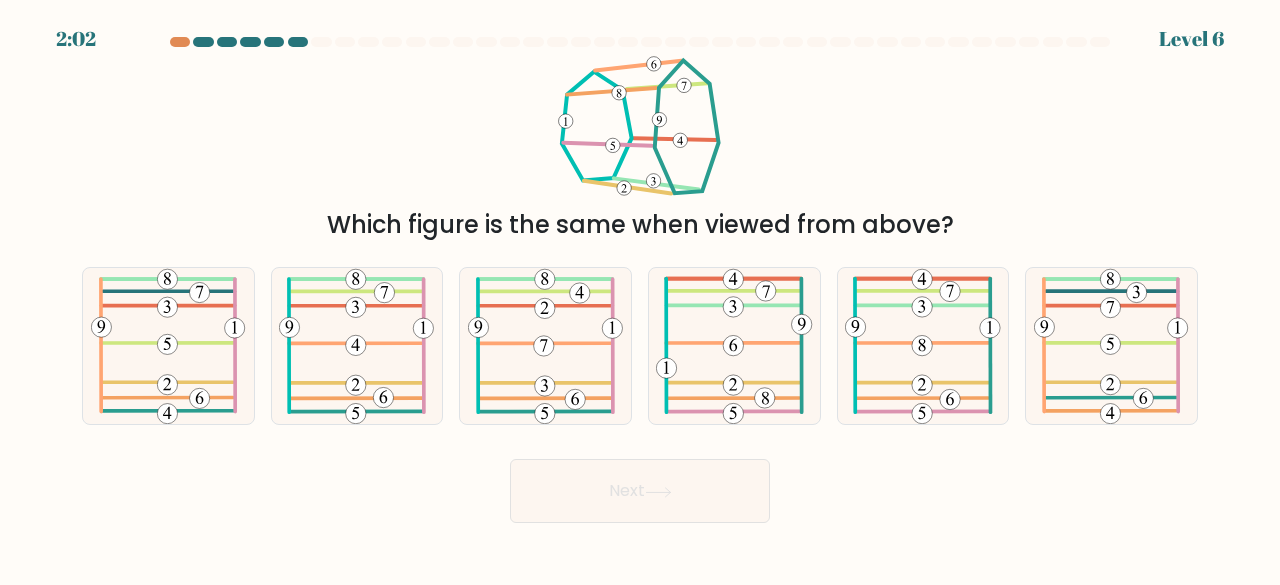 drag, startPoint x: 336, startPoint y: 227, endPoint x: 973, endPoint y: 230, distance: 637.0071 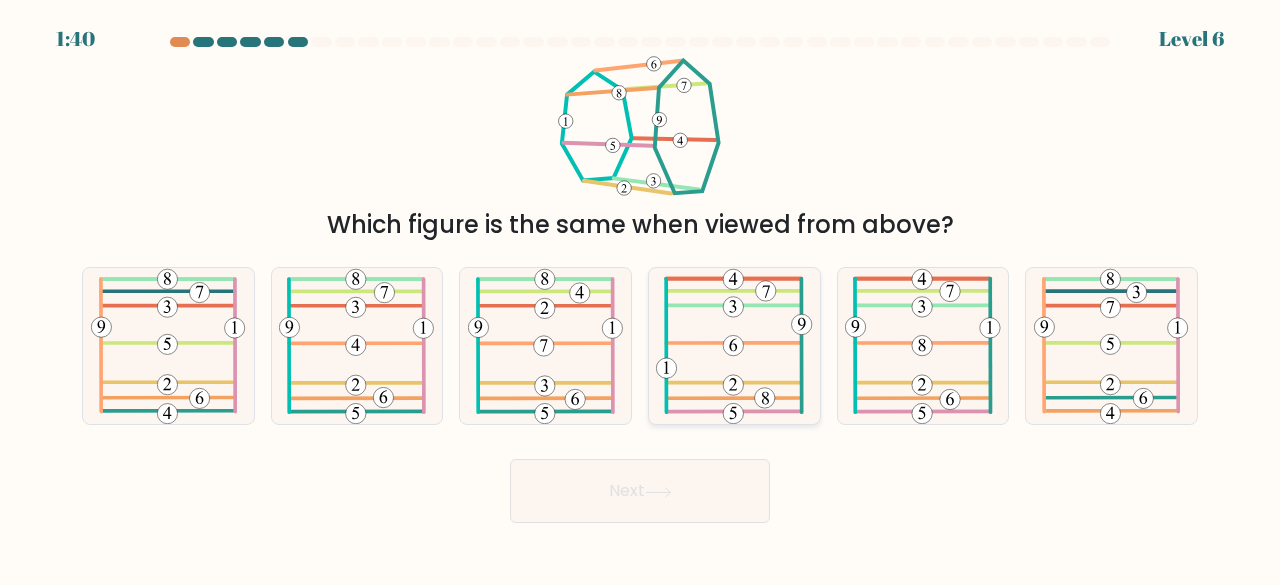 click 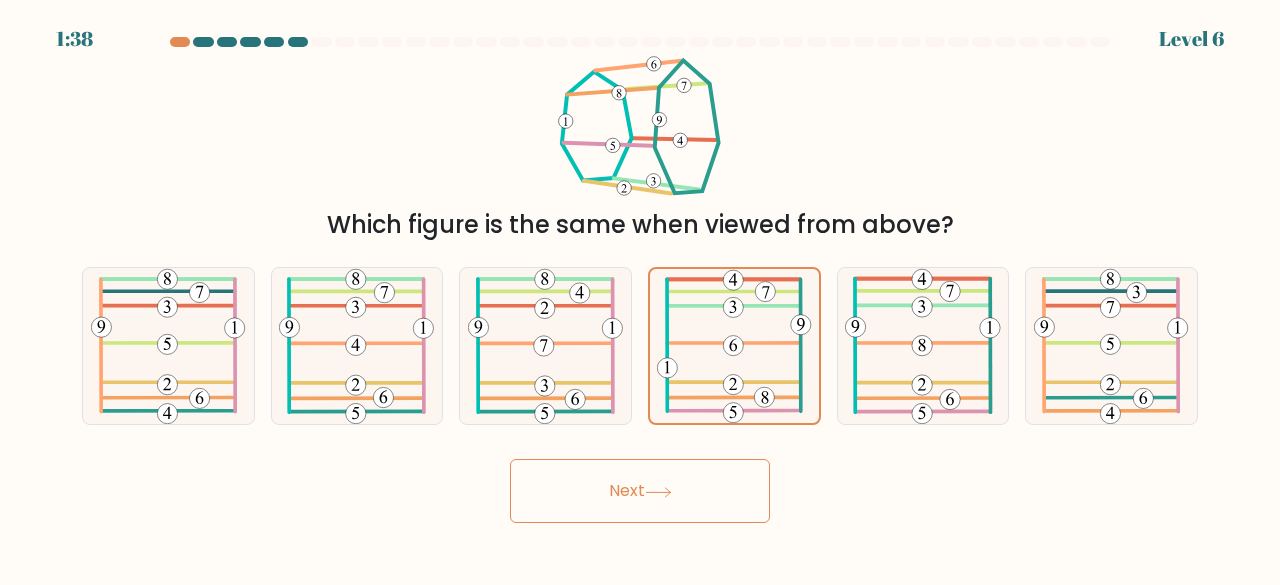 click on "Next" at bounding box center (640, 491) 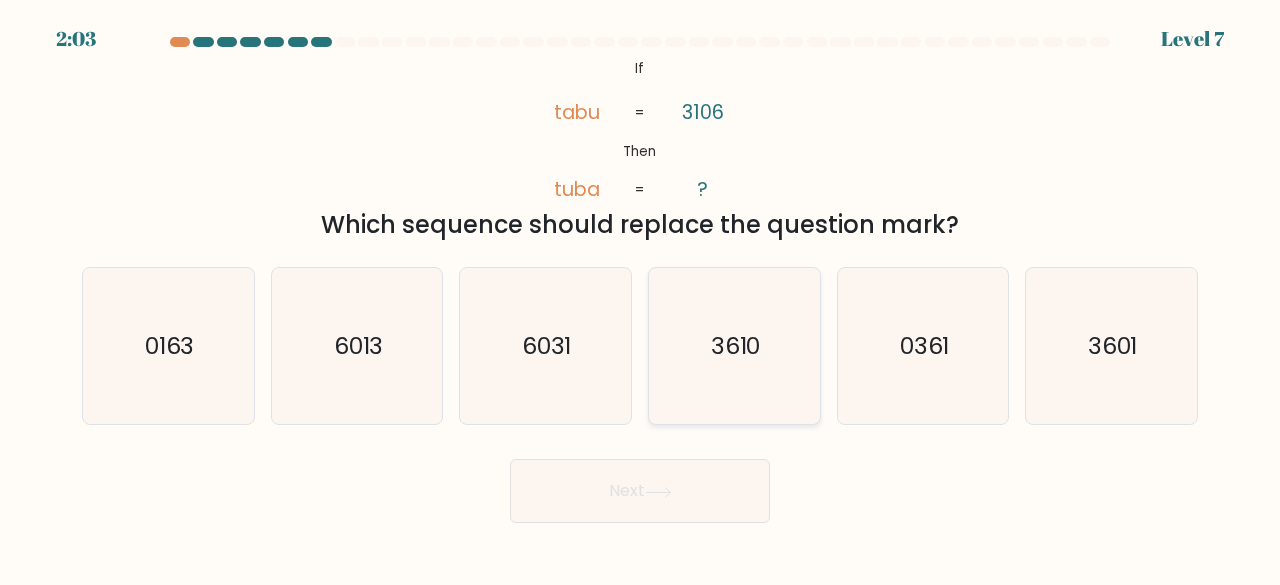 click on "3610" 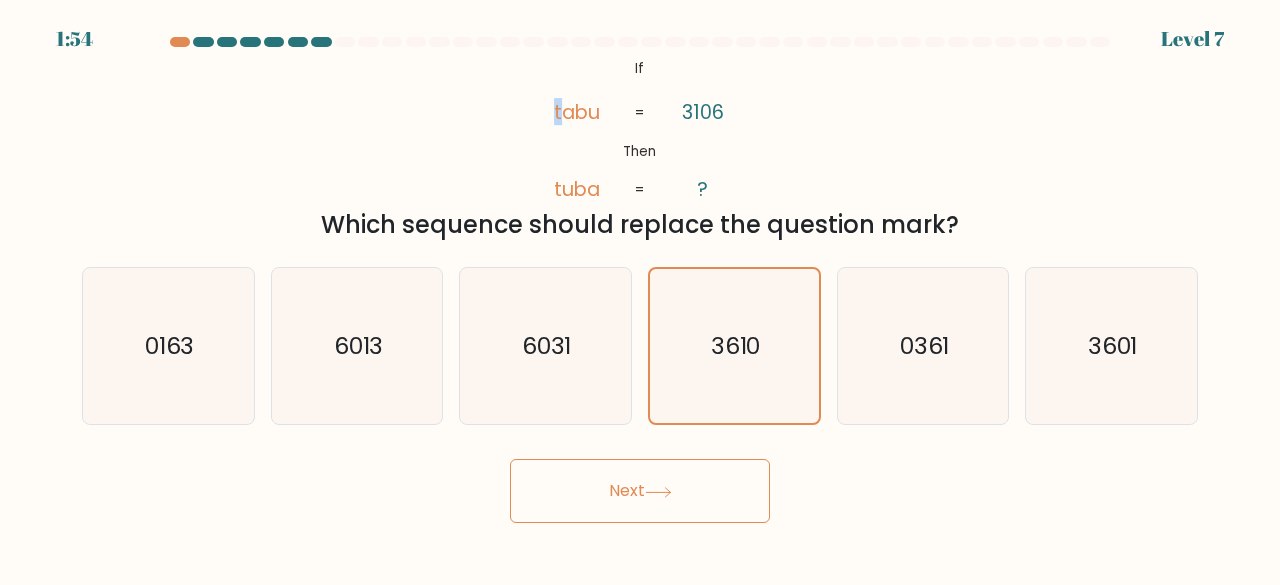 drag, startPoint x: 559, startPoint y: 109, endPoint x: 534, endPoint y: 113, distance: 25.317978 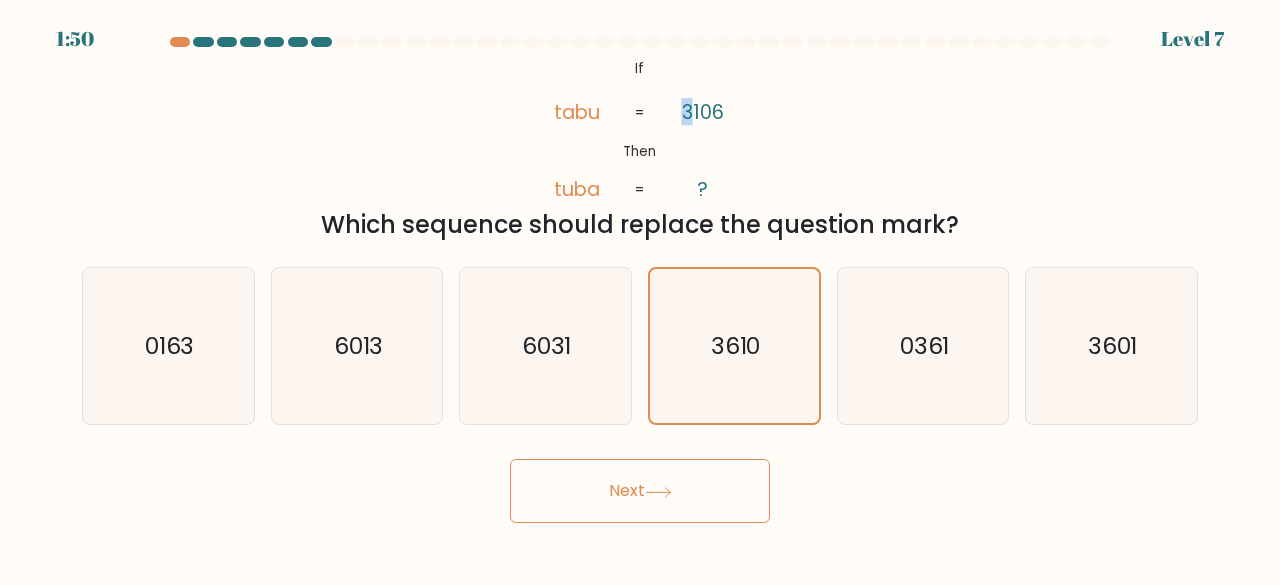 drag, startPoint x: 692, startPoint y: 107, endPoint x: 681, endPoint y: 109, distance: 11.18034 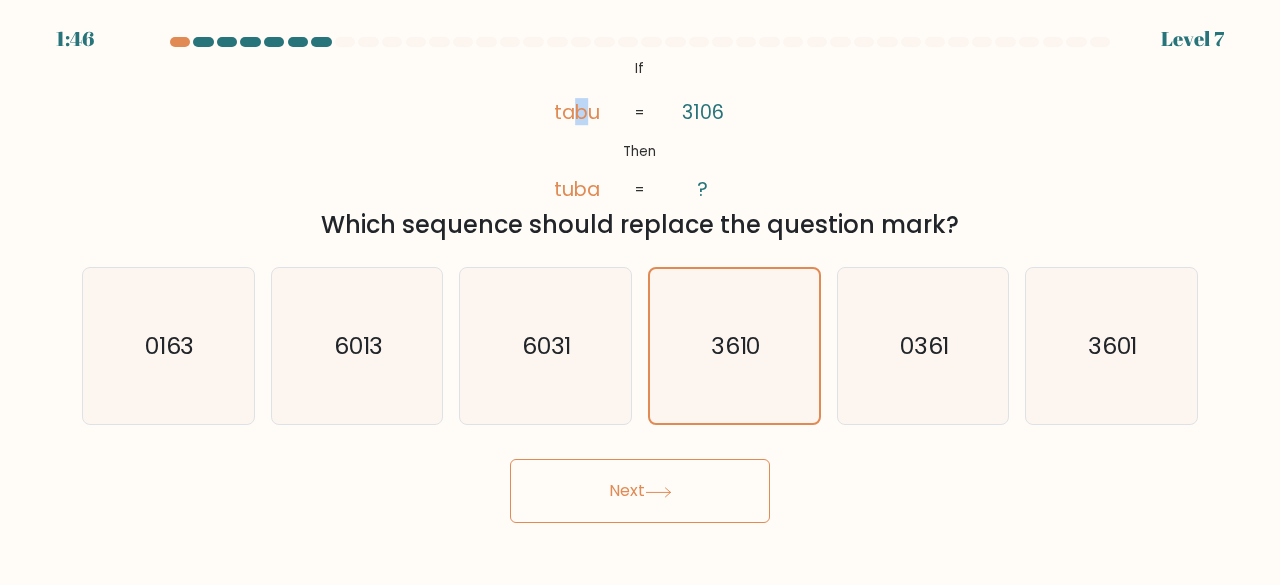 click on "tabu" 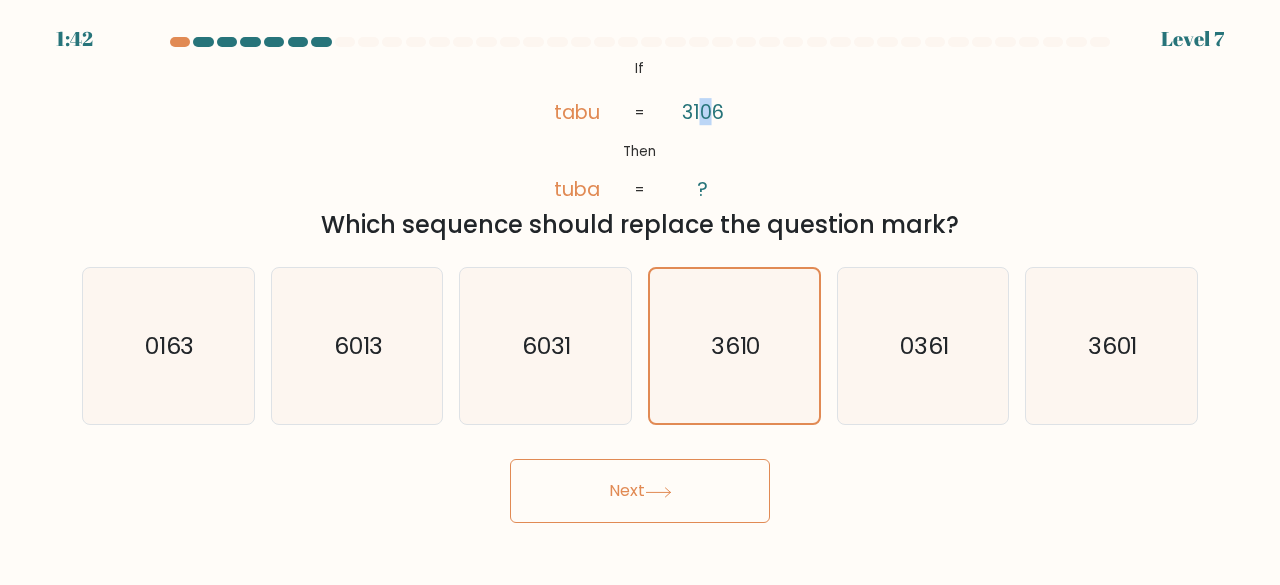 drag, startPoint x: 702, startPoint y: 111, endPoint x: 716, endPoint y: 114, distance: 14.3178215 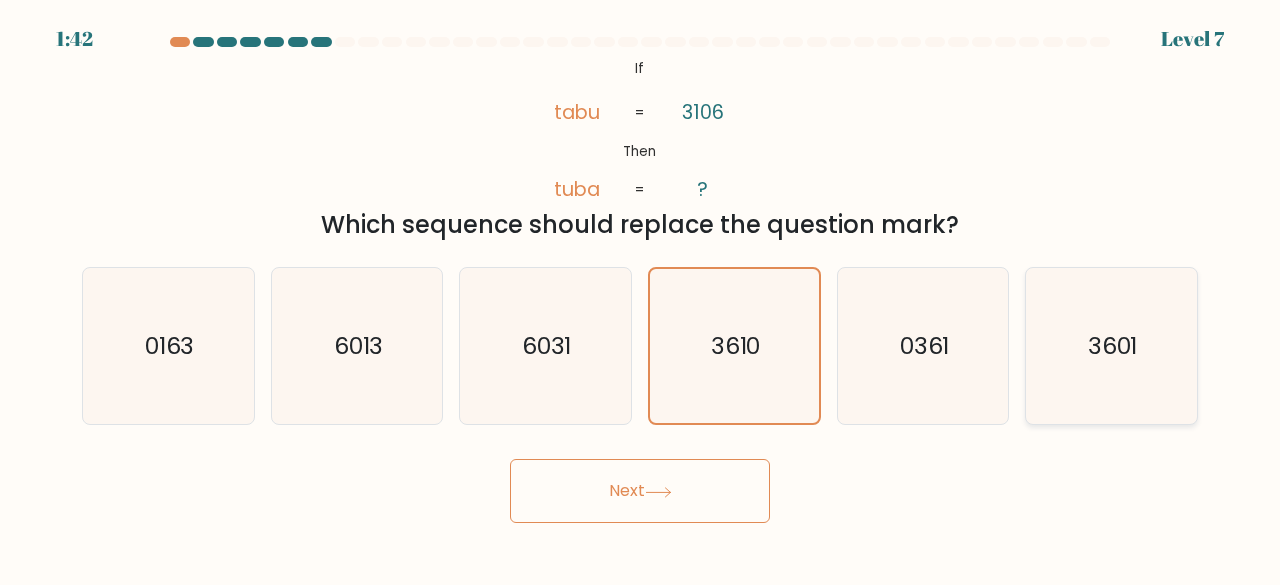 click on "3601" 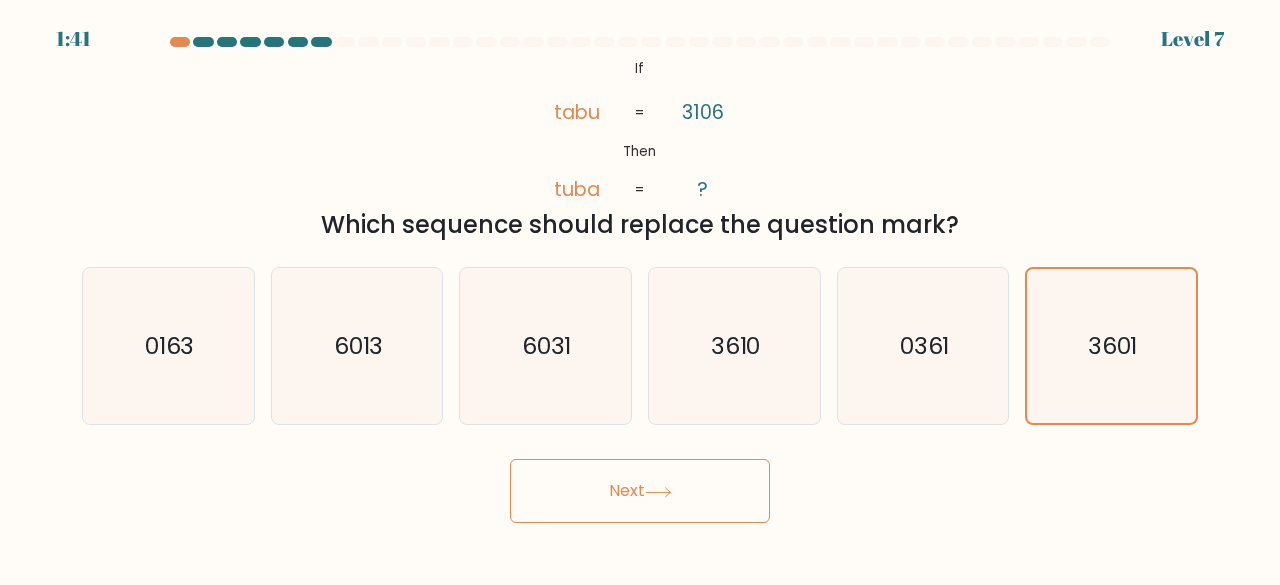 click on "Next" at bounding box center (640, 491) 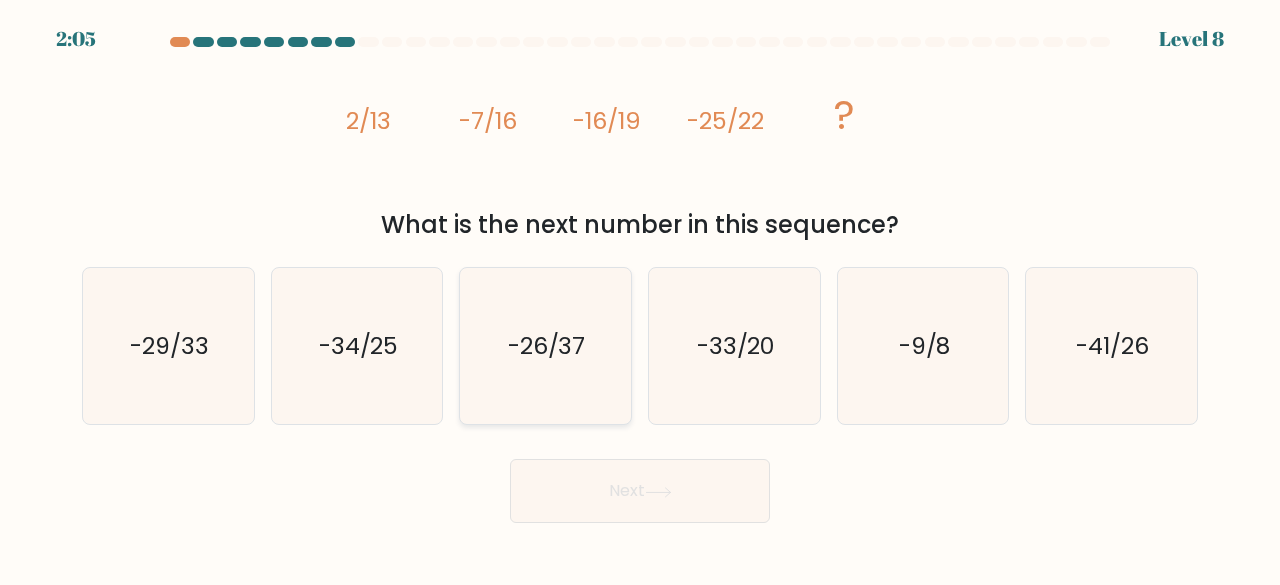 click on "-26/37" 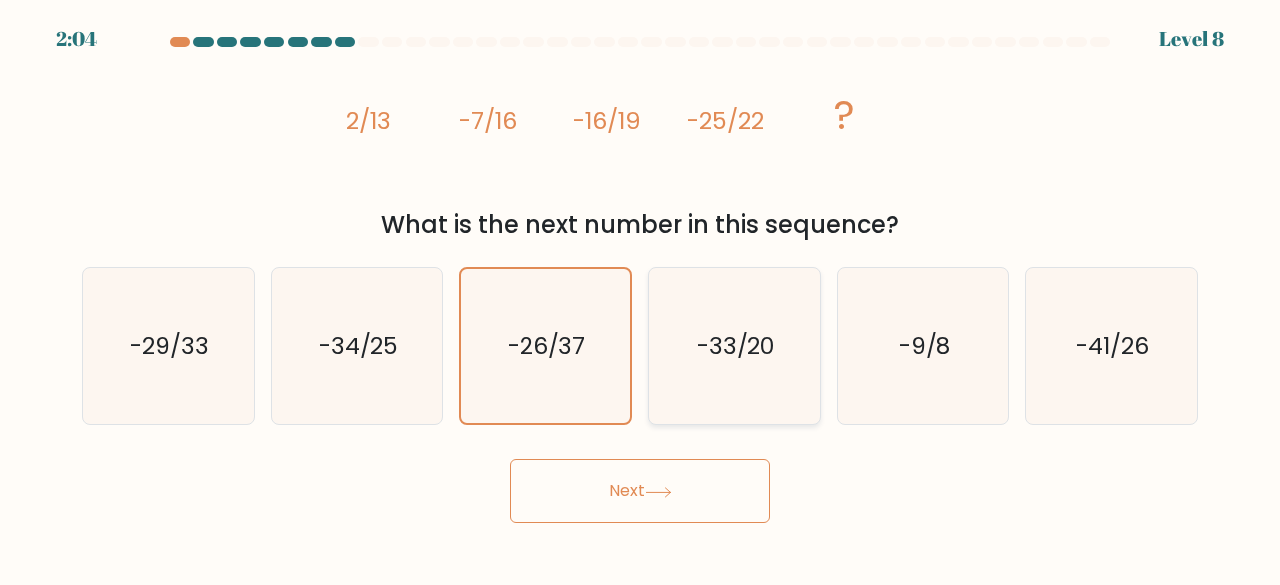 click on "-33/20" 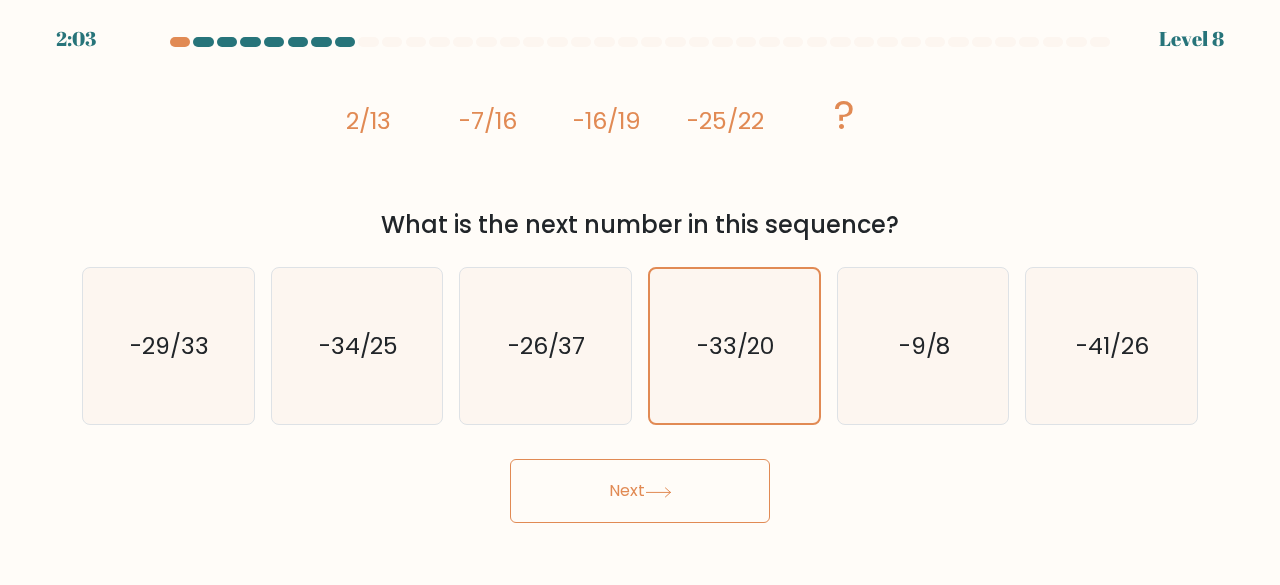 click on "Next" at bounding box center [640, 491] 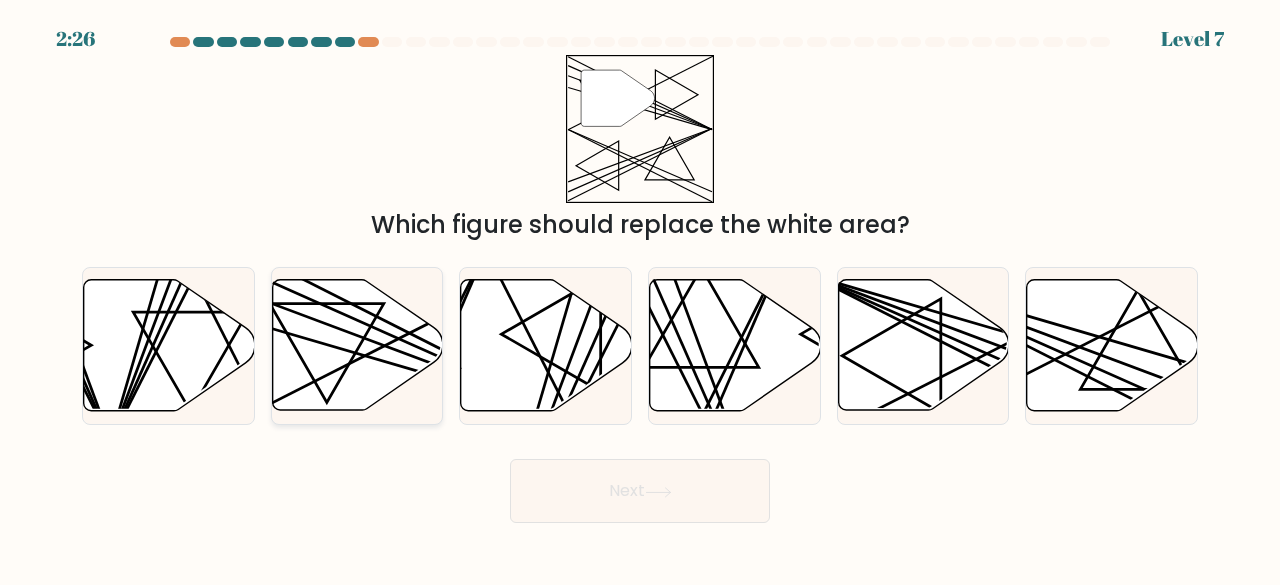 click 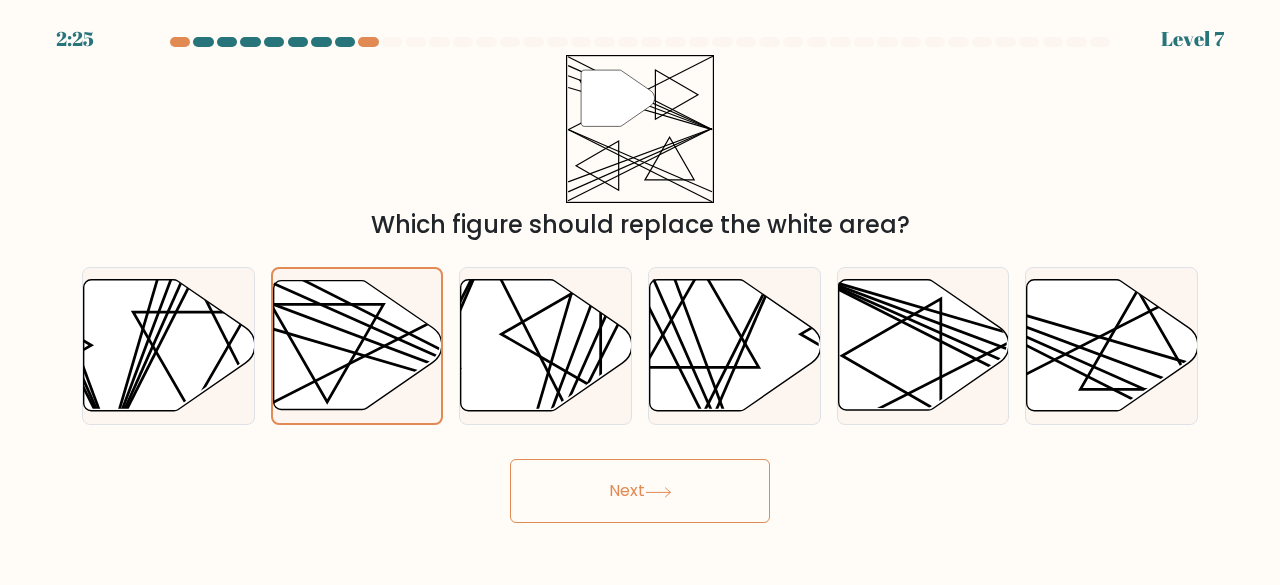 click on "Next" at bounding box center (640, 491) 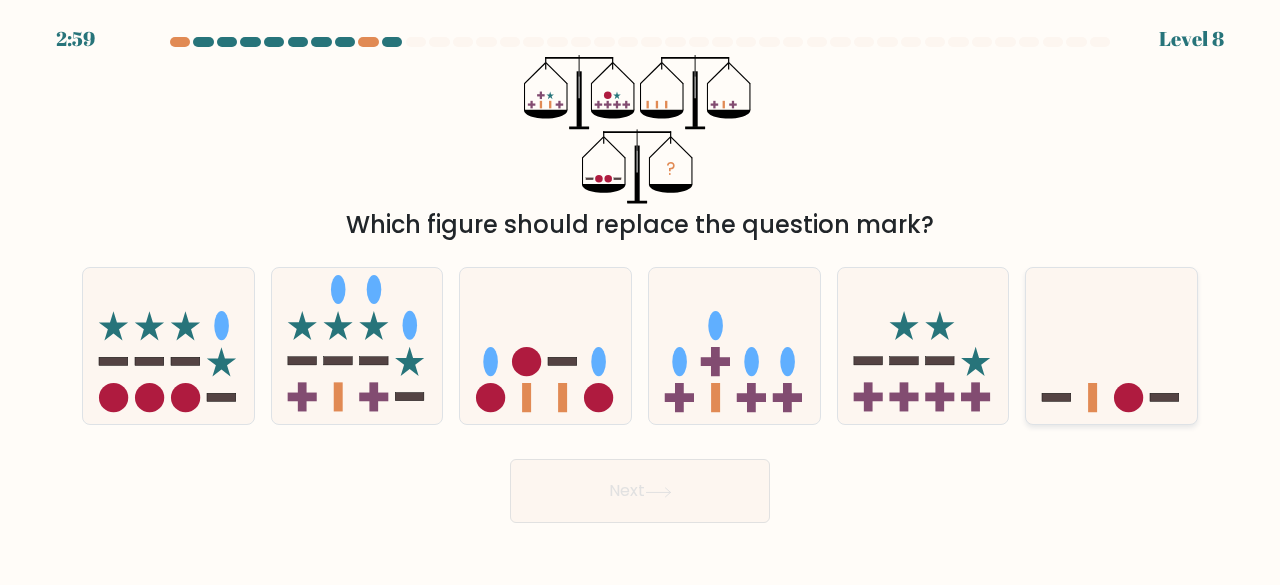 click 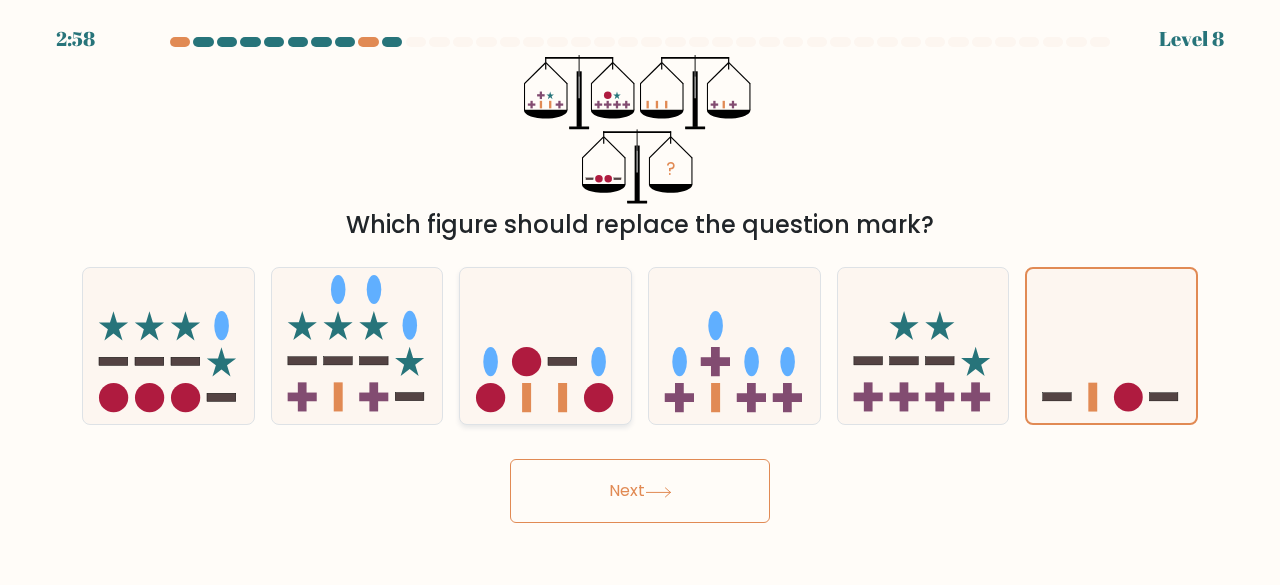 click 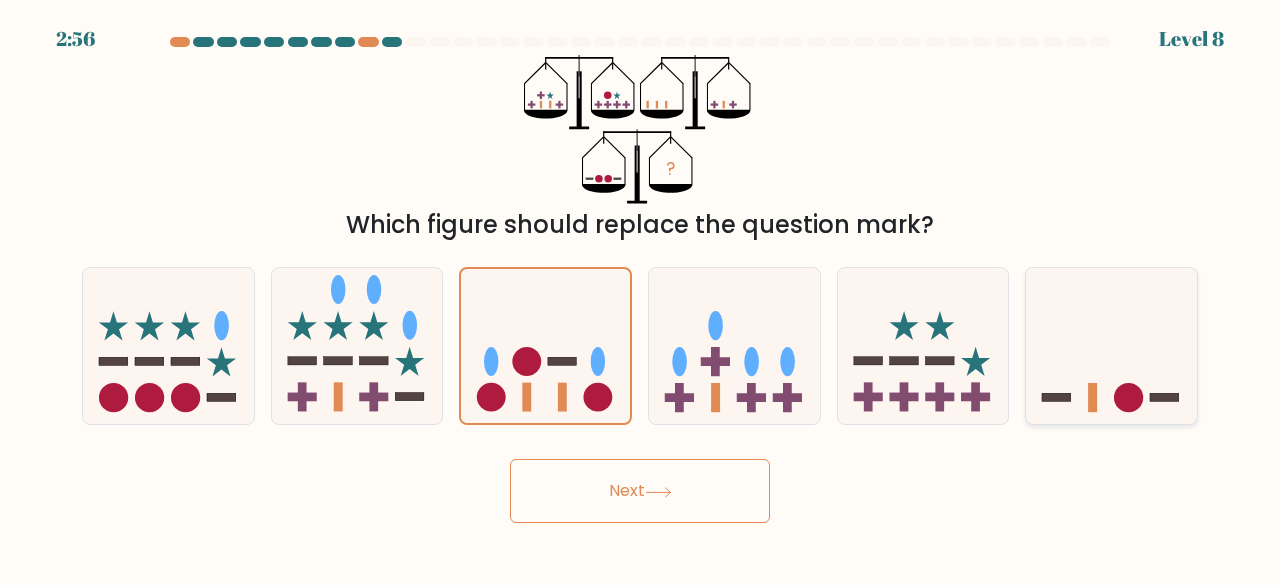 click 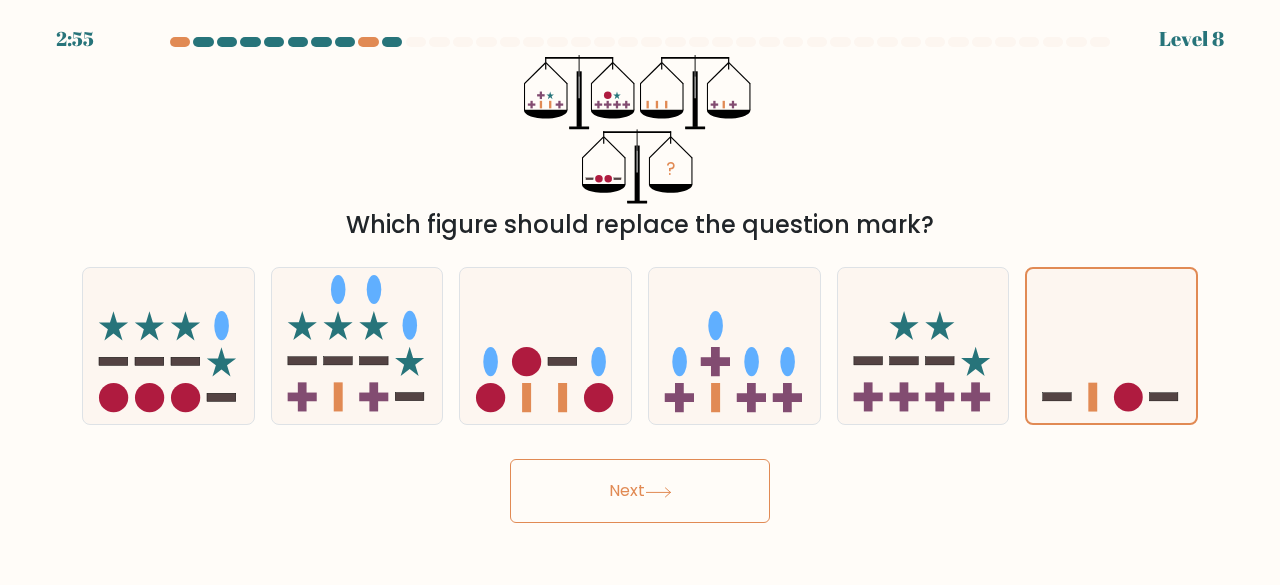 click on "Next" at bounding box center [640, 491] 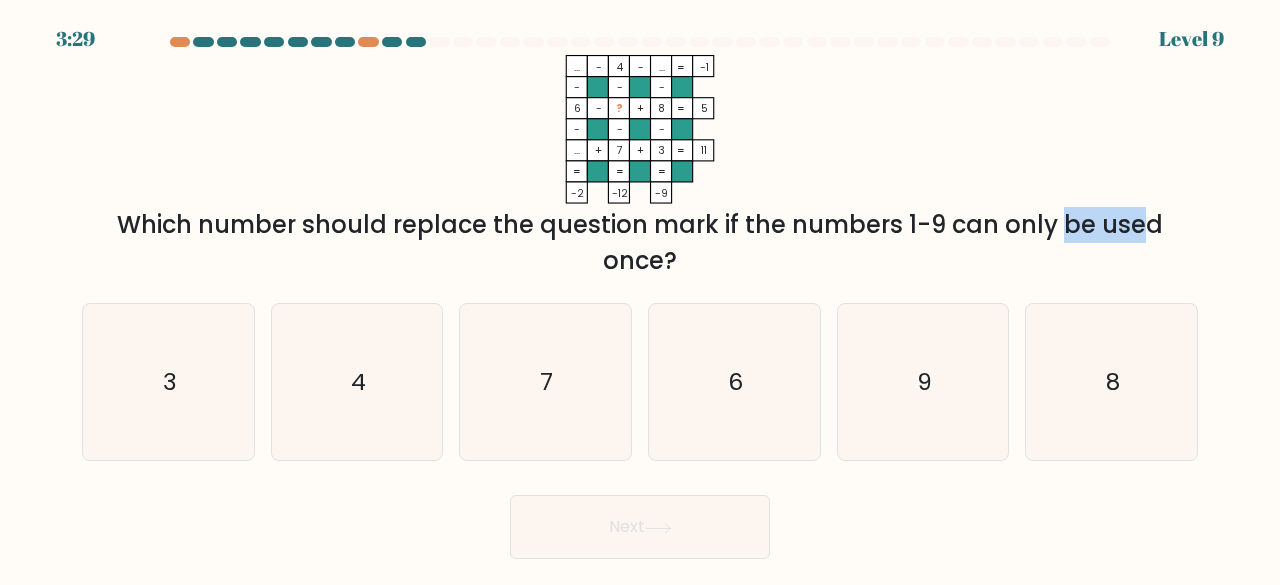 drag, startPoint x: 895, startPoint y: 227, endPoint x: 968, endPoint y: 226, distance: 73.00685 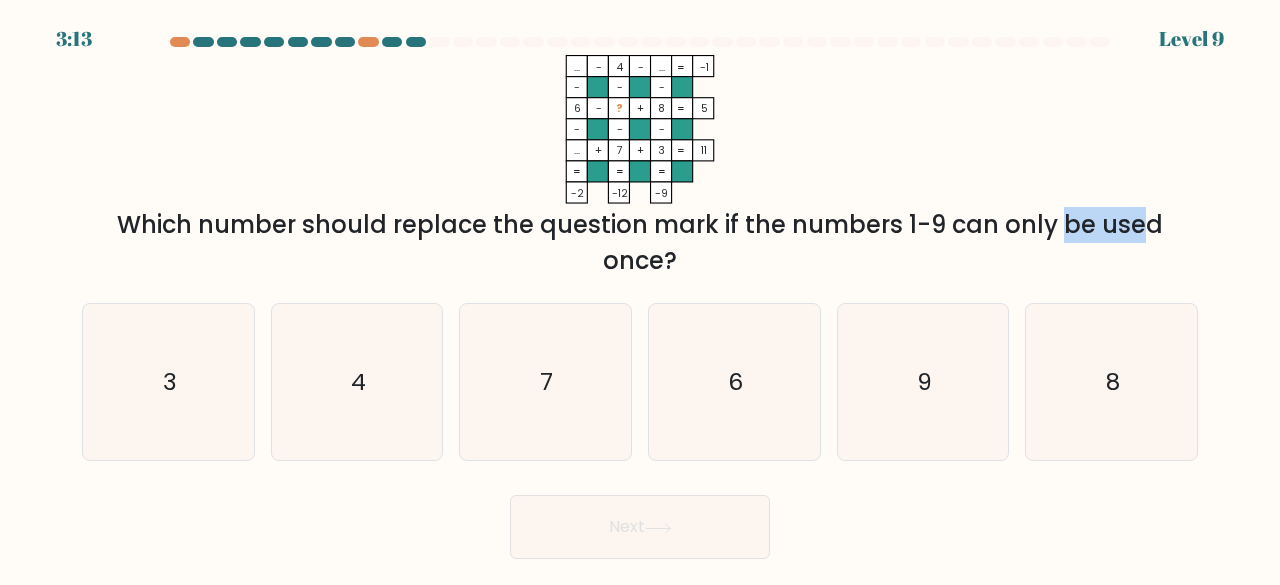 drag, startPoint x: 127, startPoint y: 227, endPoint x: 1174, endPoint y: 223, distance: 1047.0077 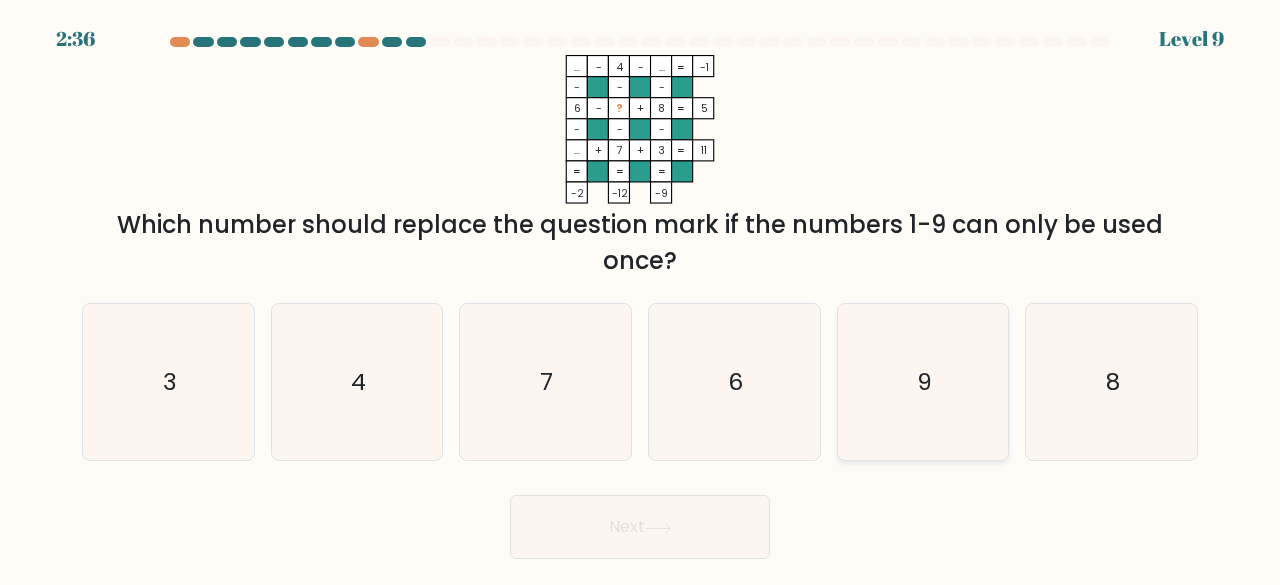 click on "9" 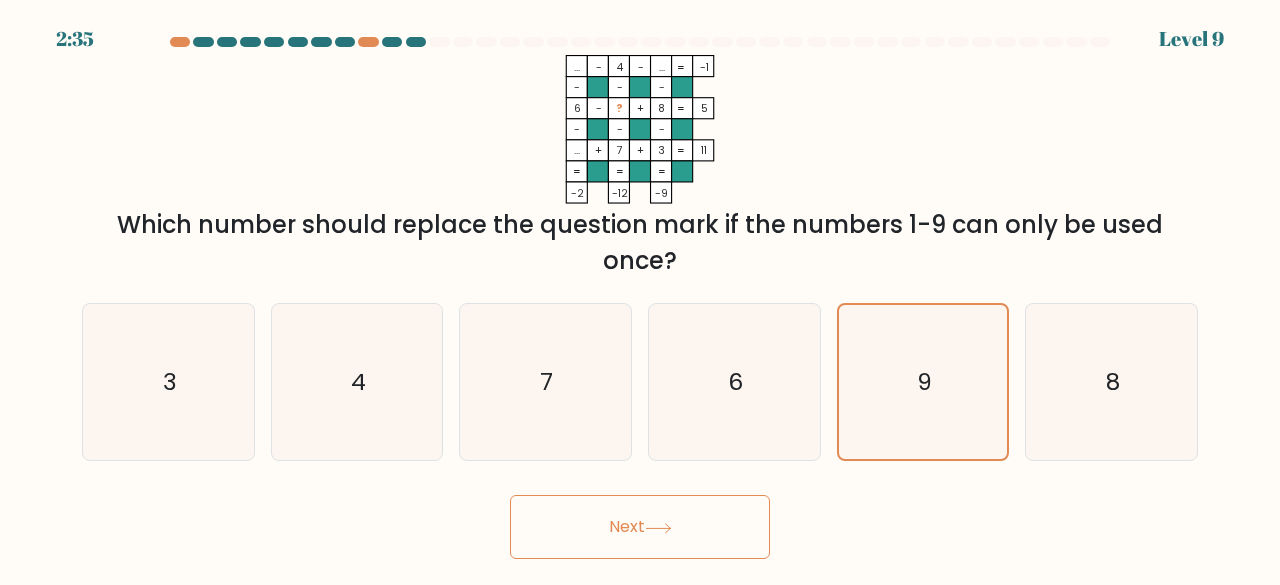 click on "Next" at bounding box center [640, 527] 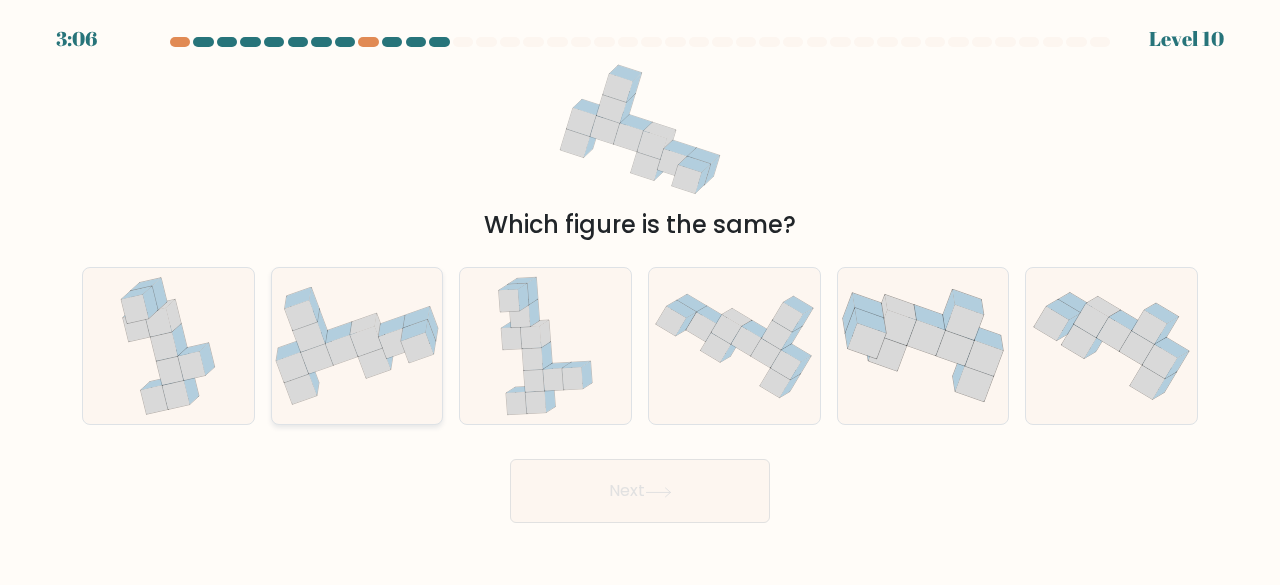 click 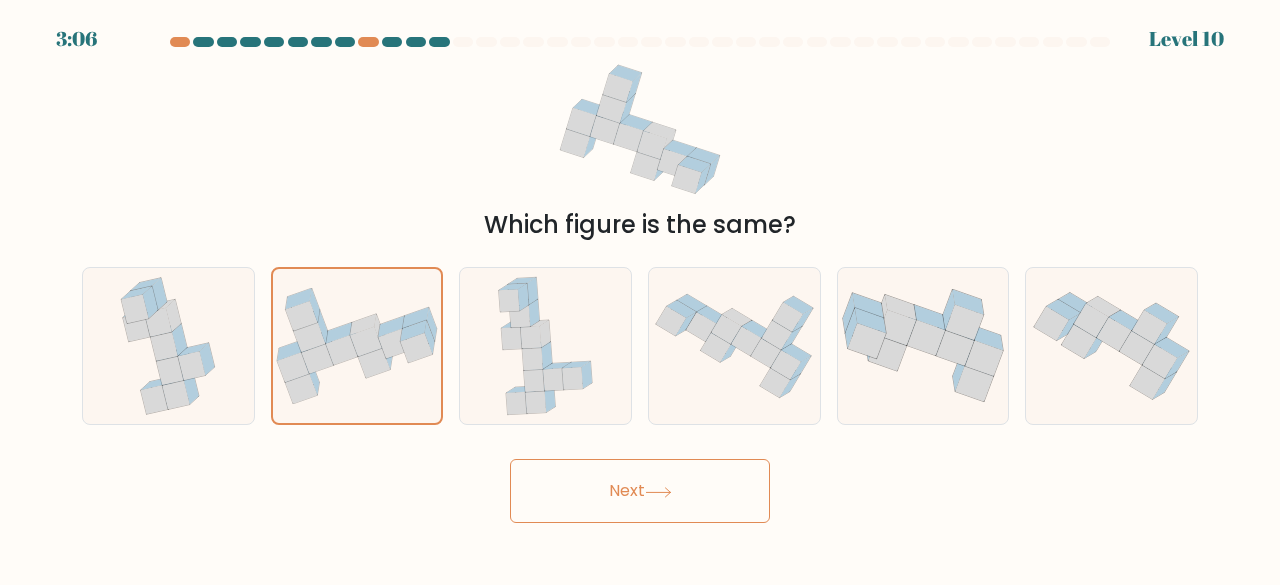click on "Next" at bounding box center (640, 491) 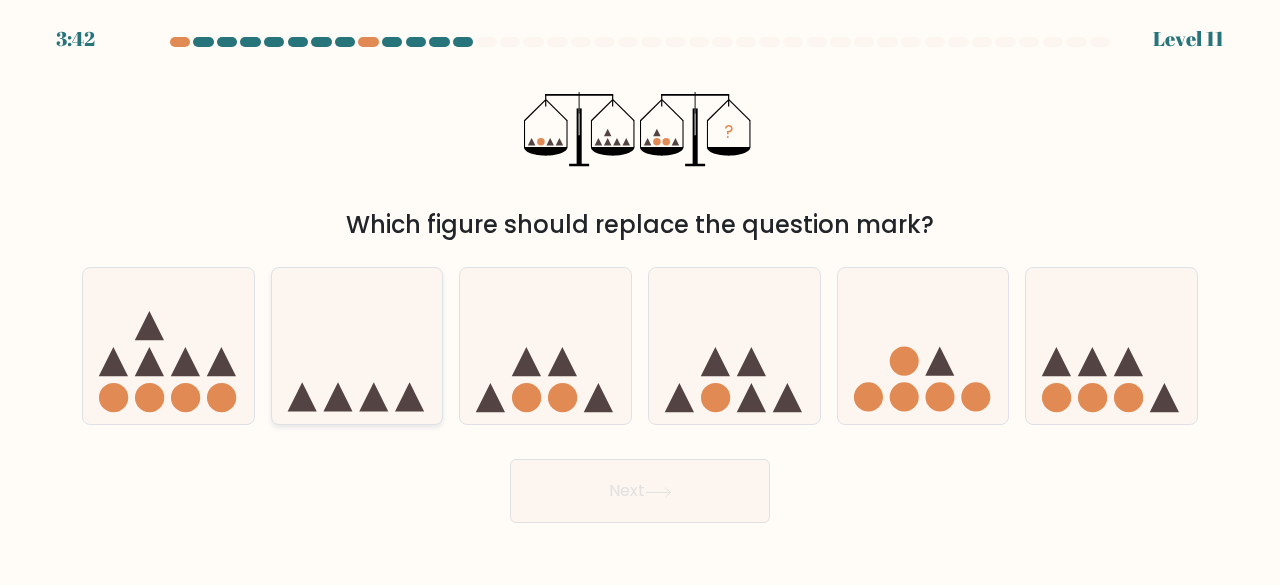 click 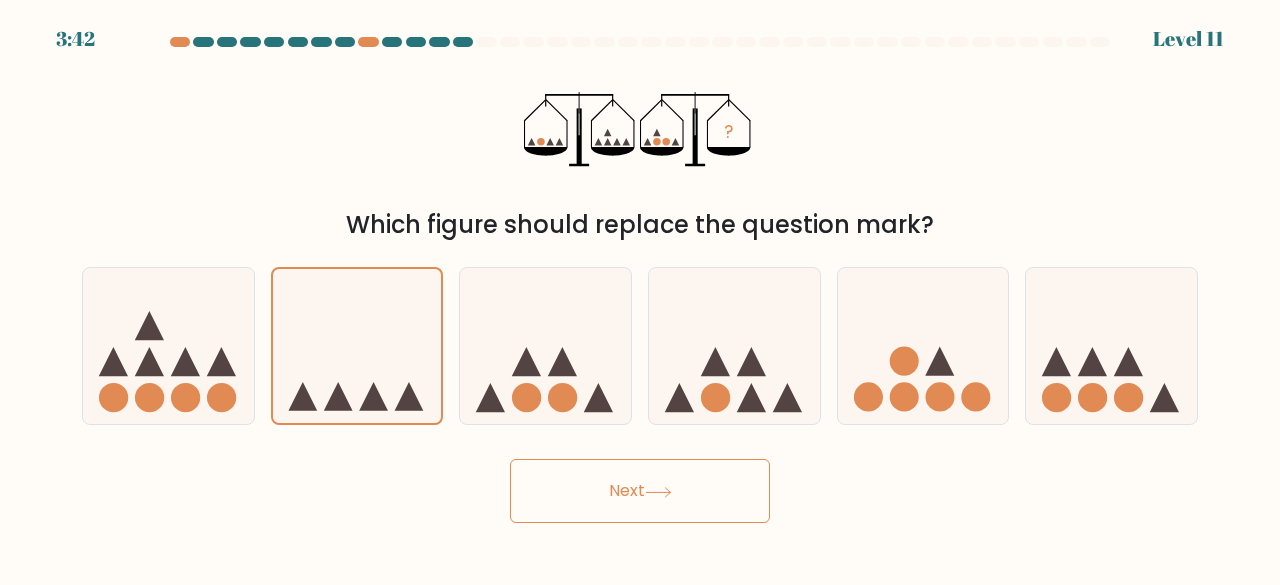 click on "Next" at bounding box center [640, 491] 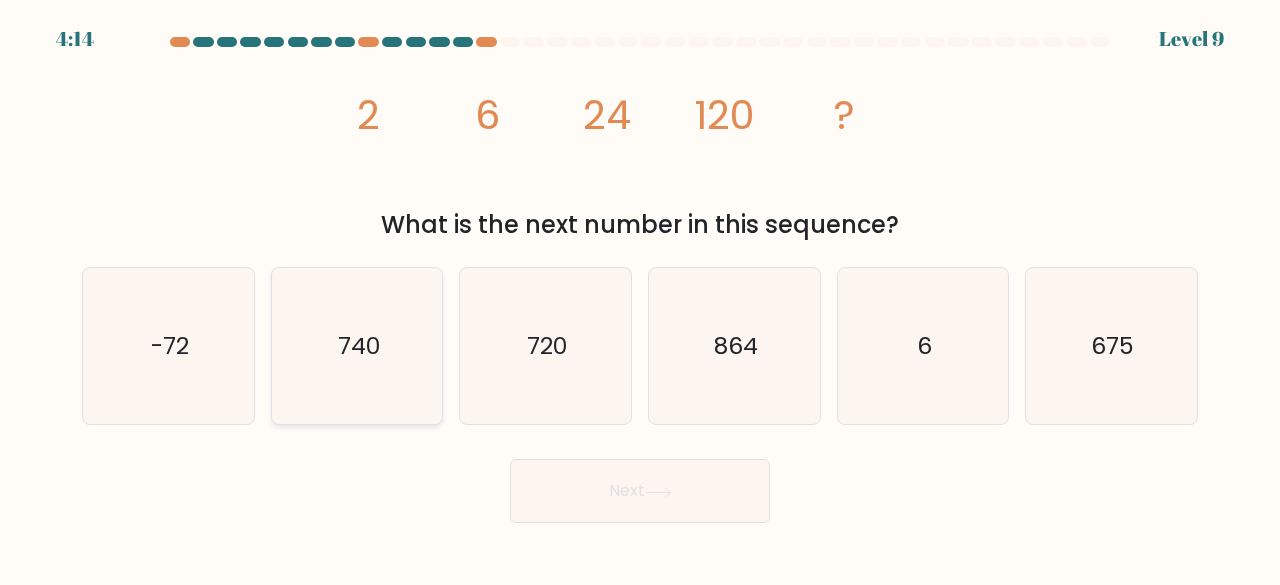 click on "740" 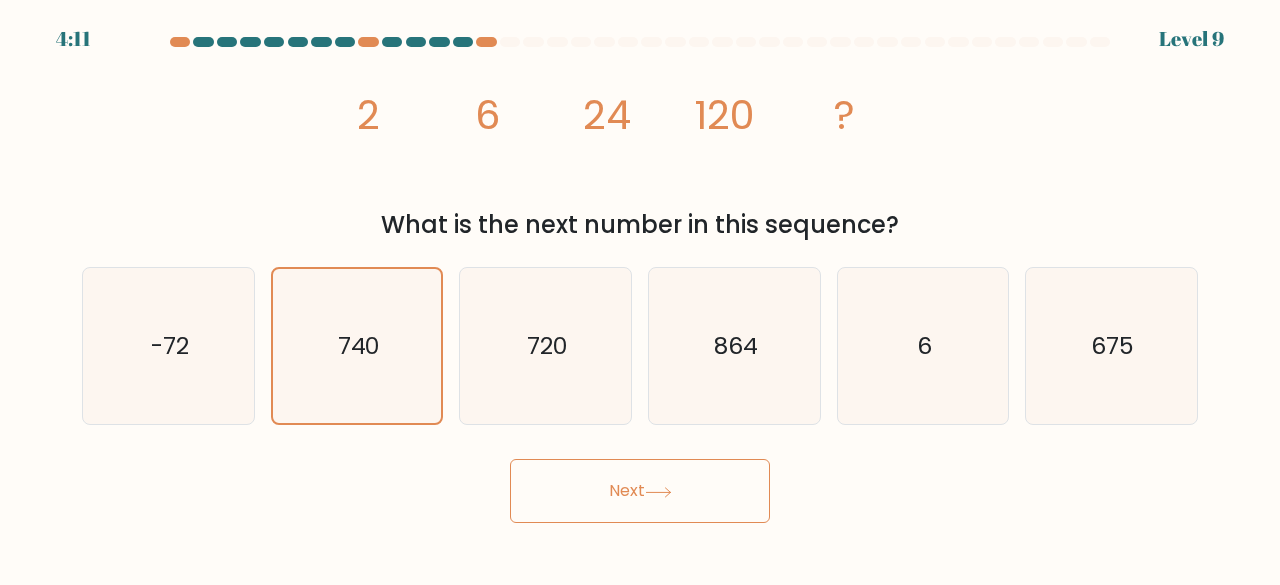 drag, startPoint x: 1118, startPoint y: 355, endPoint x: 894, endPoint y: 455, distance: 245.30797 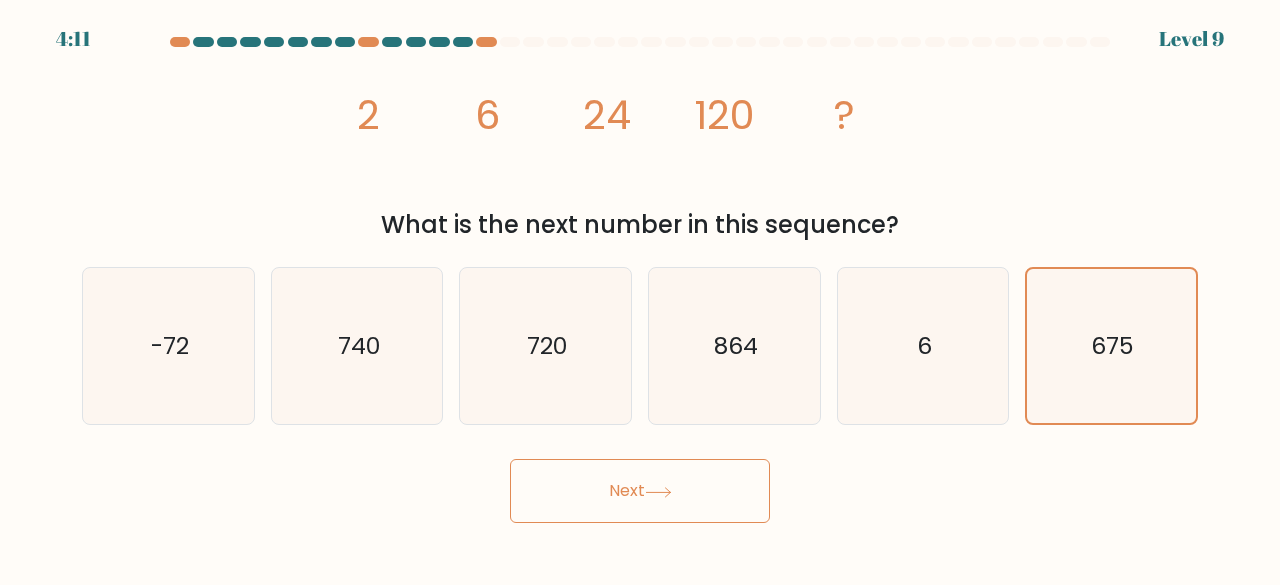 click on "Next" at bounding box center [640, 491] 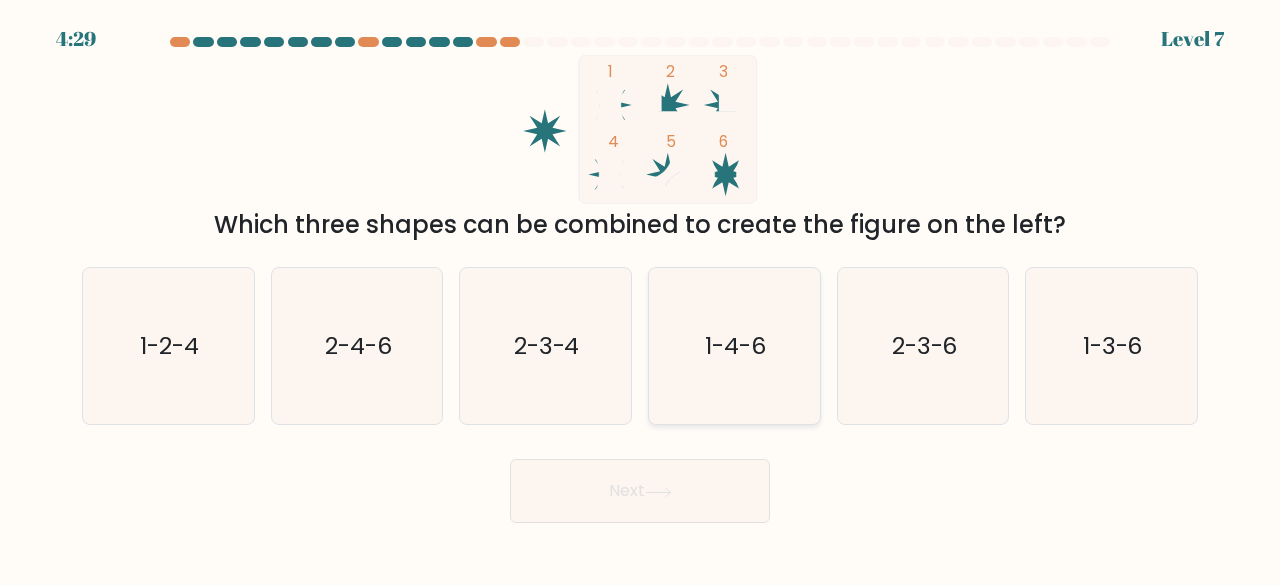 click on "1-4-6" 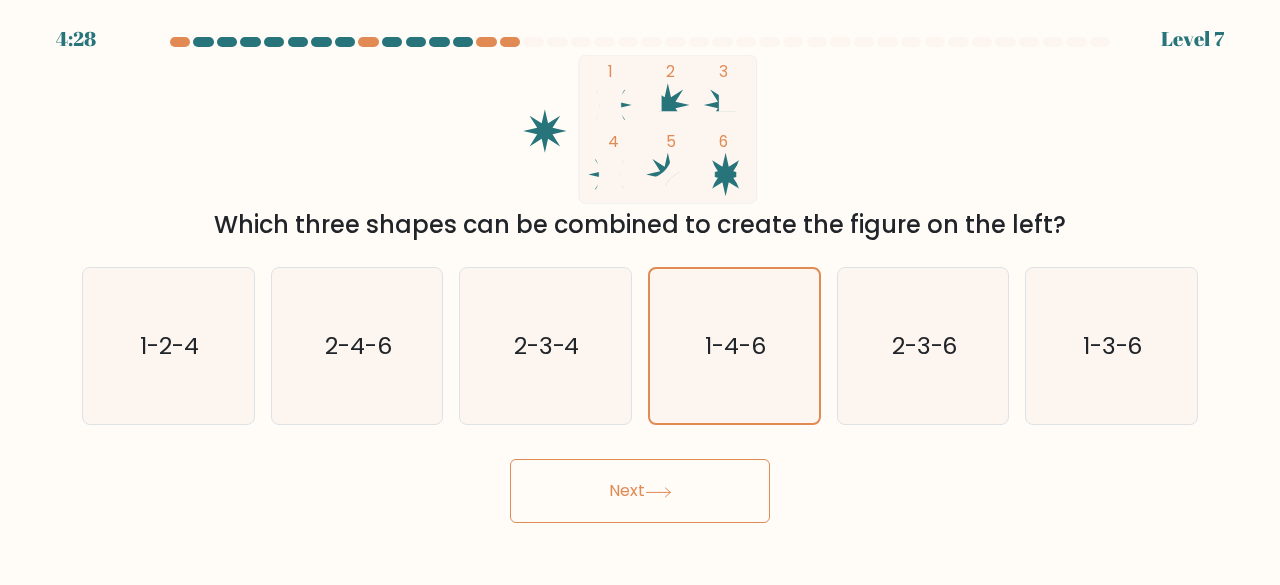 click on "Next" at bounding box center [640, 491] 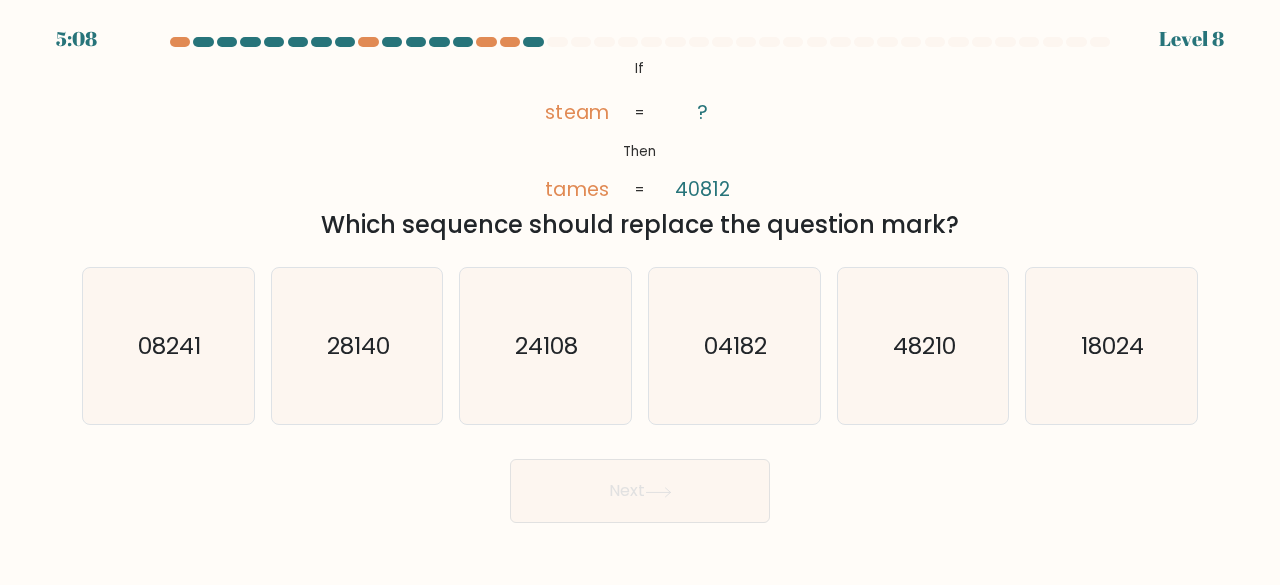 click on "steam" 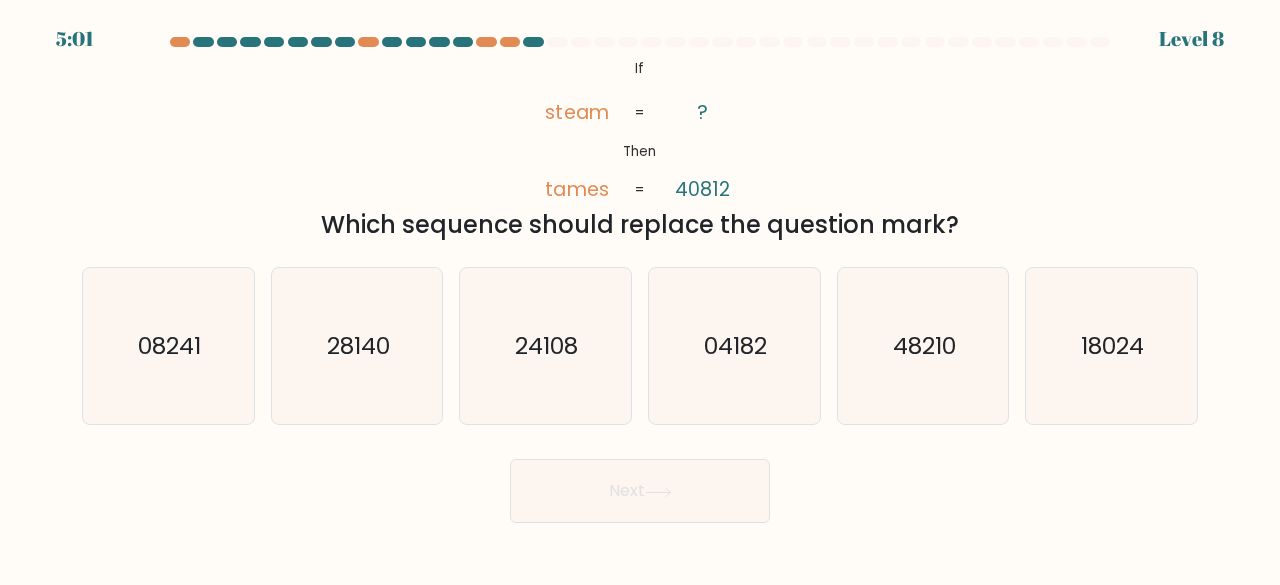 click on "steam" 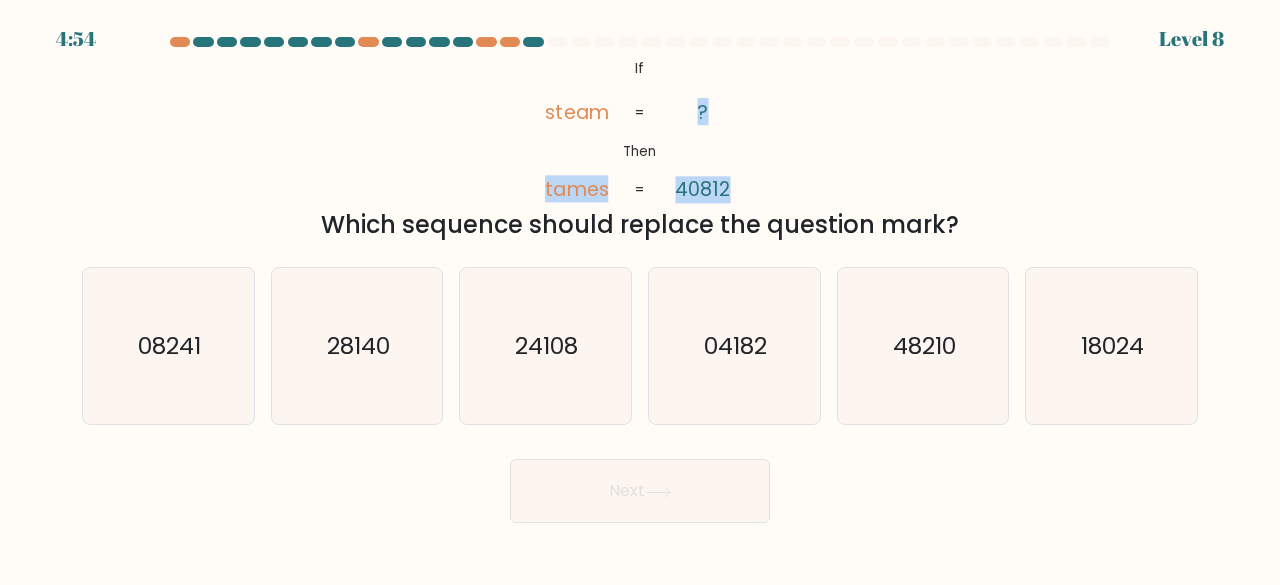 drag, startPoint x: 548, startPoint y: 187, endPoint x: 753, endPoint y: 187, distance: 205 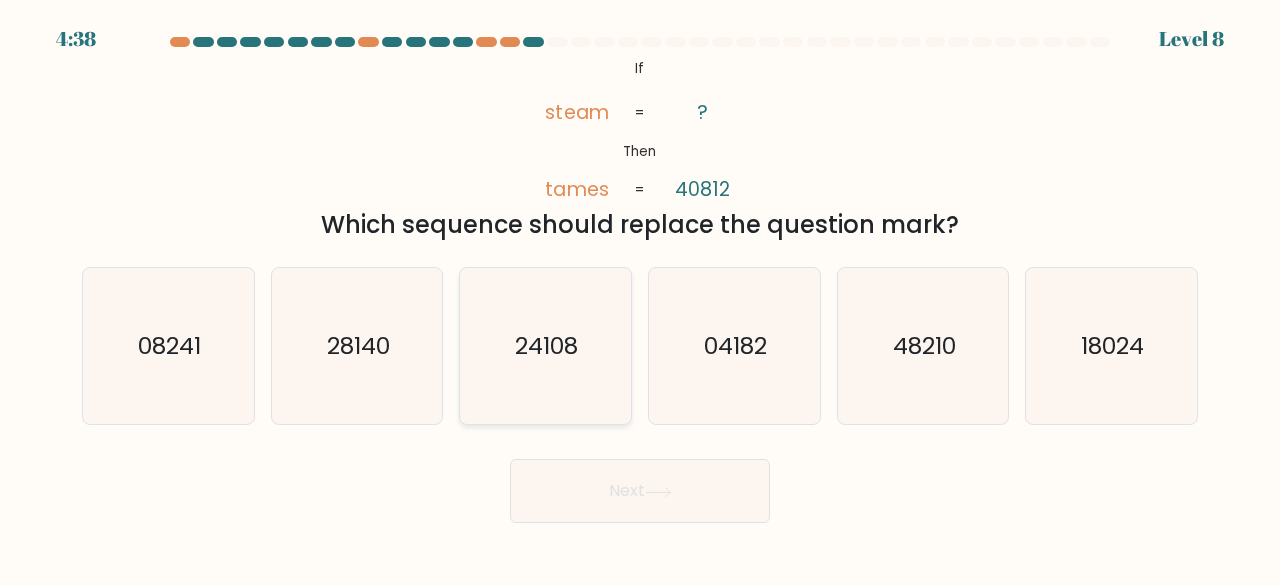 drag, startPoint x: 528, startPoint y: 347, endPoint x: 592, endPoint y: 407, distance: 87.72685 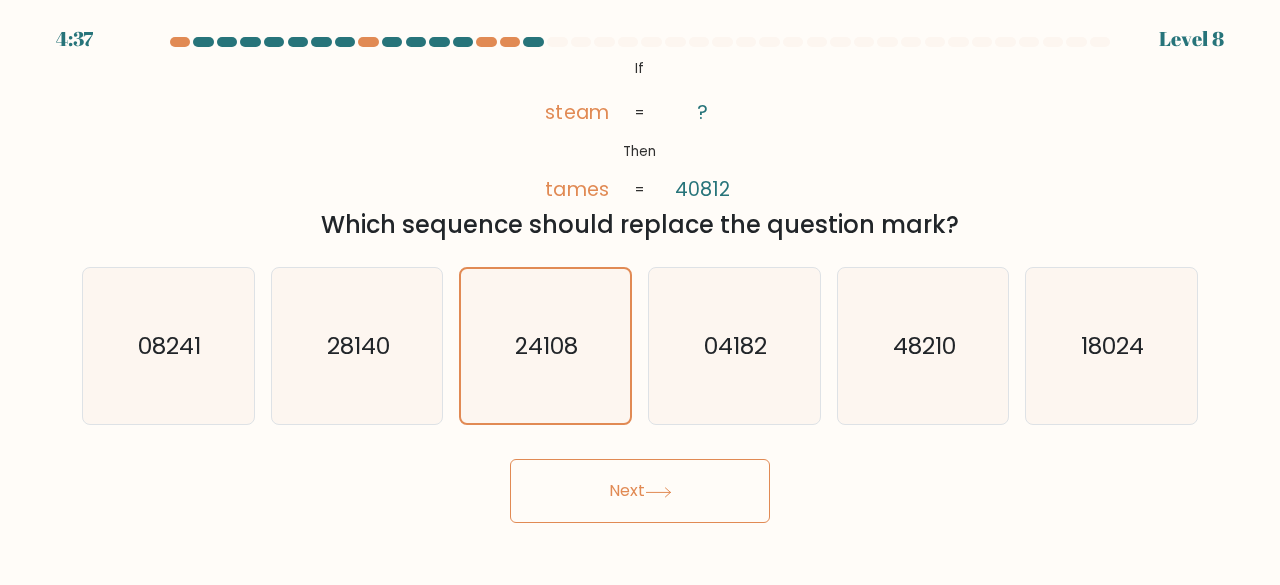 click on "Next" at bounding box center [640, 491] 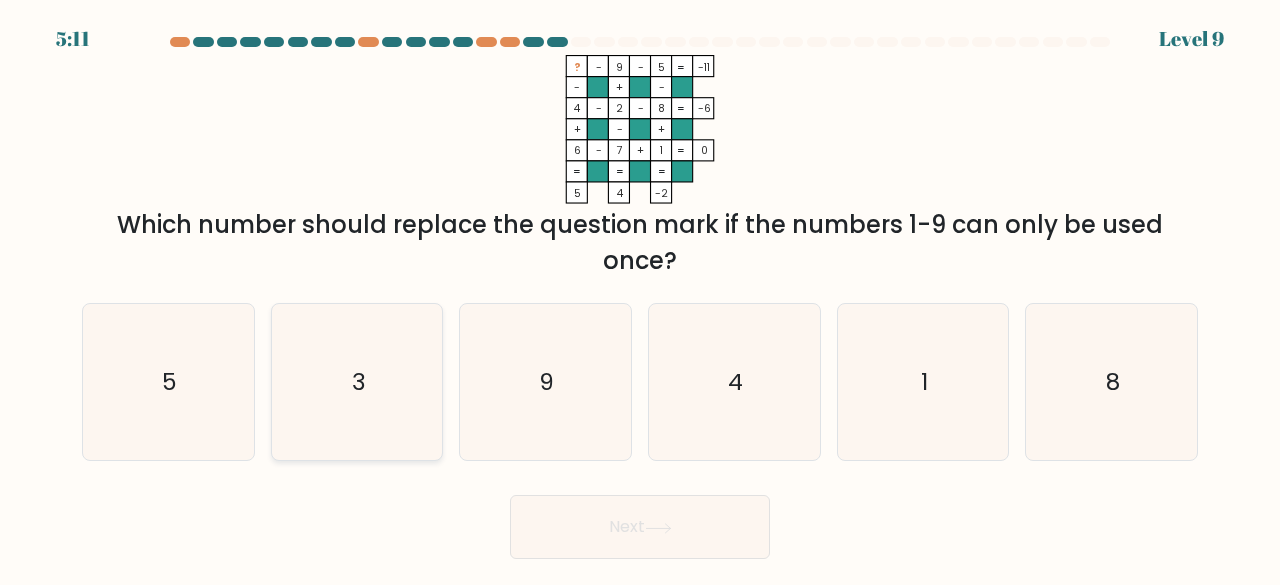 click on "3" 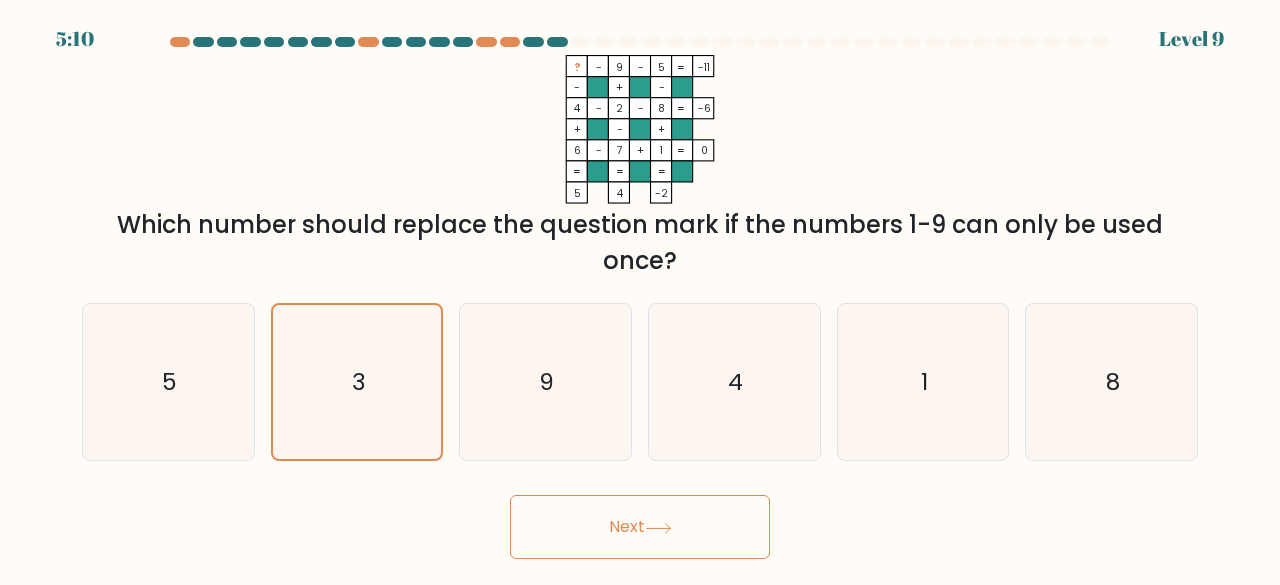 click on "Next" at bounding box center [640, 527] 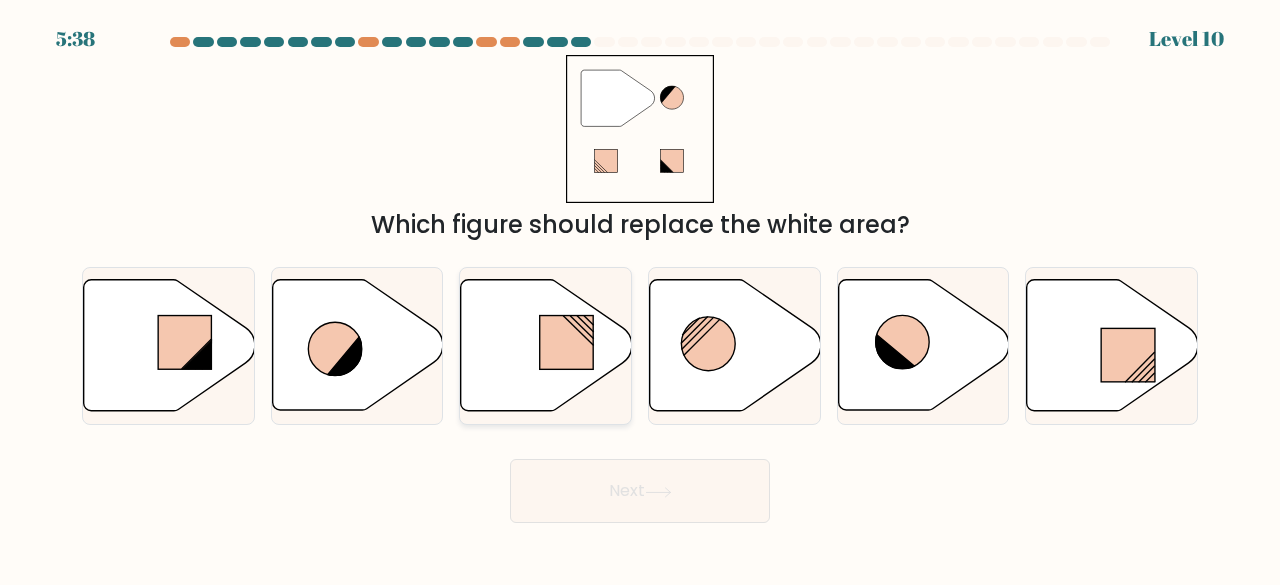click 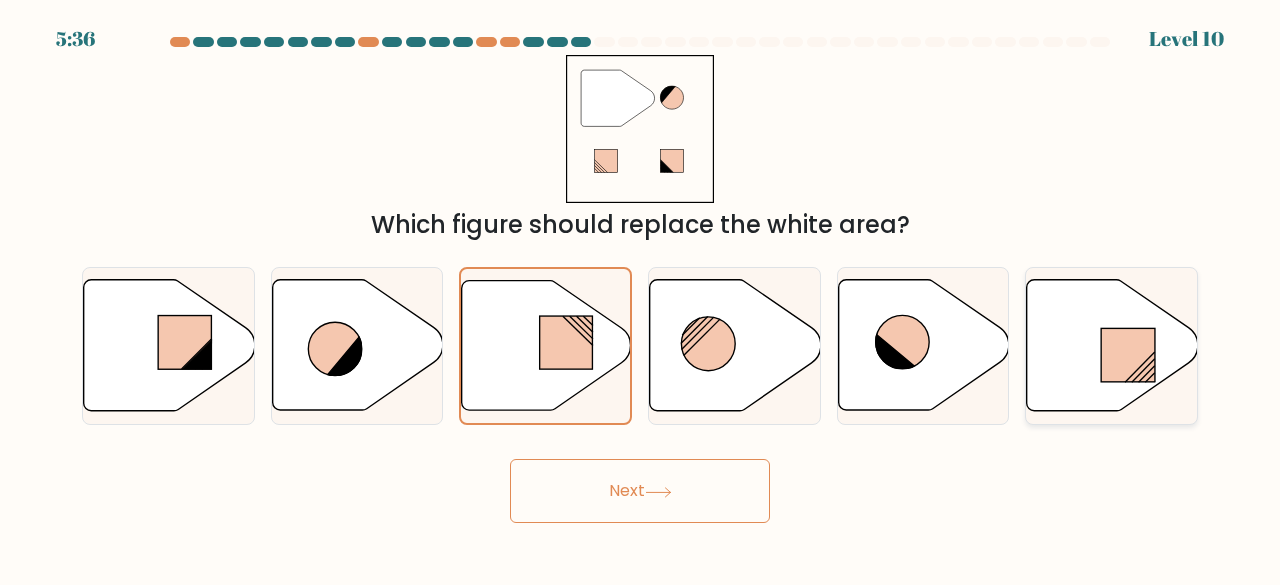 click 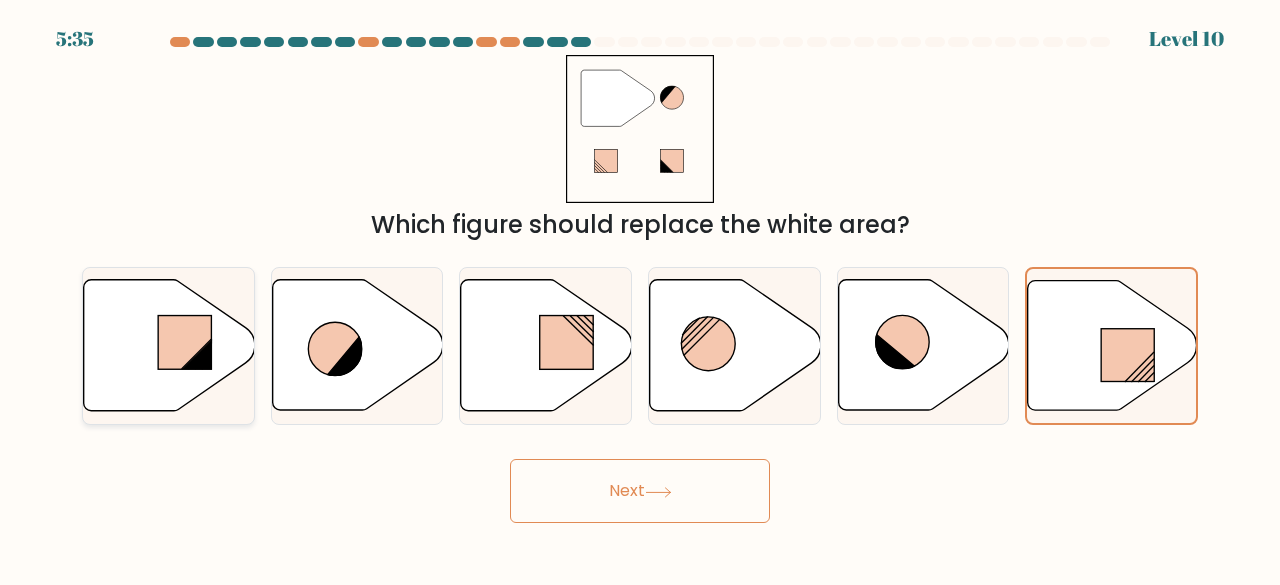 click 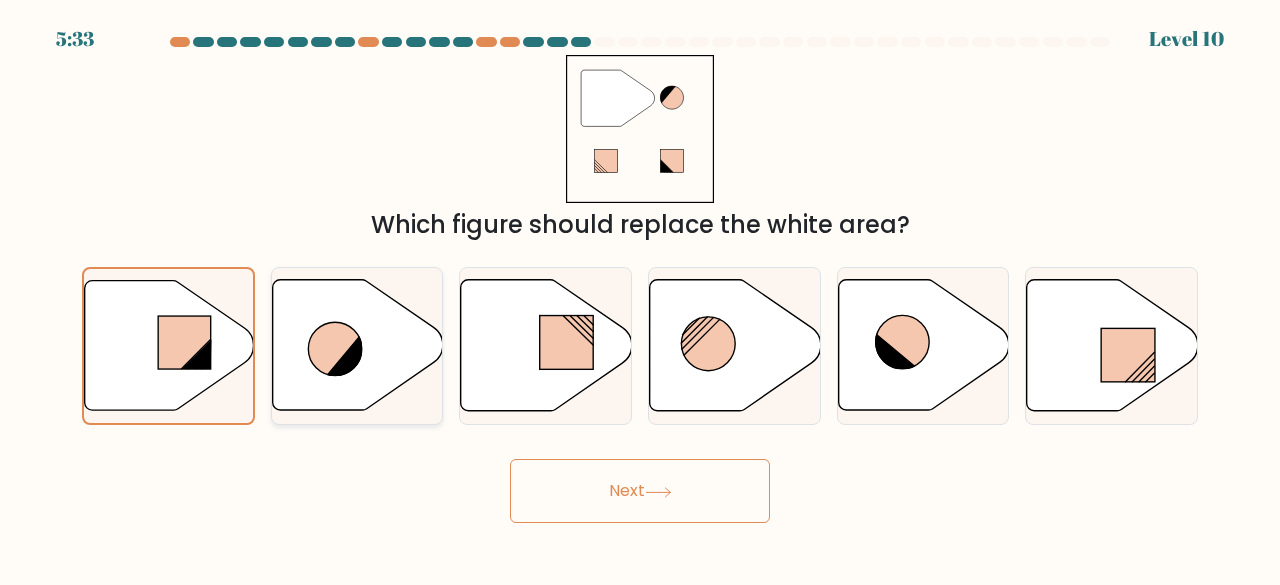 click 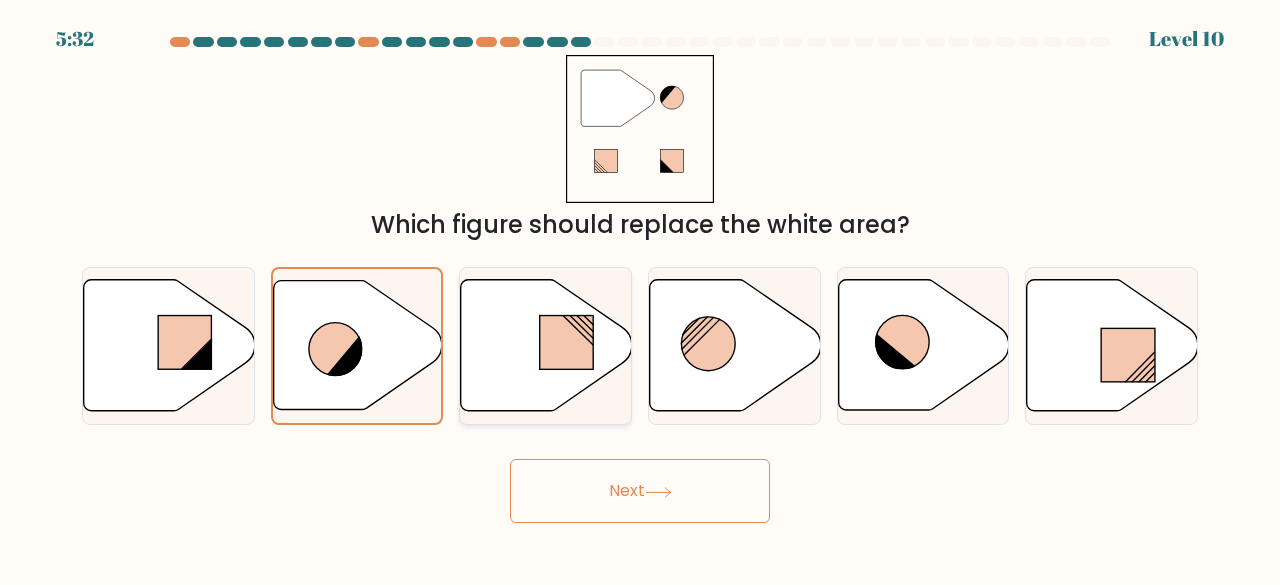 click 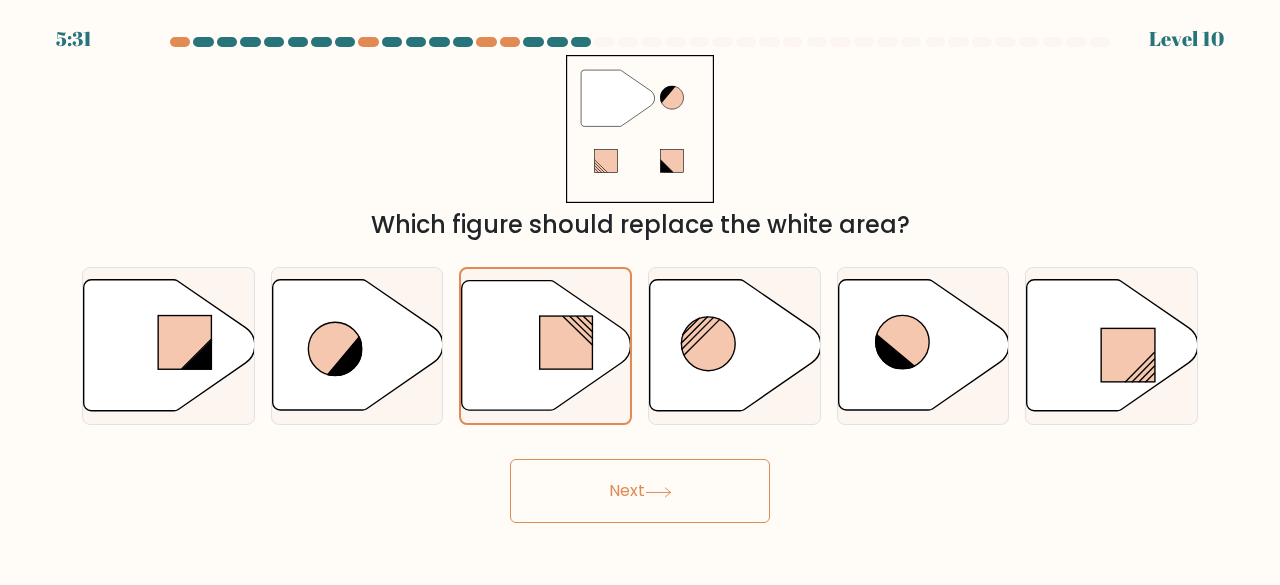 click on "Next" at bounding box center [640, 491] 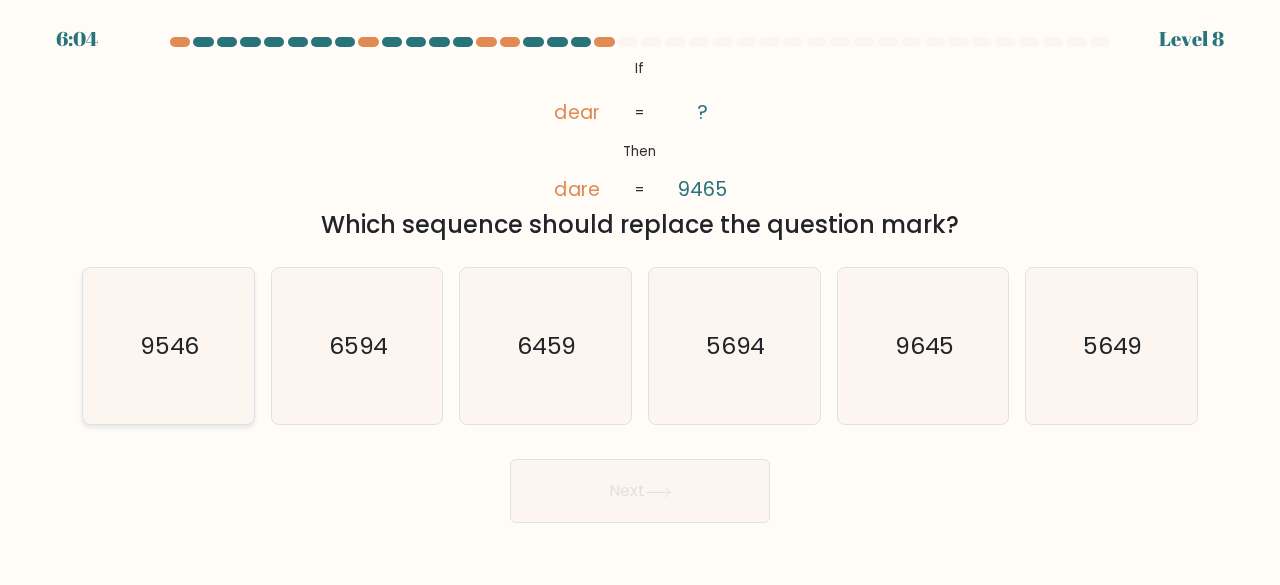 click on "9546" 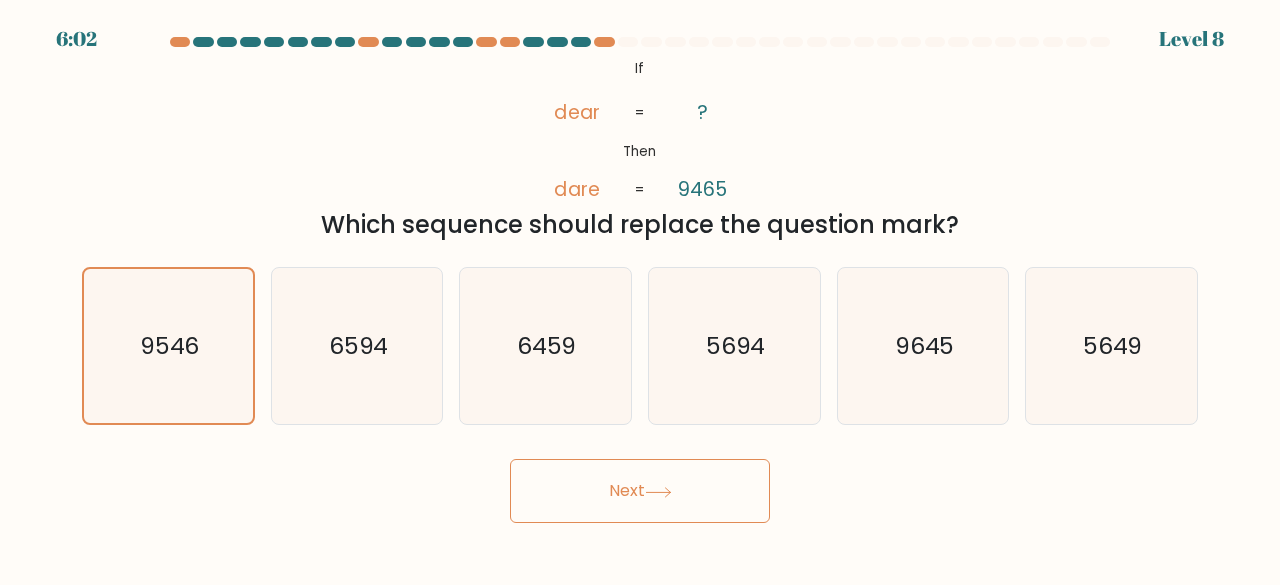 click on "Next" at bounding box center (640, 491) 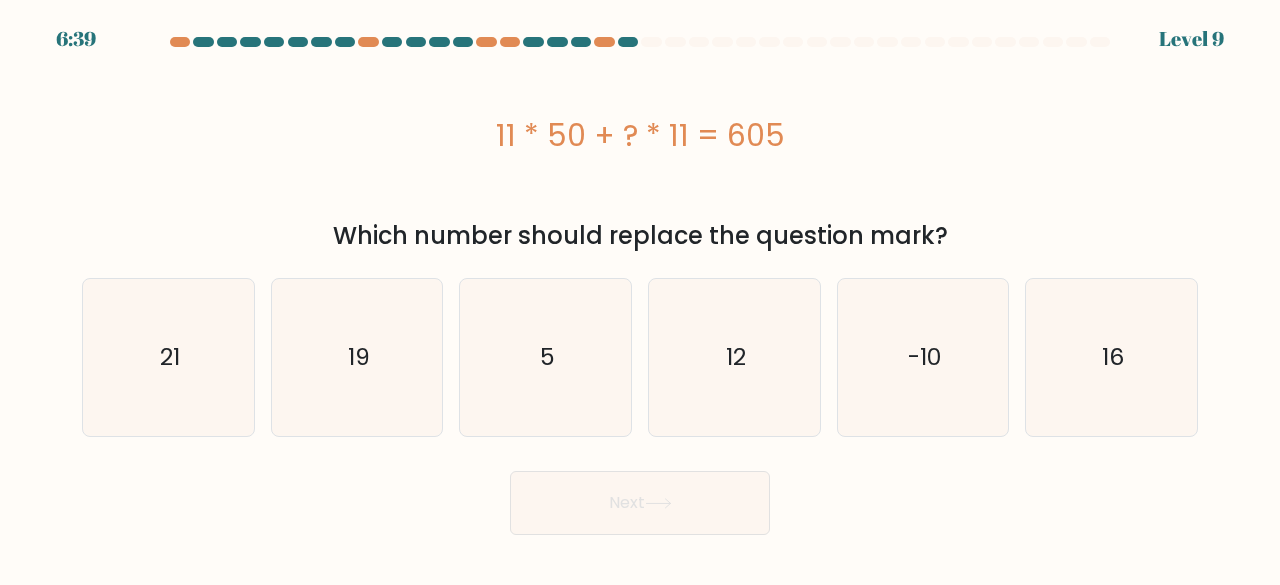 drag, startPoint x: 501, startPoint y: 130, endPoint x: 884, endPoint y: 139, distance: 383.10574 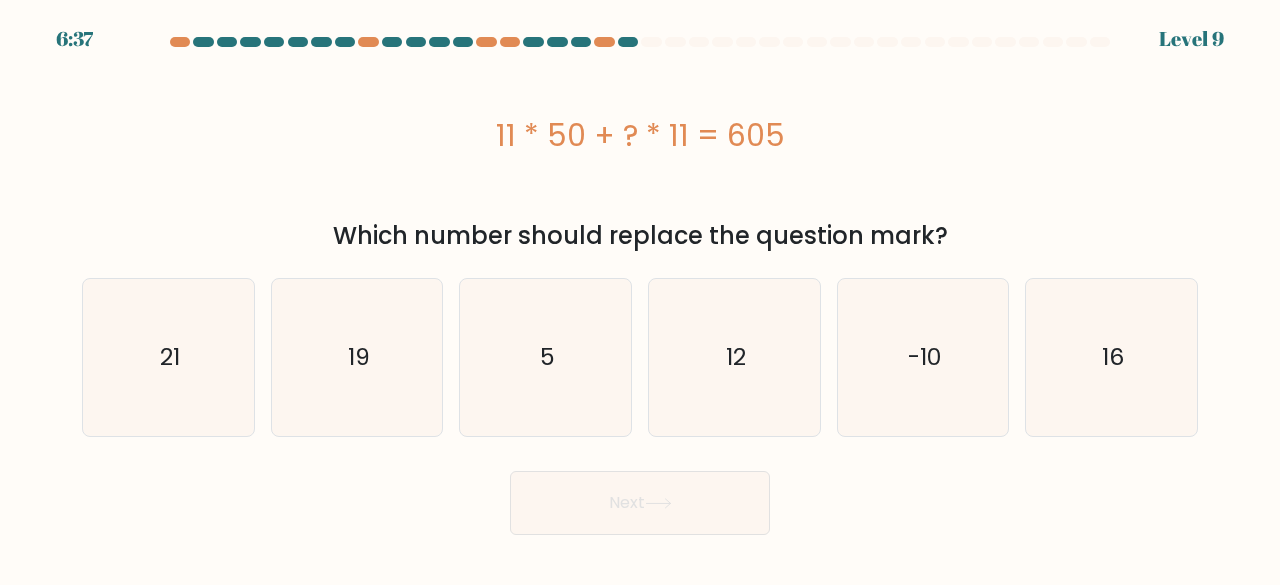 click on "11 * 50 + ? * 11 = 605" at bounding box center (640, 135) 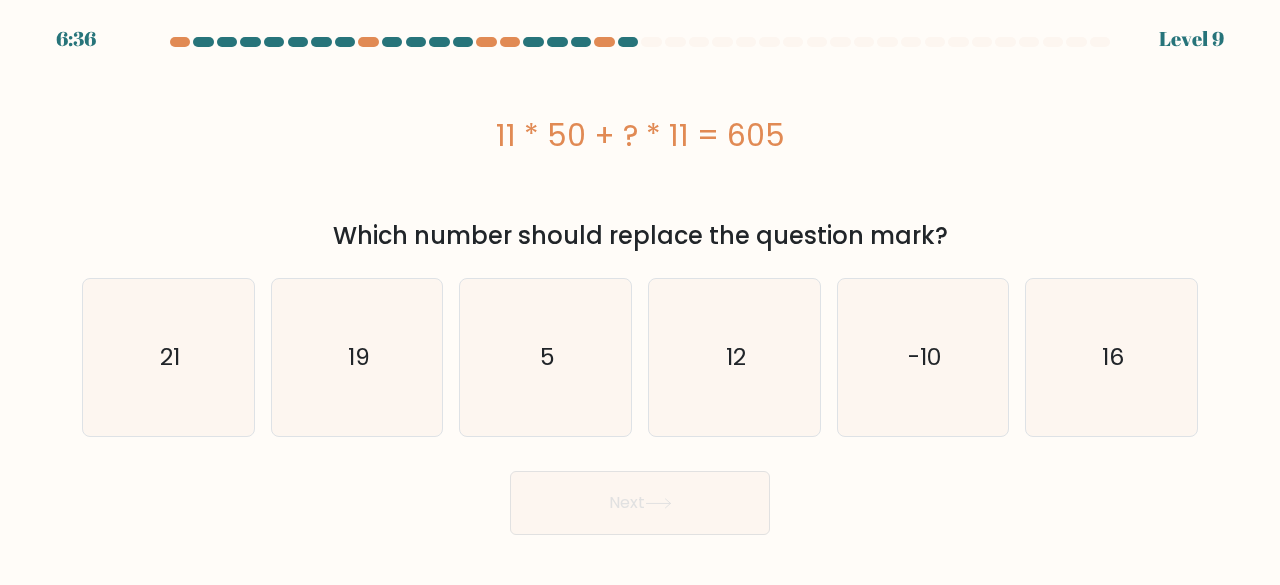 click on "11 * 50 + ? * 11 = 605" at bounding box center (640, 135) 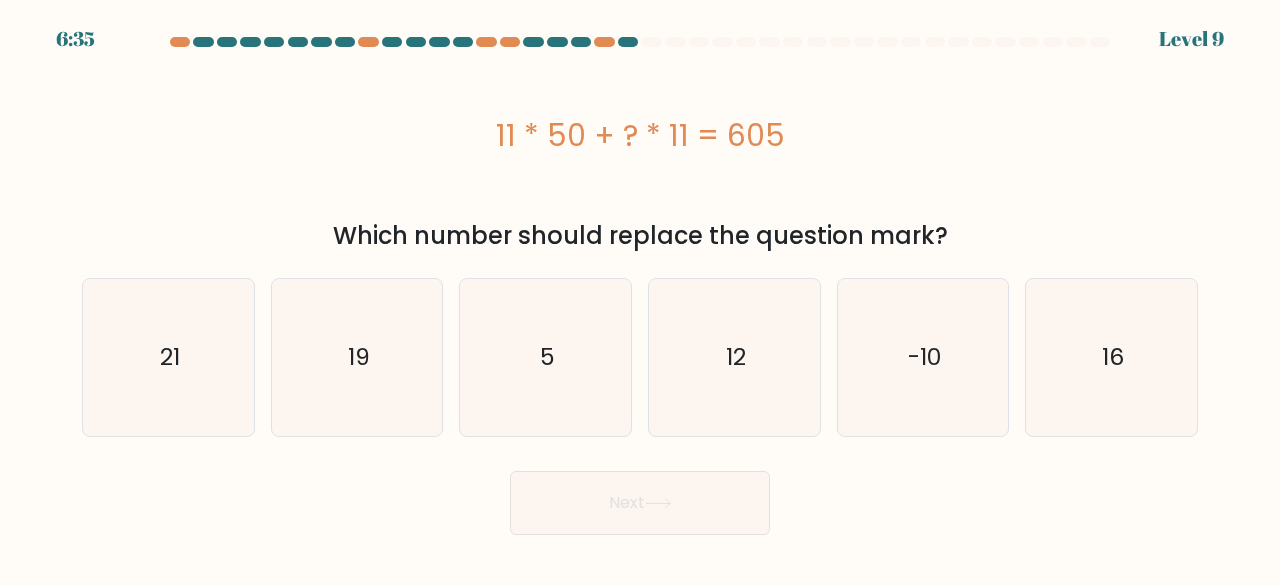 drag, startPoint x: 498, startPoint y: 135, endPoint x: 830, endPoint y: 131, distance: 332.0241 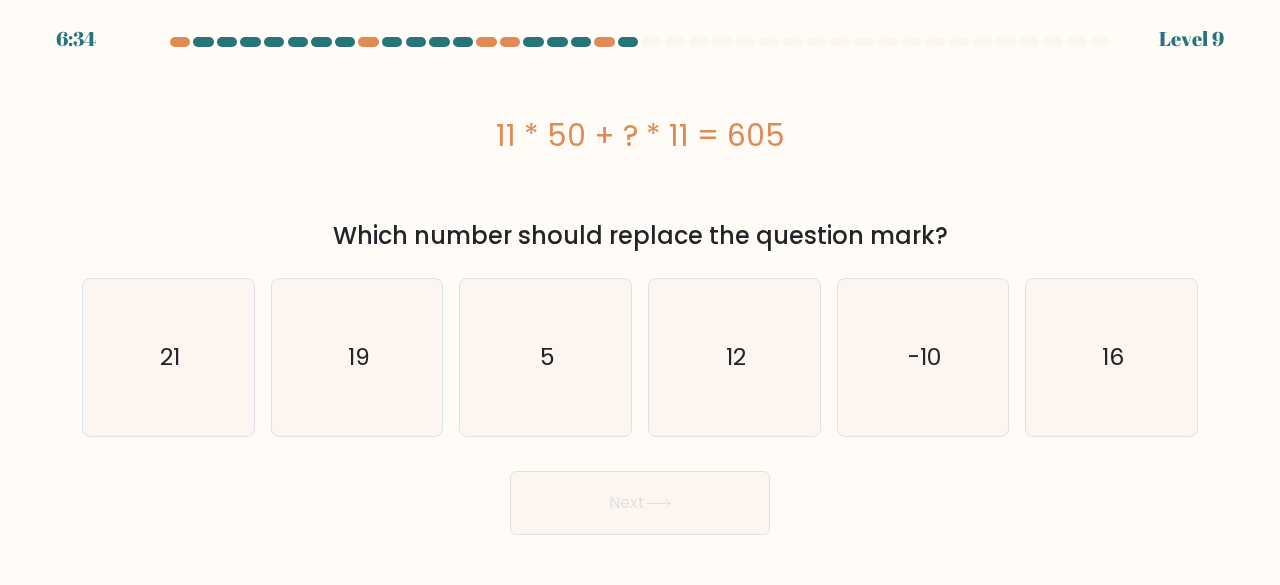 copy on "11 * 50 + ? * 11 = 605" 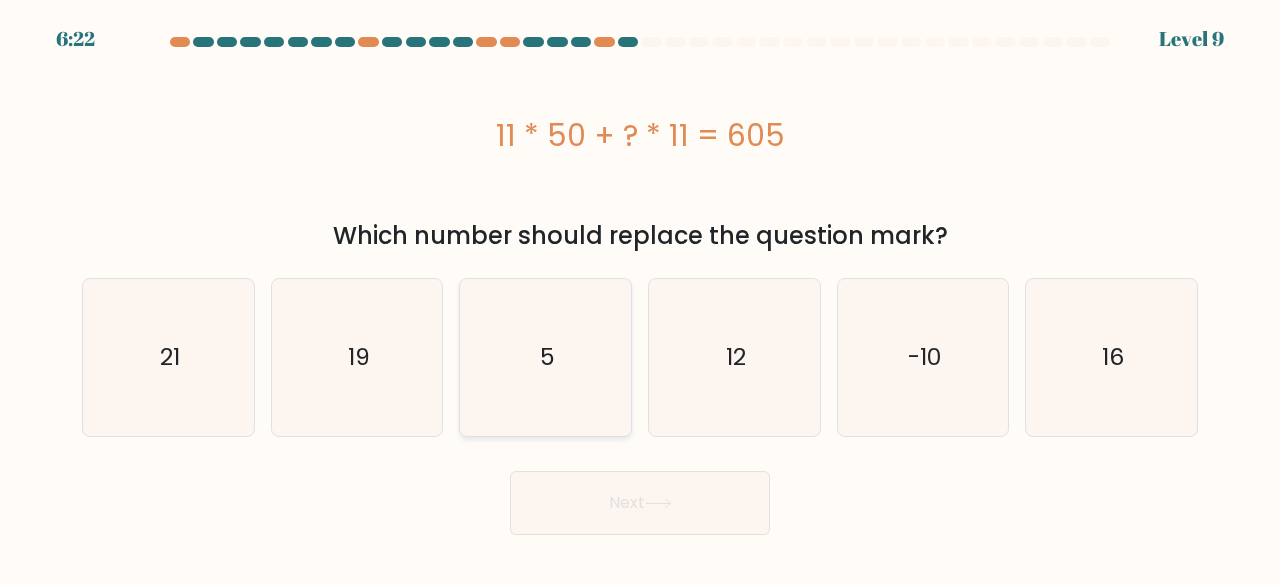 click on "5" 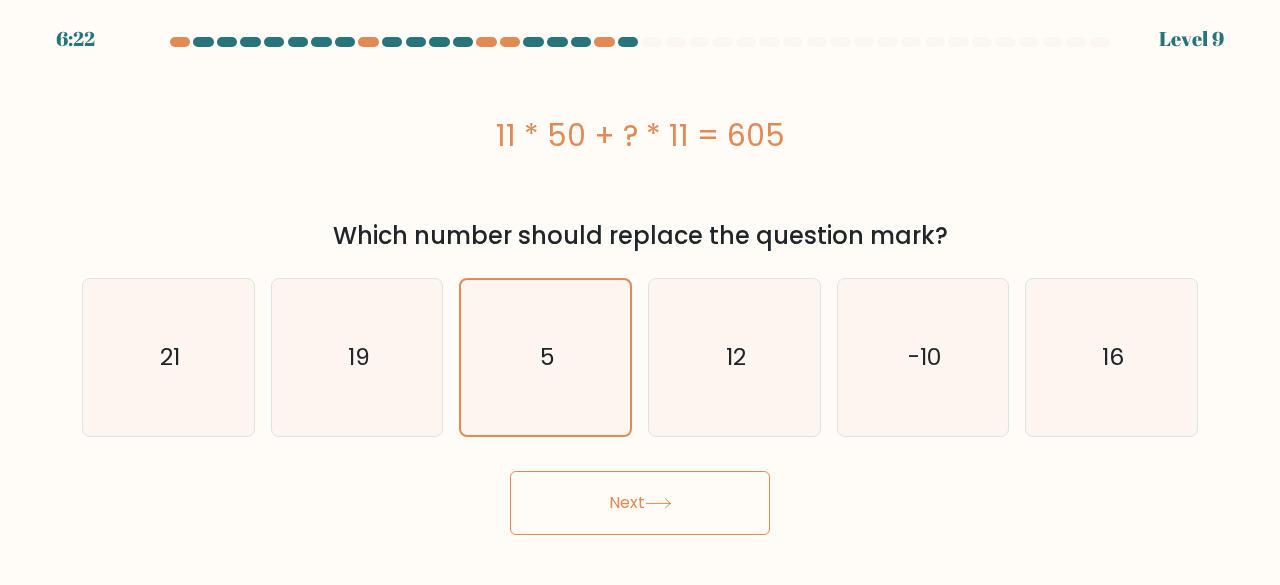 click on "Next" at bounding box center (640, 503) 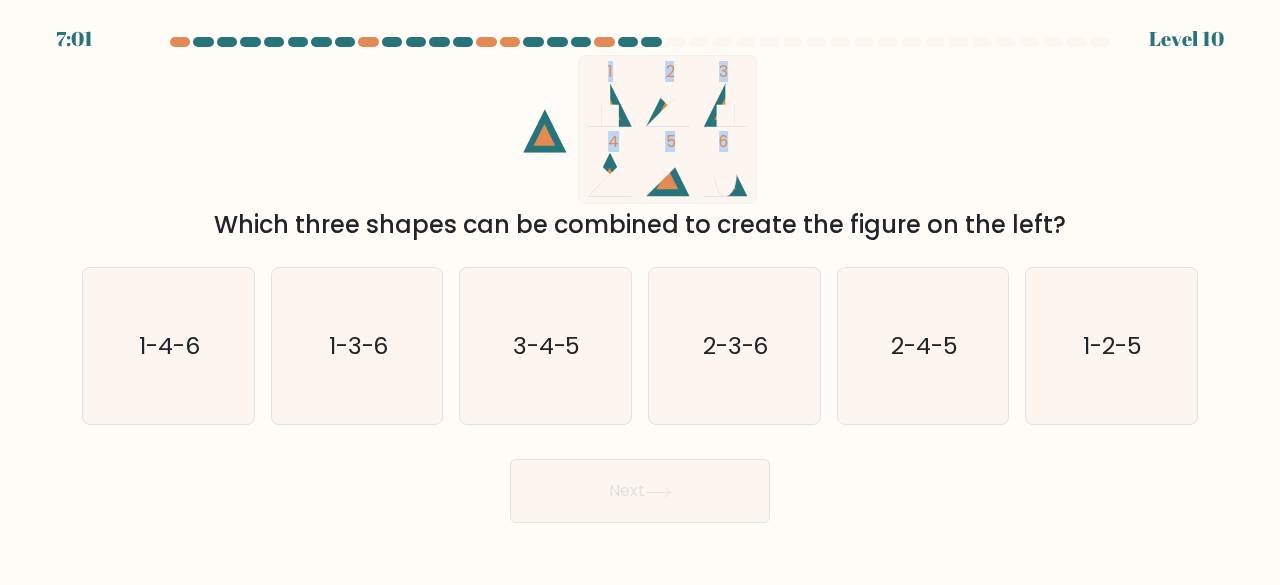 drag, startPoint x: 578, startPoint y: 65, endPoint x: 780, endPoint y: 202, distance: 244.0758 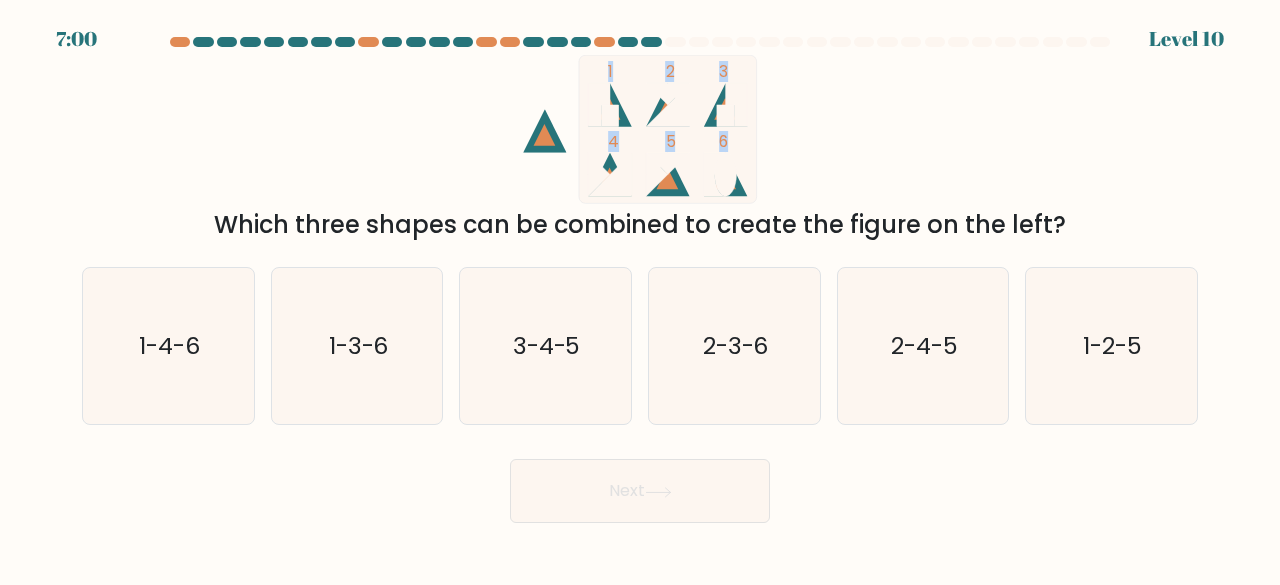 click on "1
2
3
4
5
6" 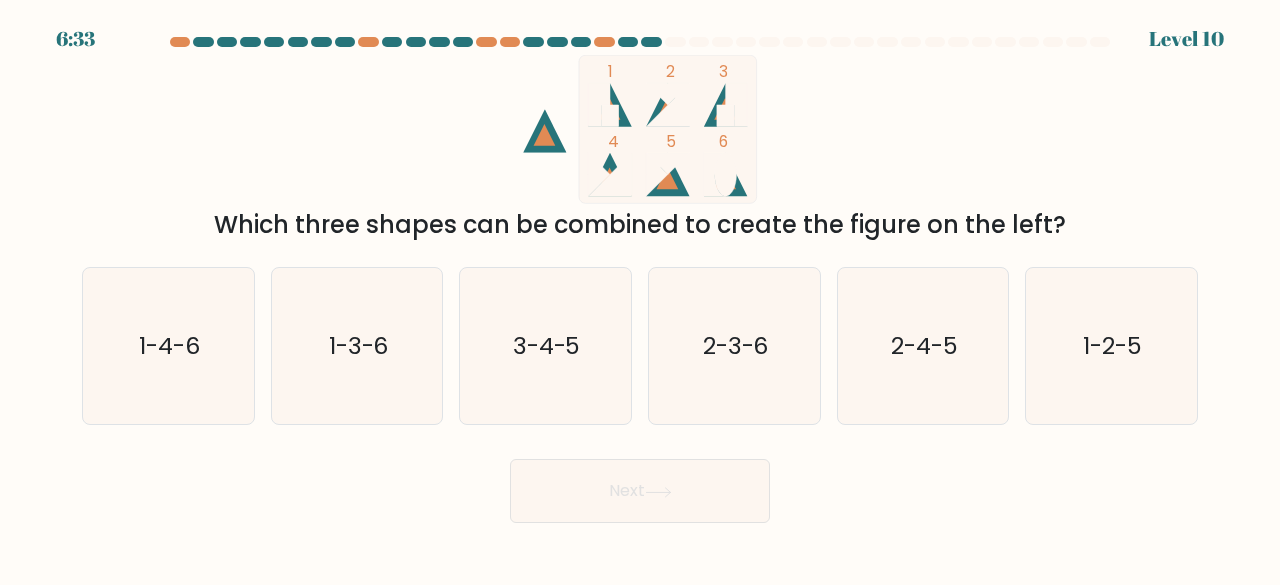 click 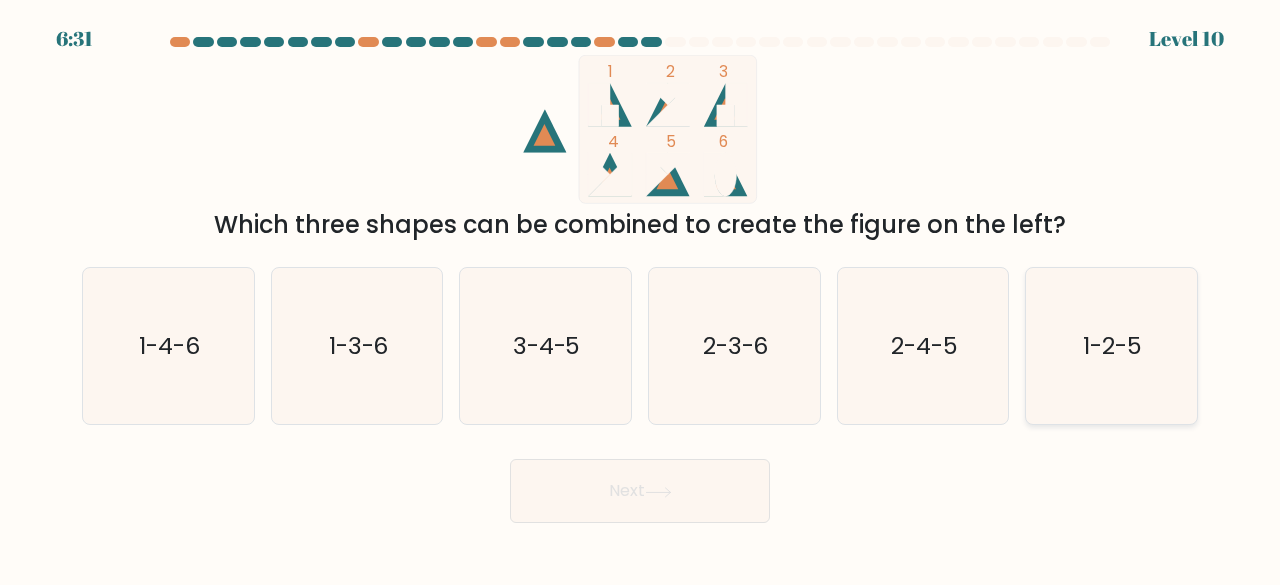 click on "1-2-5" 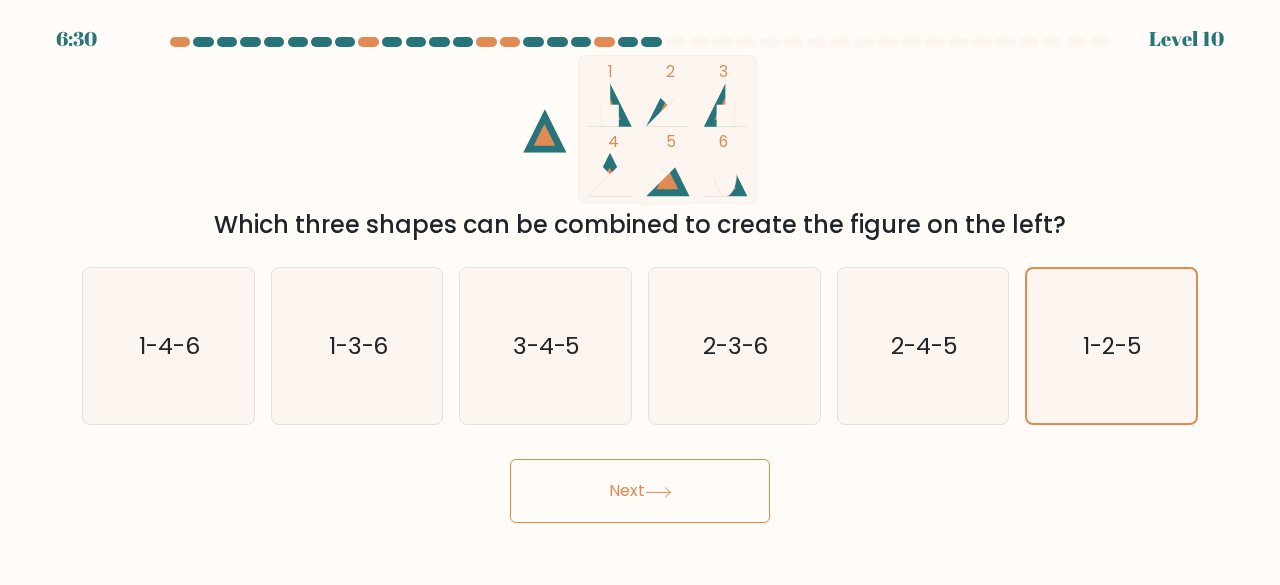 click on "Next" at bounding box center [640, 491] 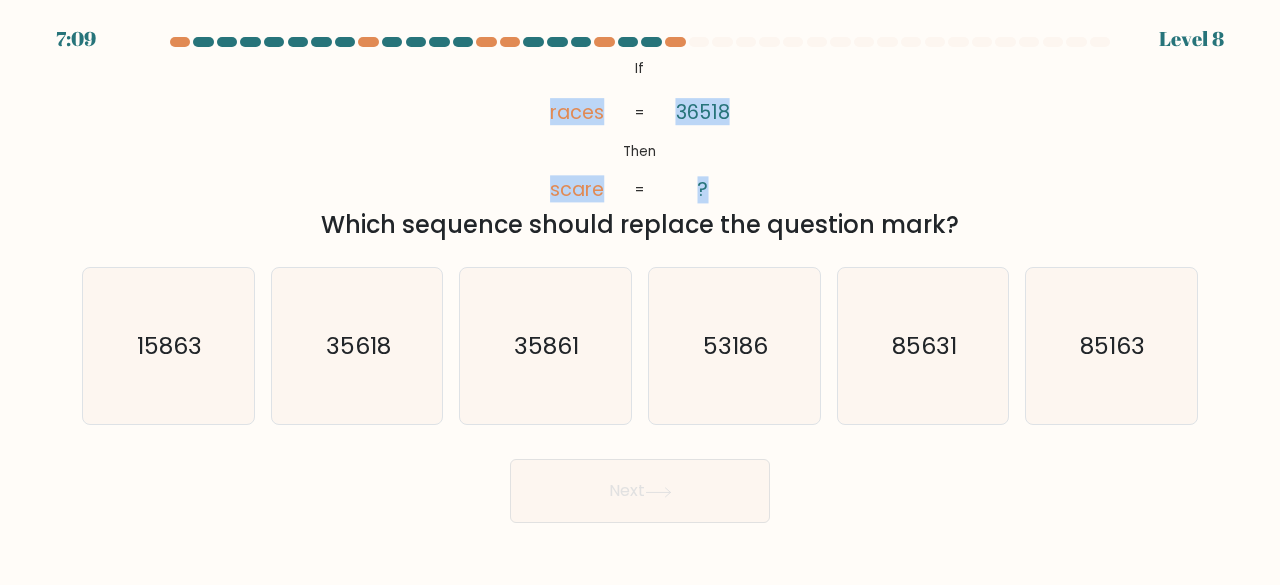 drag, startPoint x: 549, startPoint y: 109, endPoint x: 748, endPoint y: 197, distance: 217.58907 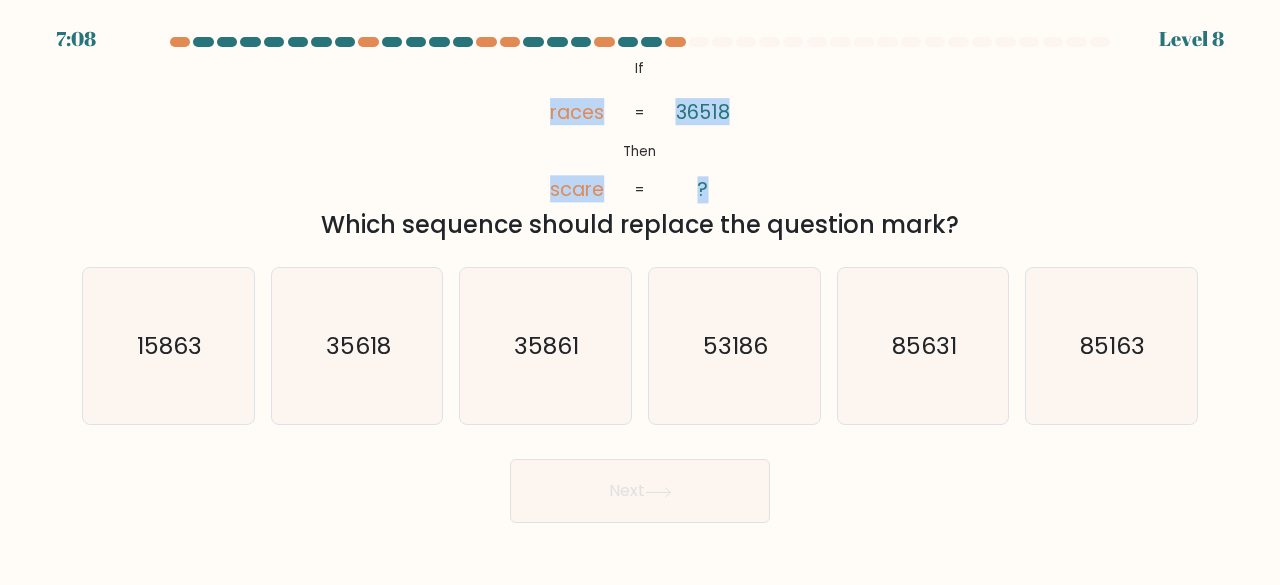 copy on "races       scare       36518       ?" 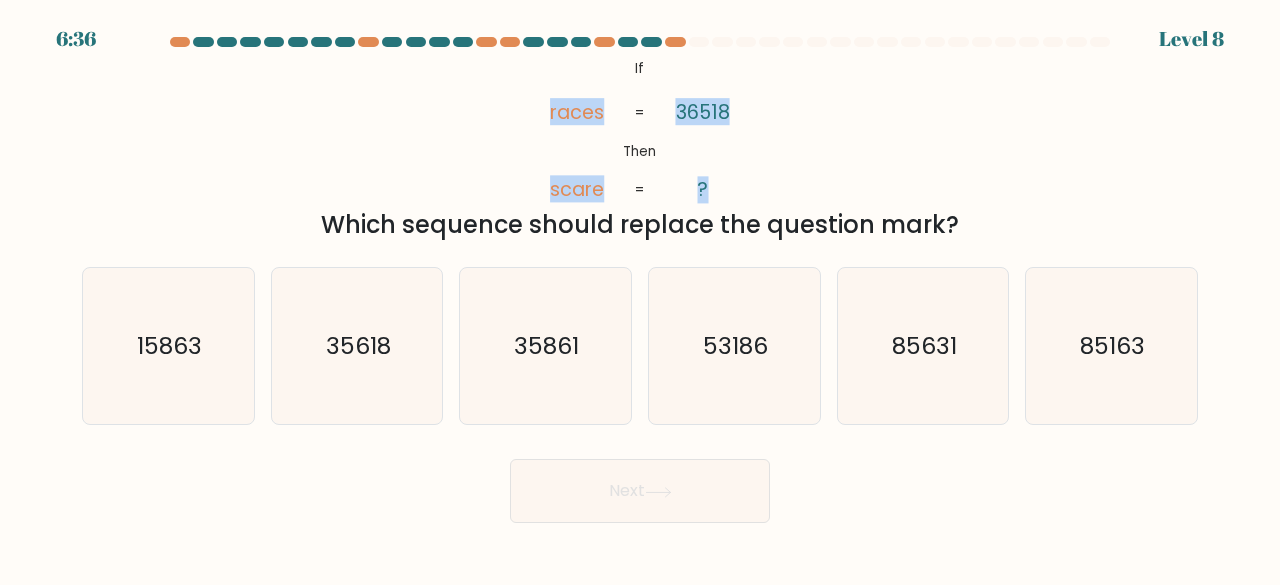 click on "@import url('https://fonts.googleapis.com/css?family=Abril+Fatface:400,100,100italic,300,300italic,400italic,500,500italic,700,700italic,900,900italic');           If       Then       races       scare       36518       ?       =       =
Which sequence should replace the question mark?" at bounding box center [640, 149] 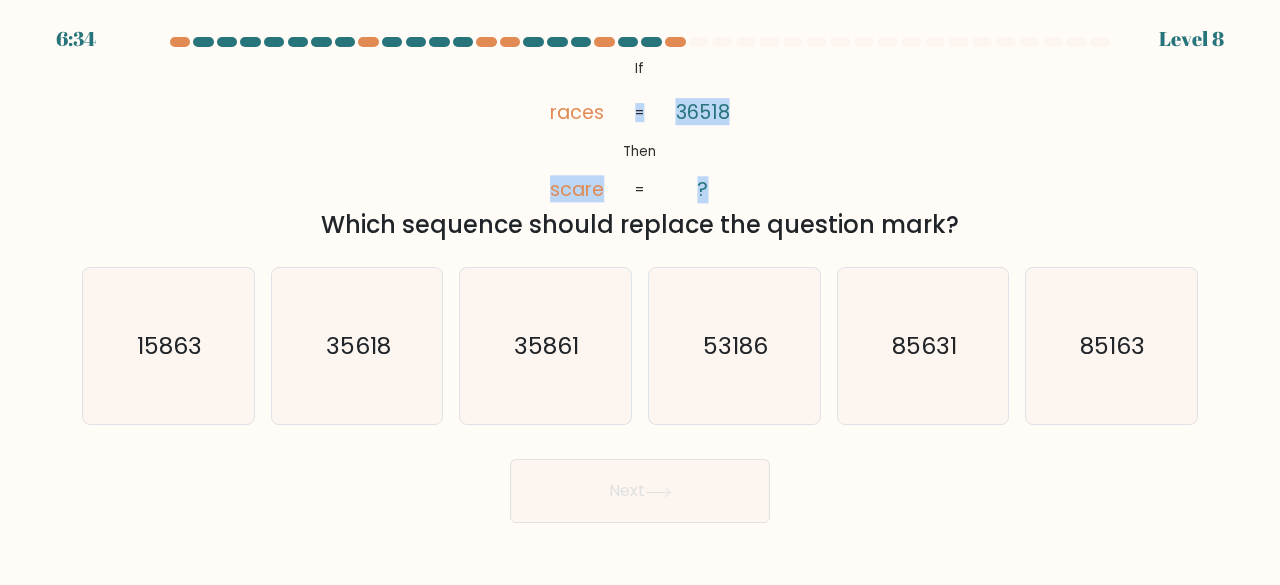 drag, startPoint x: 547, startPoint y: 190, endPoint x: 628, endPoint y: 181, distance: 81.49847 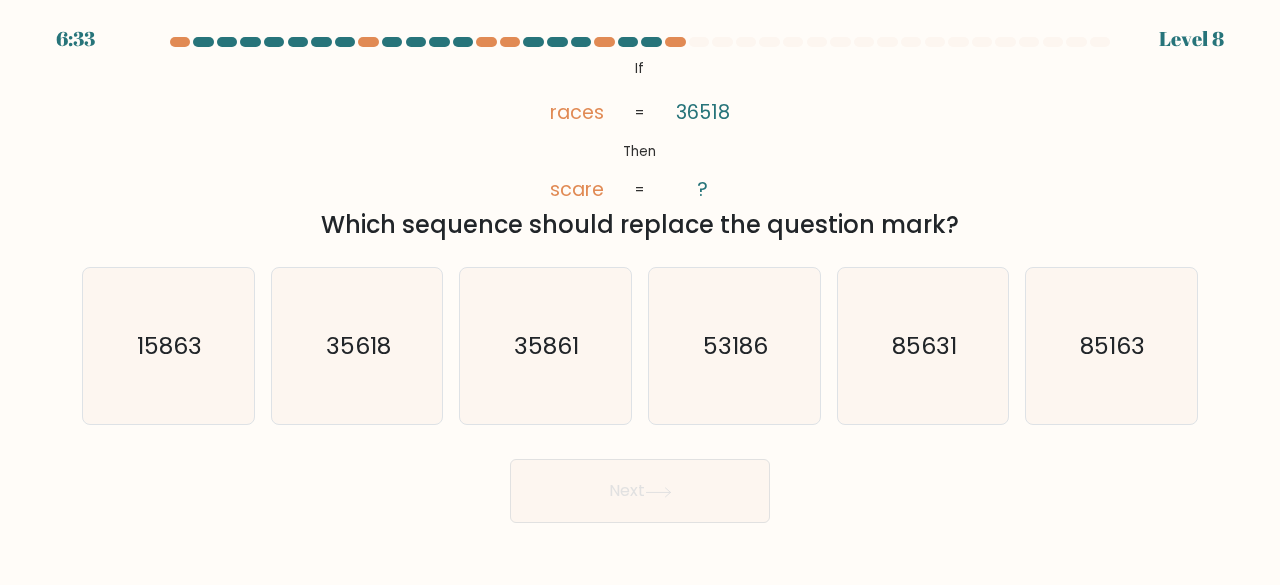 click on "@import url('https://fonts.googleapis.com/css?family=Abril+Fatface:400,100,100italic,300,300italic,400italic,500,500italic,700,700italic,900,900italic');           If       Then       races       scare       36518       ?       =       =" 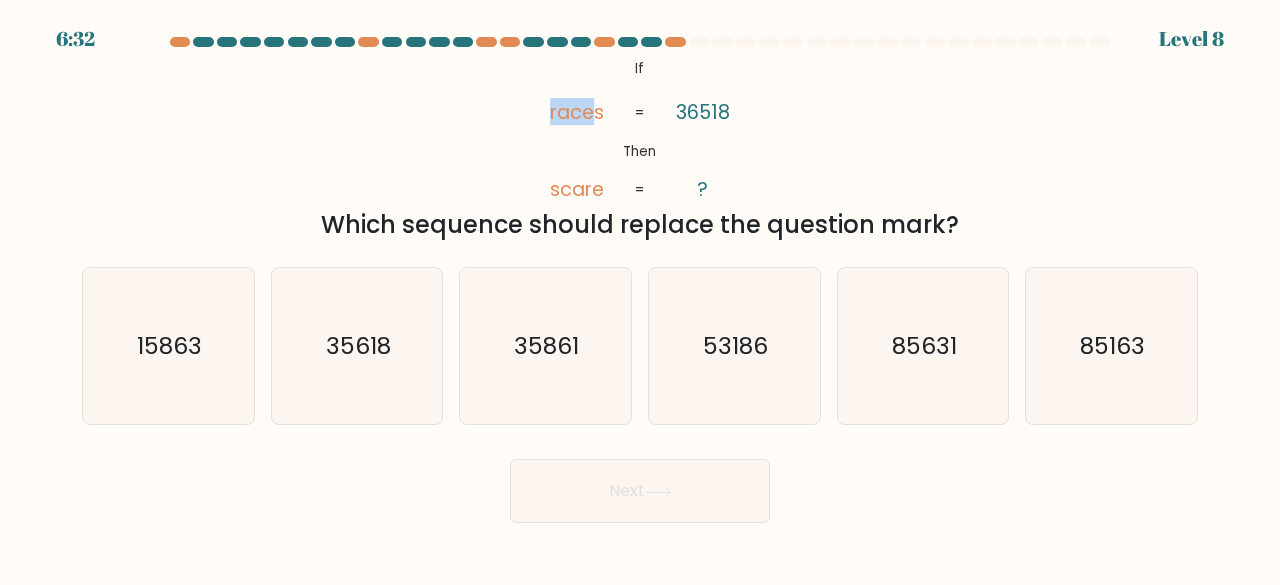 drag, startPoint x: 549, startPoint y: 111, endPoint x: 597, endPoint y: 111, distance: 48 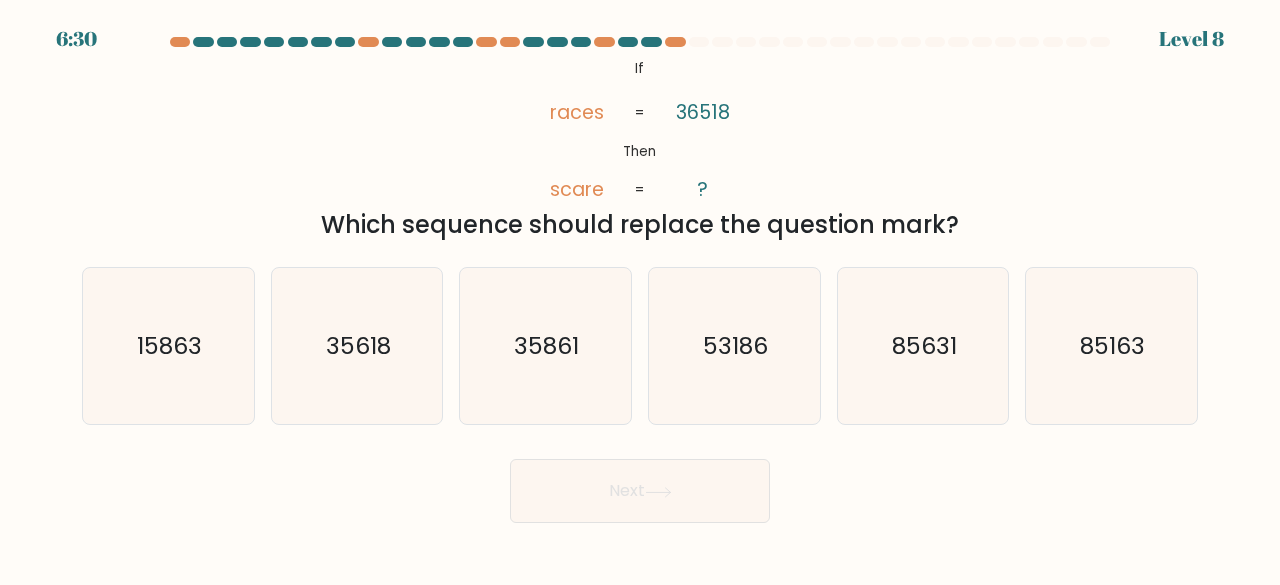 click on "races" 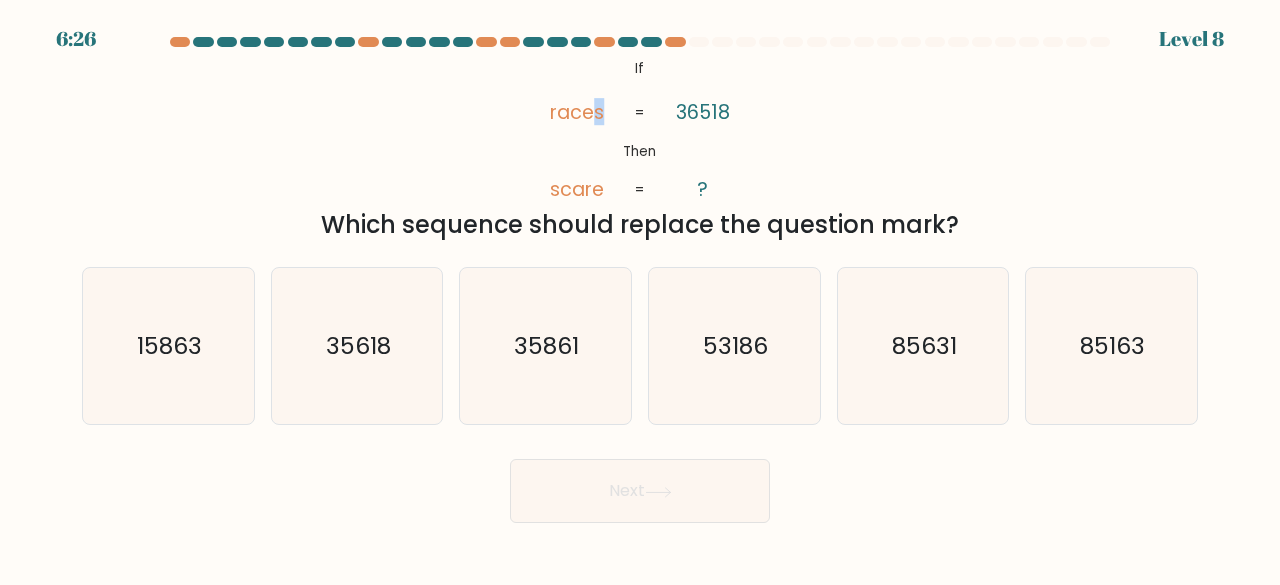drag, startPoint x: 594, startPoint y: 105, endPoint x: 612, endPoint y: 107, distance: 18.110771 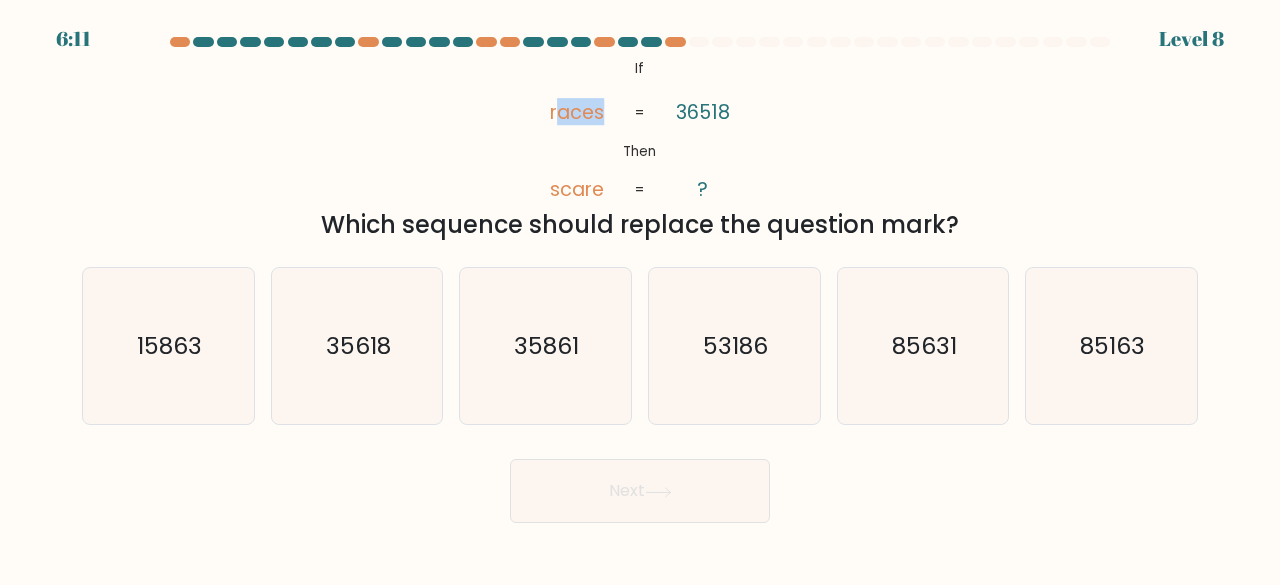drag, startPoint x: 576, startPoint y: 107, endPoint x: 603, endPoint y: 107, distance: 27 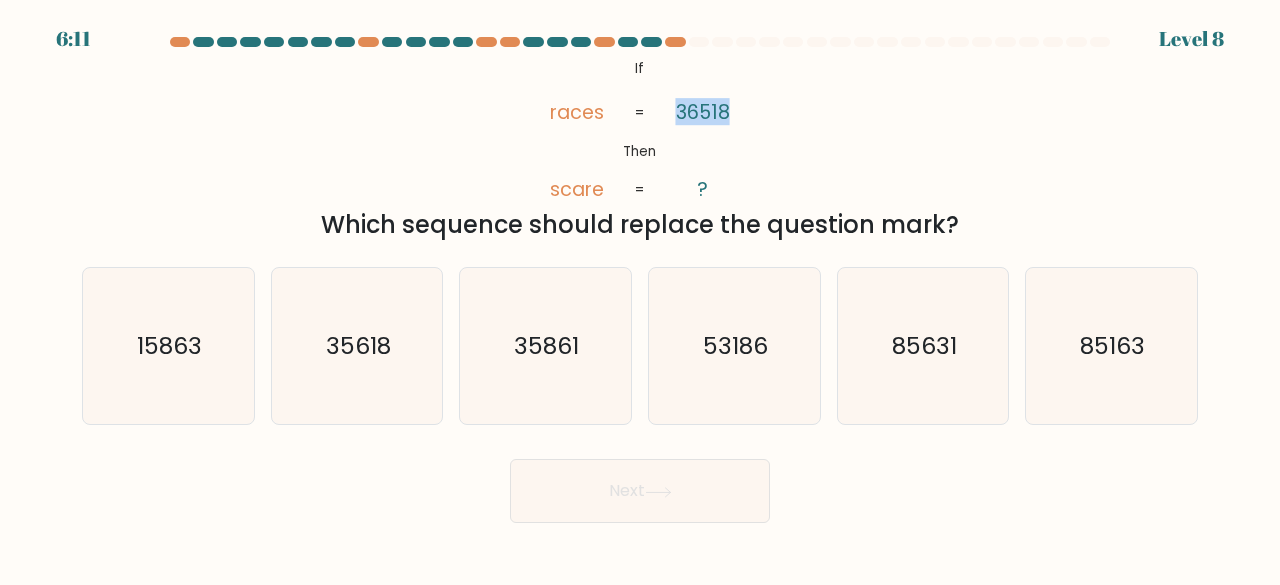 drag, startPoint x: 678, startPoint y: 112, endPoint x: 718, endPoint y: 183, distance: 81.49233 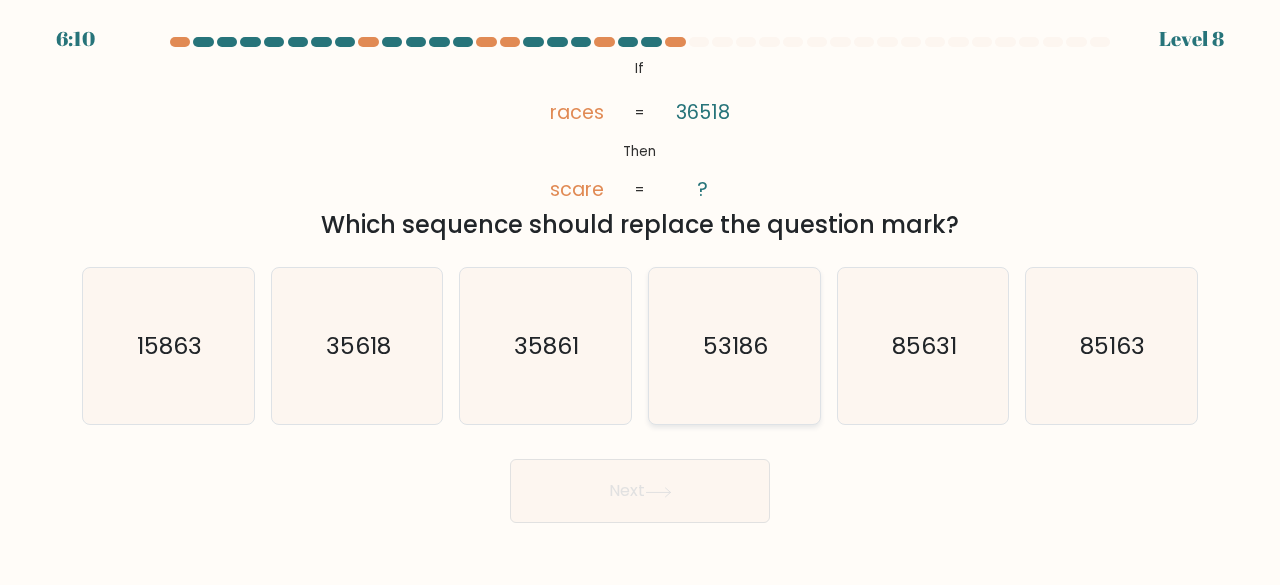 click on "53186" 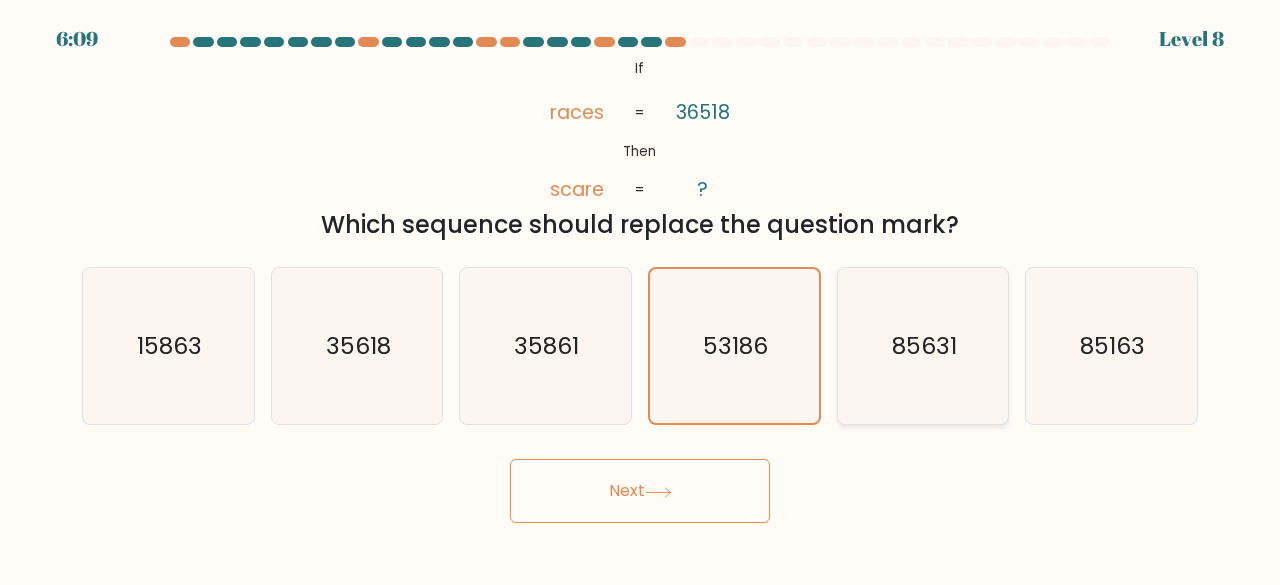 click on "85631" 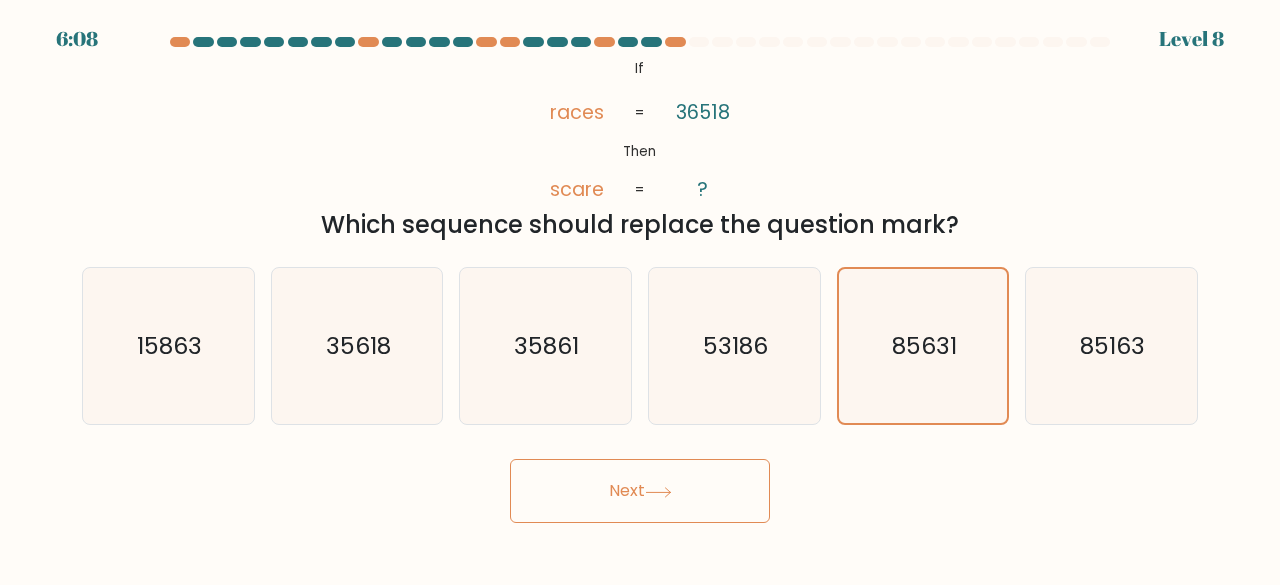 click on "Next" at bounding box center (640, 491) 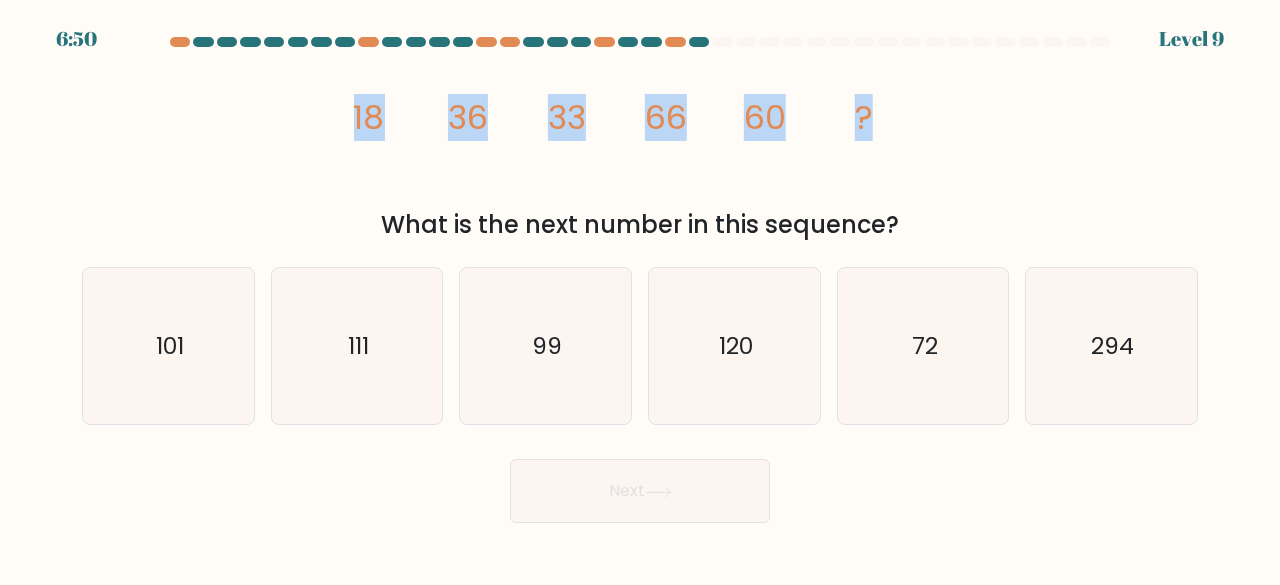 drag, startPoint x: 352, startPoint y: 115, endPoint x: 974, endPoint y: 112, distance: 622.00726 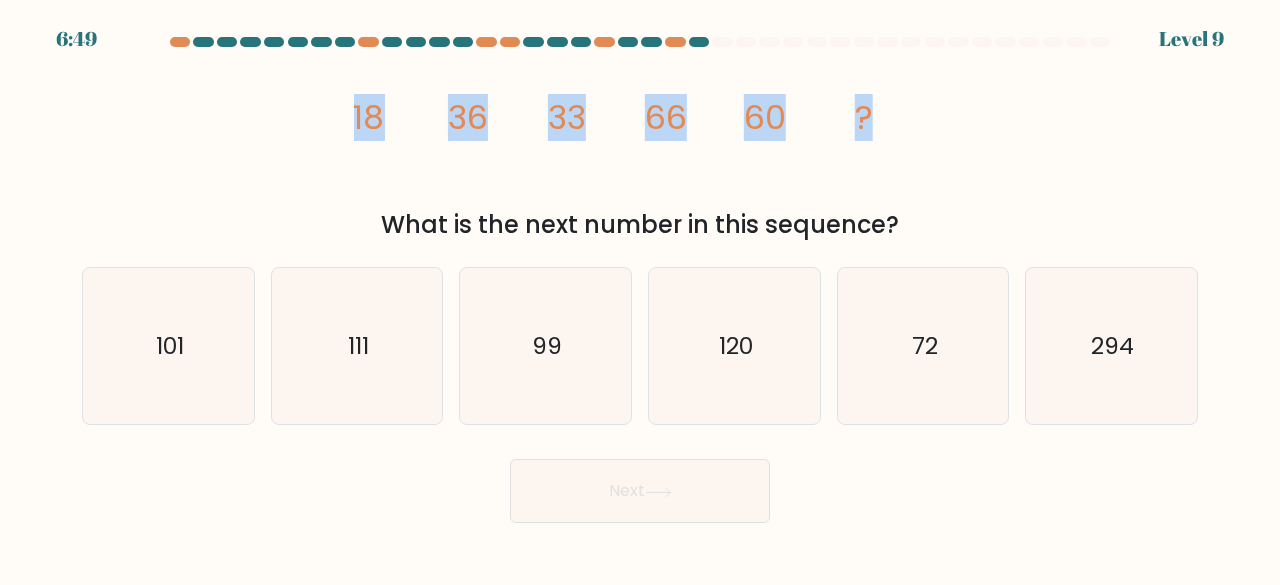 copy on "18
36
33
66
60
?" 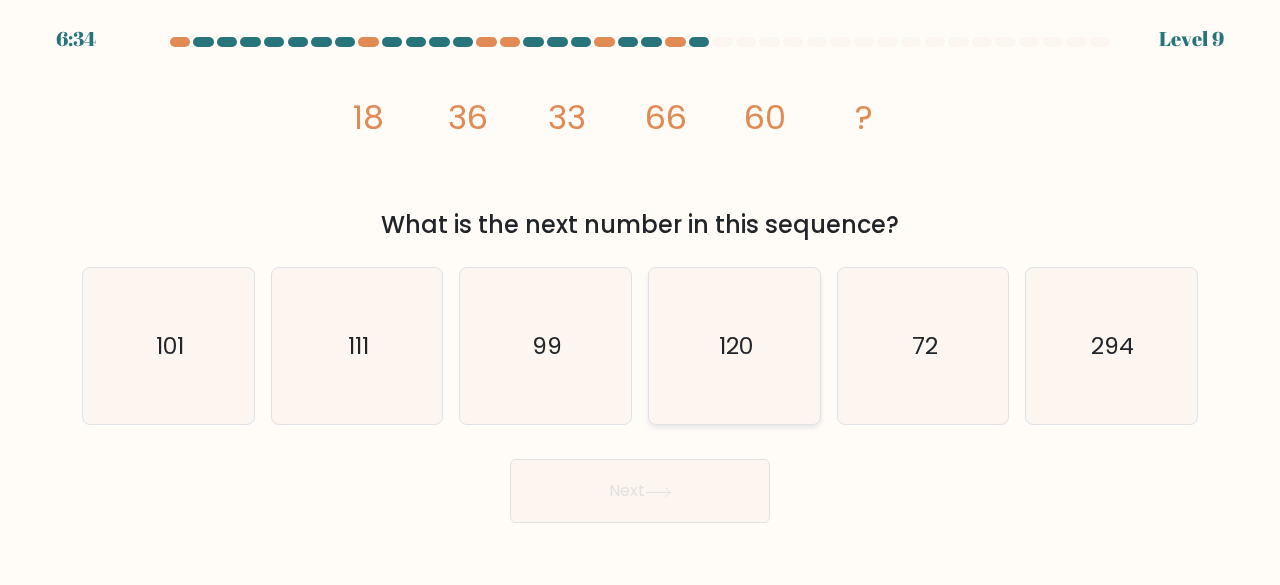 click on "120" 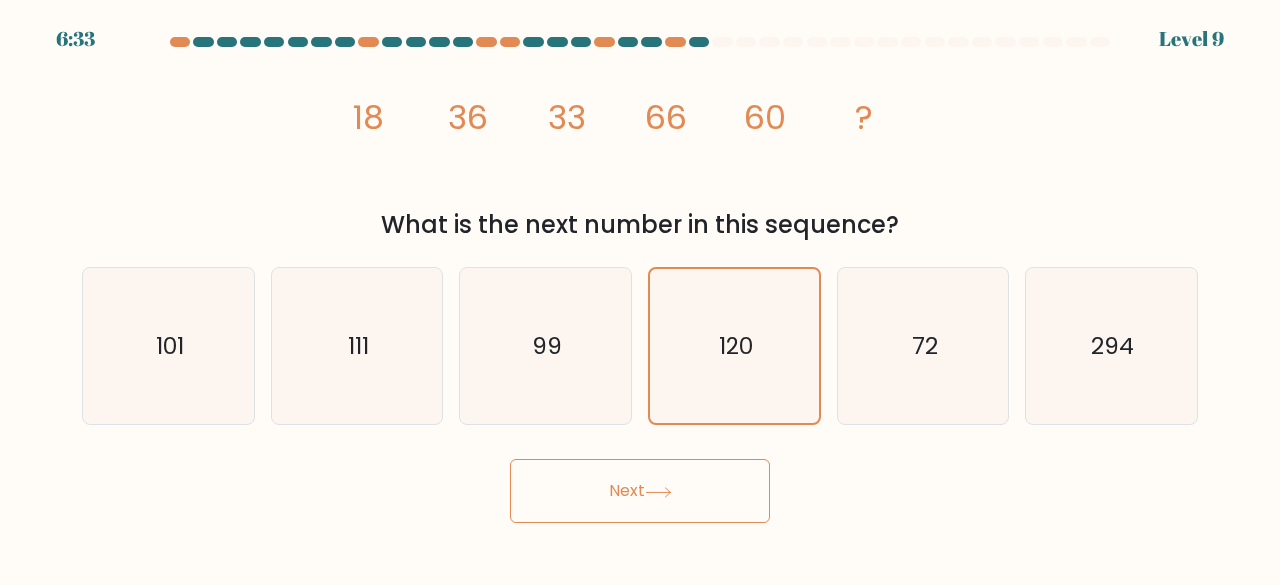 click on "Next" at bounding box center (640, 491) 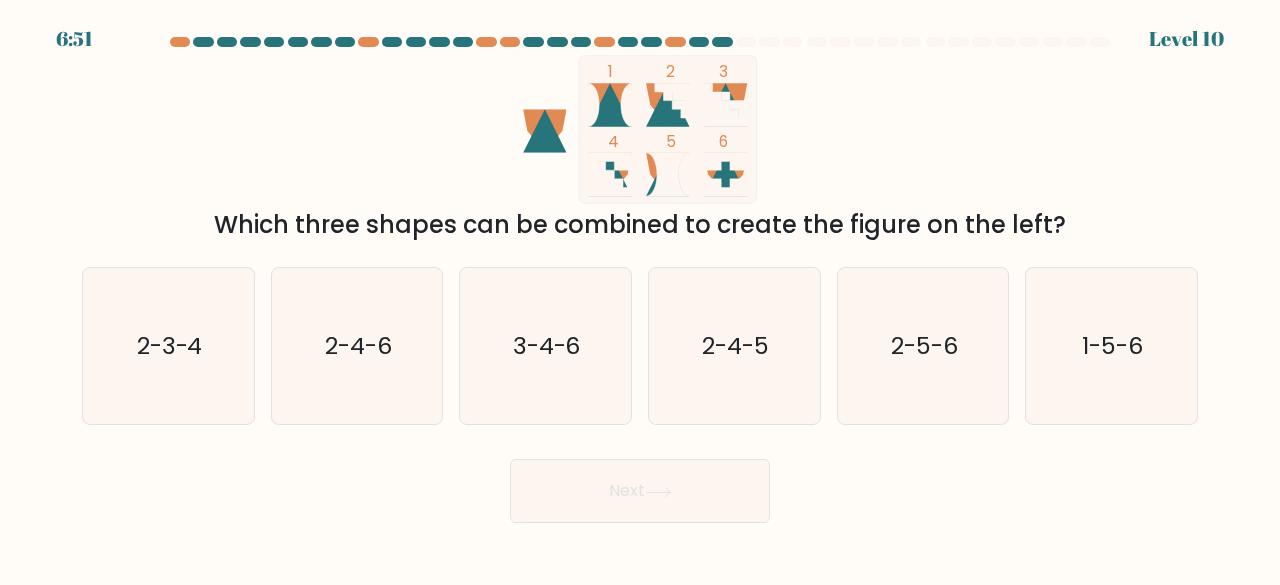 click 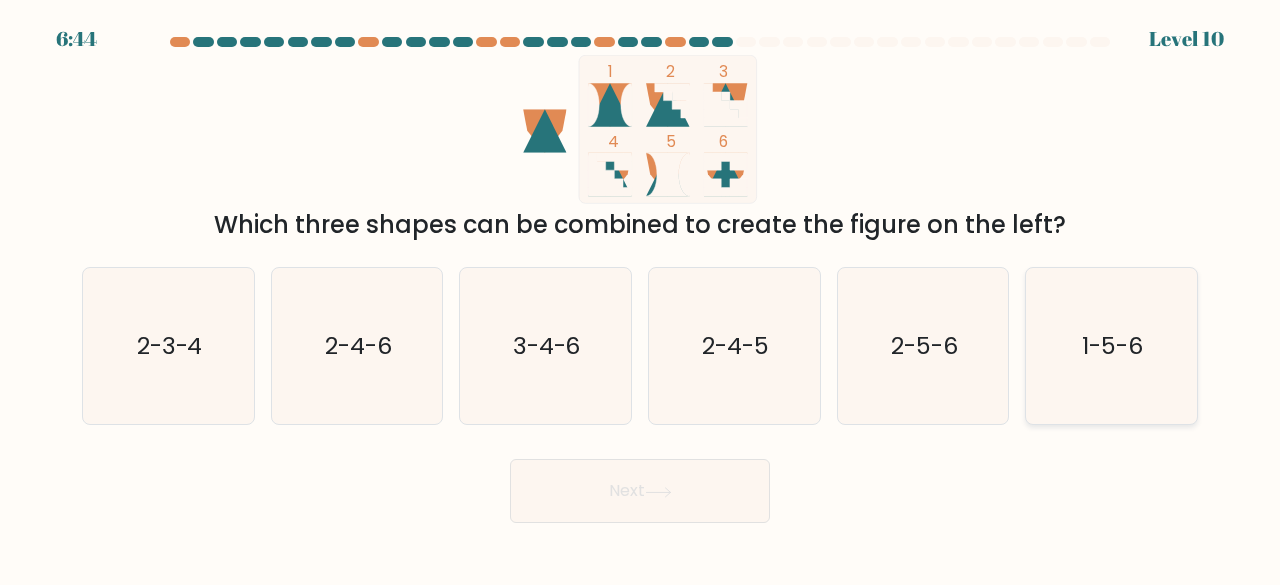 click on "1-5-6" 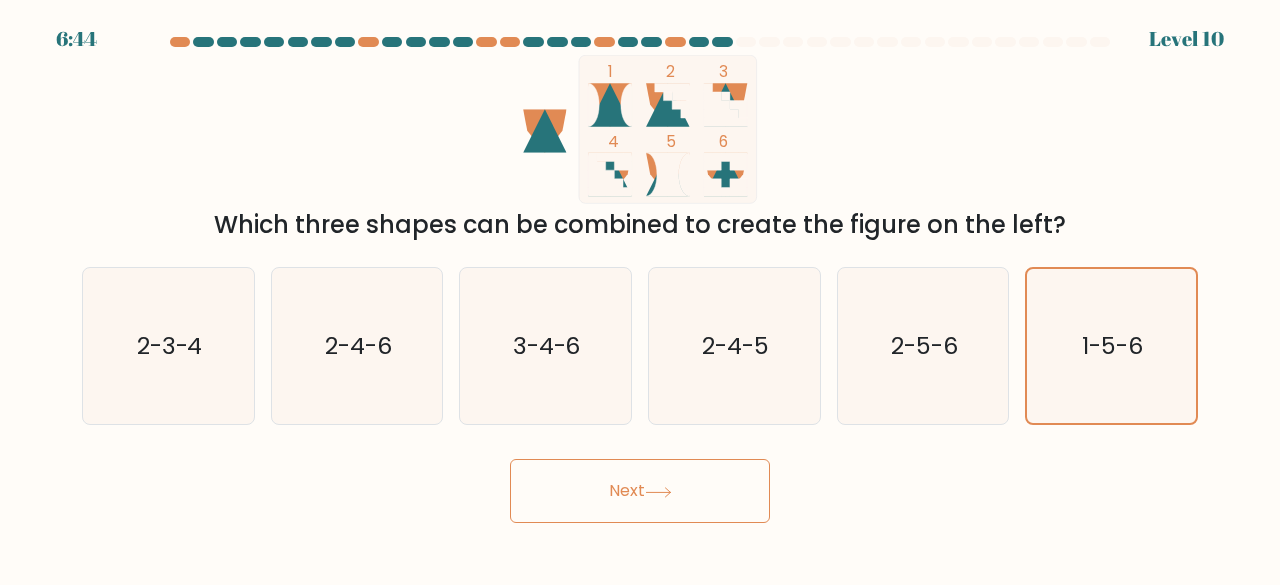 click 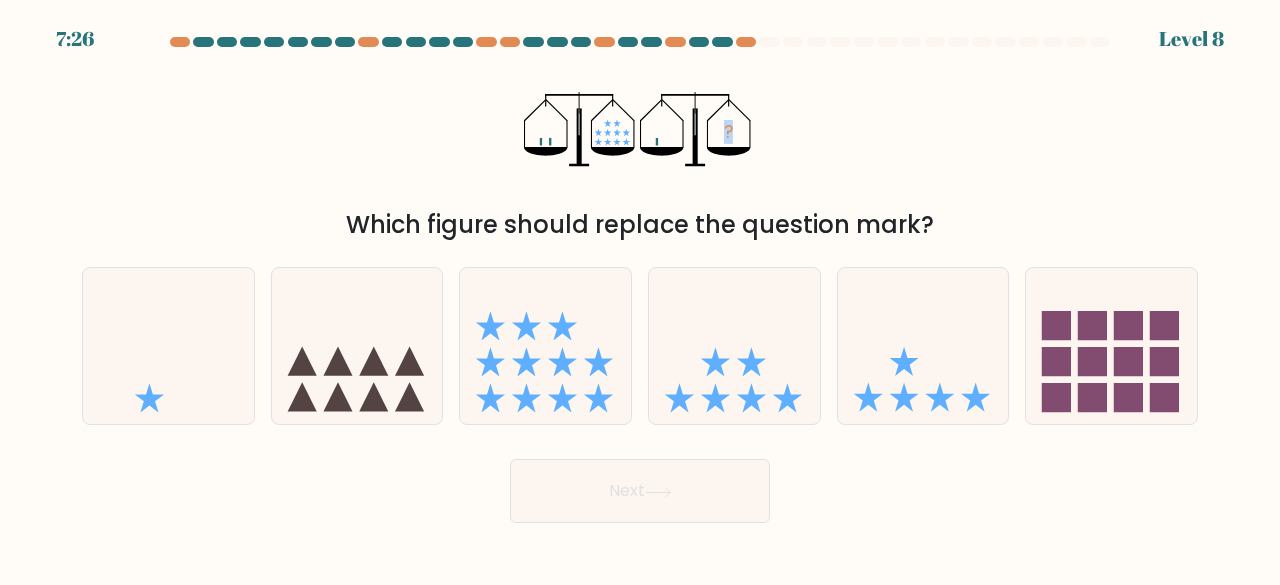 drag, startPoint x: 613, startPoint y: 147, endPoint x: 769, endPoint y: 159, distance: 156.46086 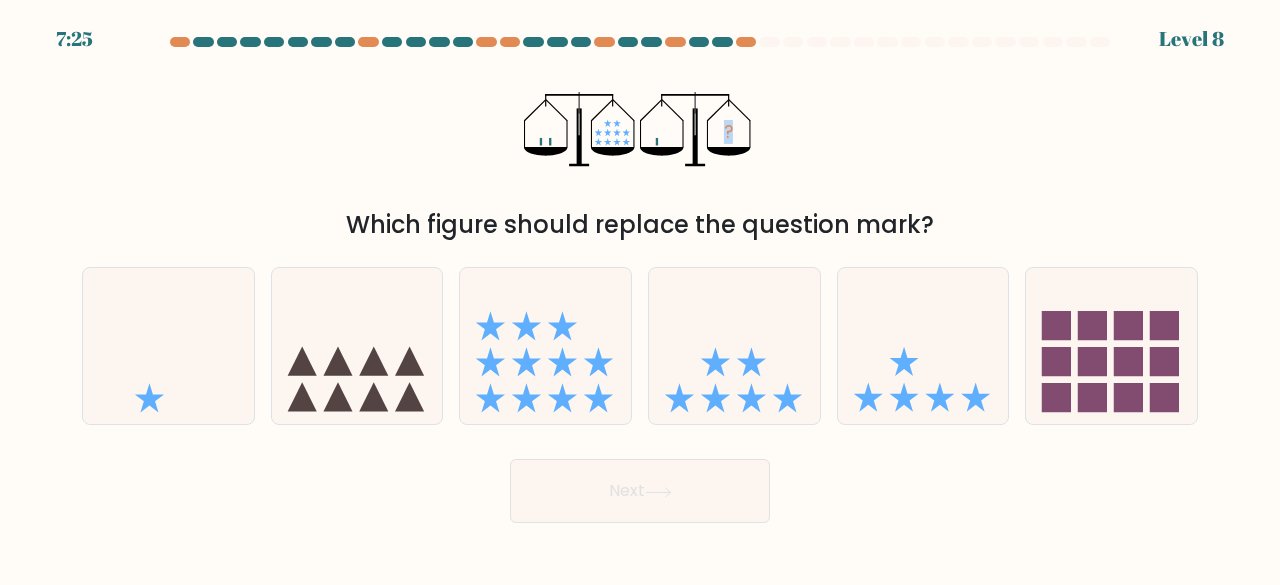 click on "?
Which figure should replace the question mark?" at bounding box center (640, 149) 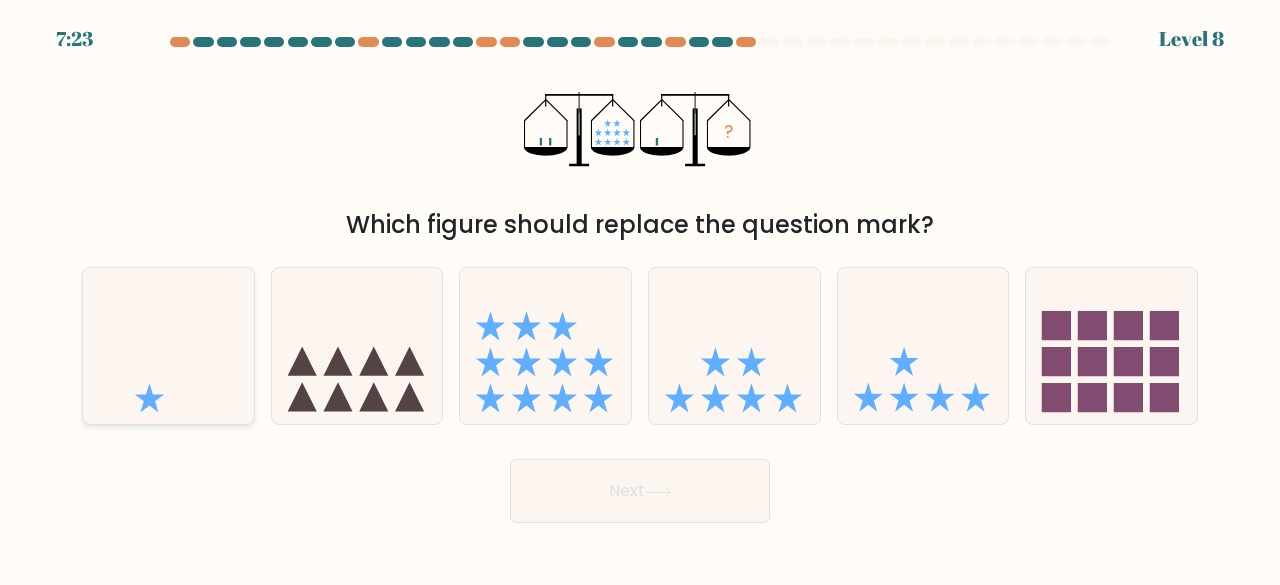 click 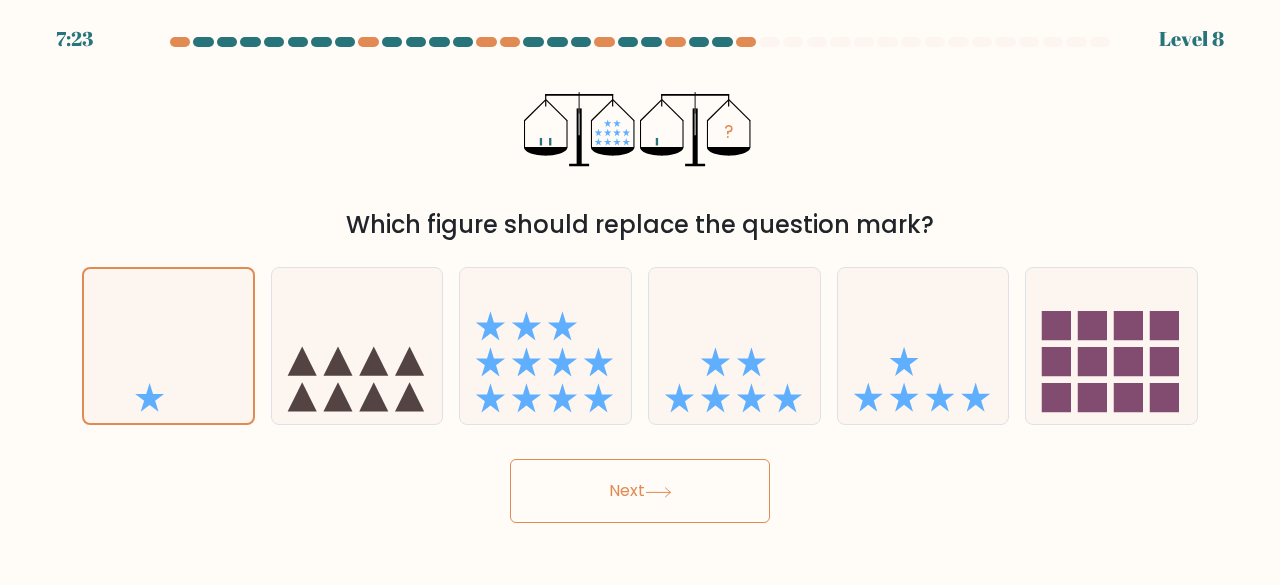 click on "Next" at bounding box center [640, 491] 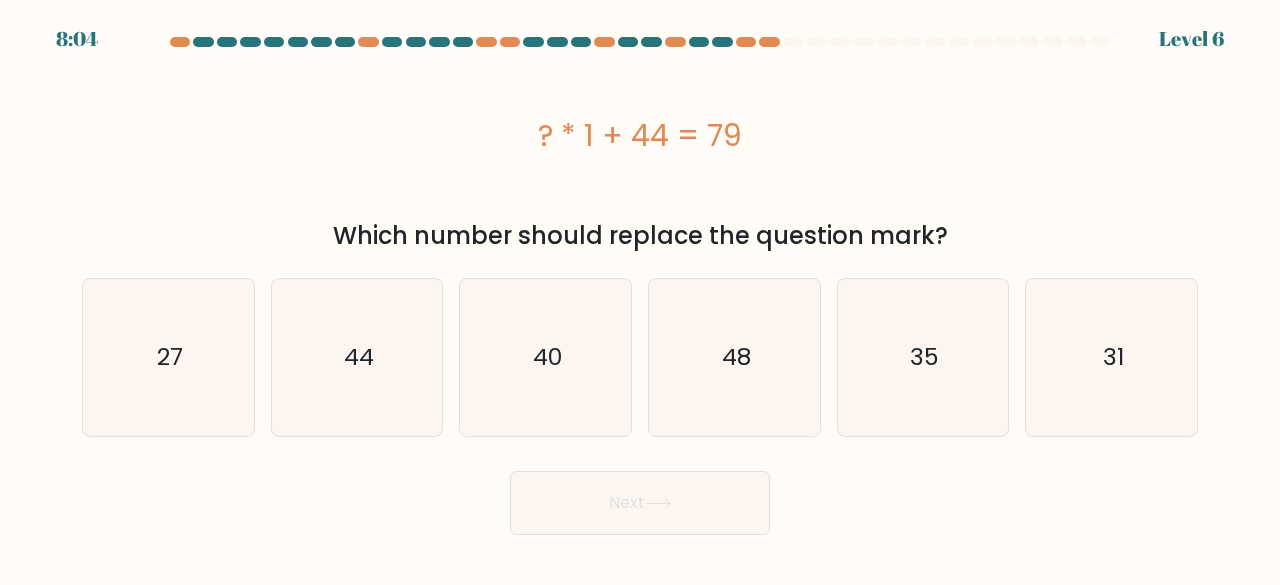 drag, startPoint x: 539, startPoint y: 131, endPoint x: 748, endPoint y: 136, distance: 209.0598 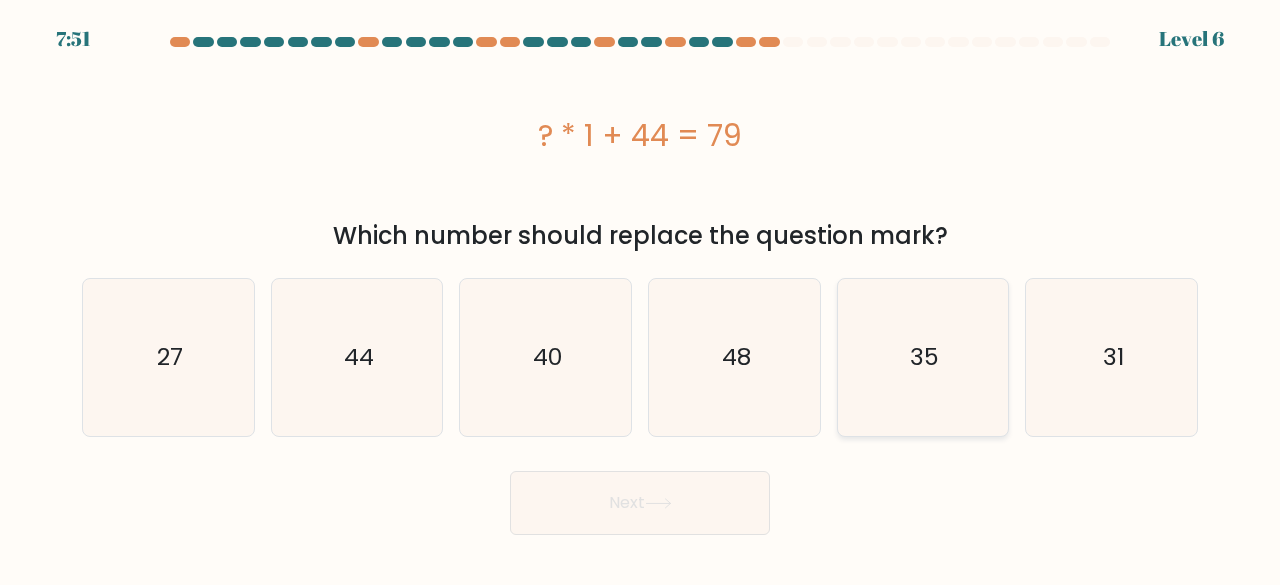 click on "35" 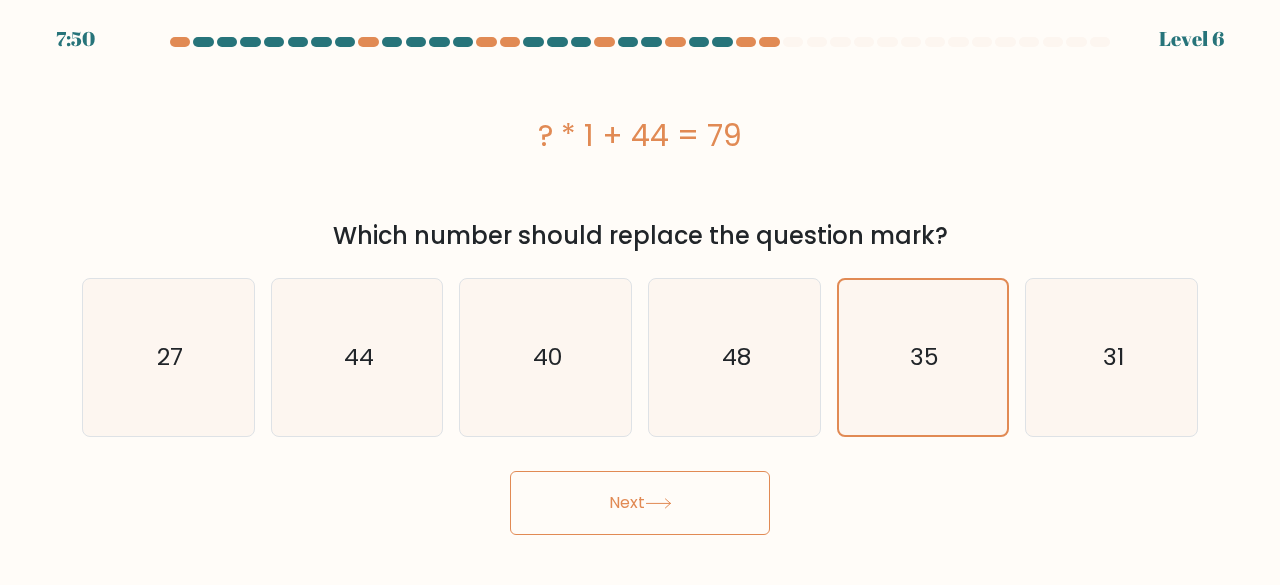 click on "Next" at bounding box center (640, 503) 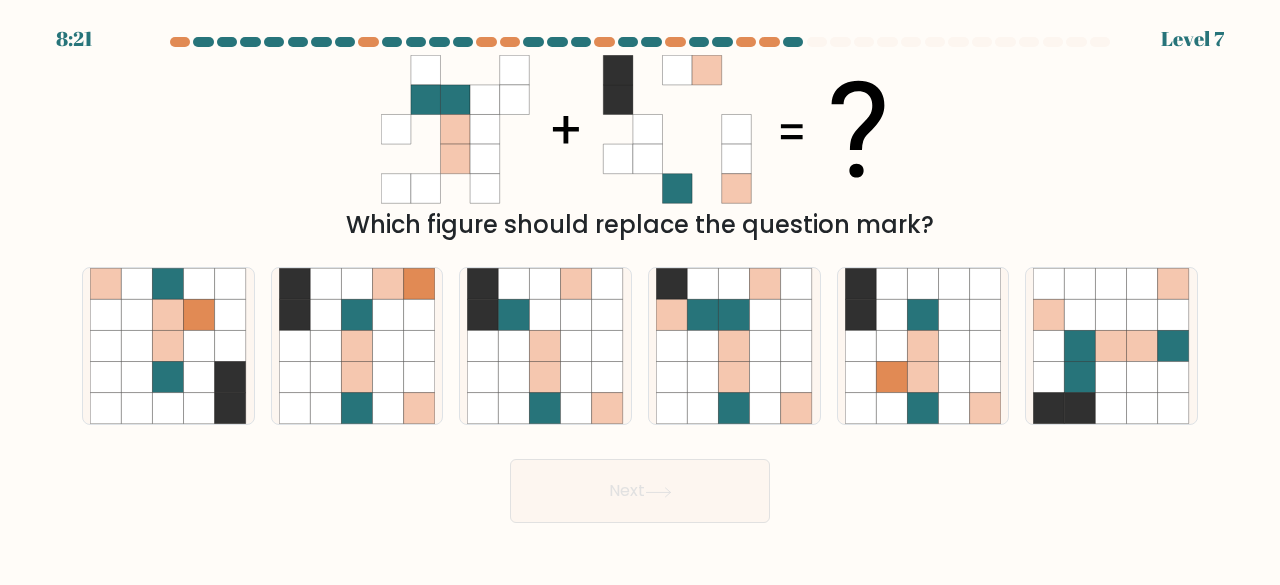 click 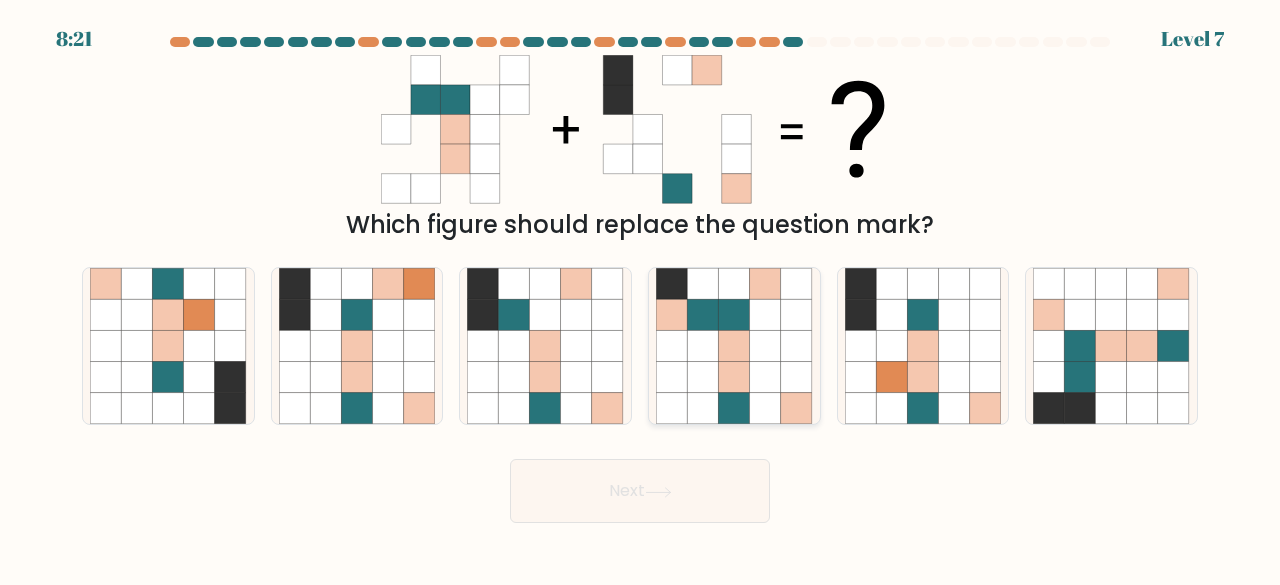 click 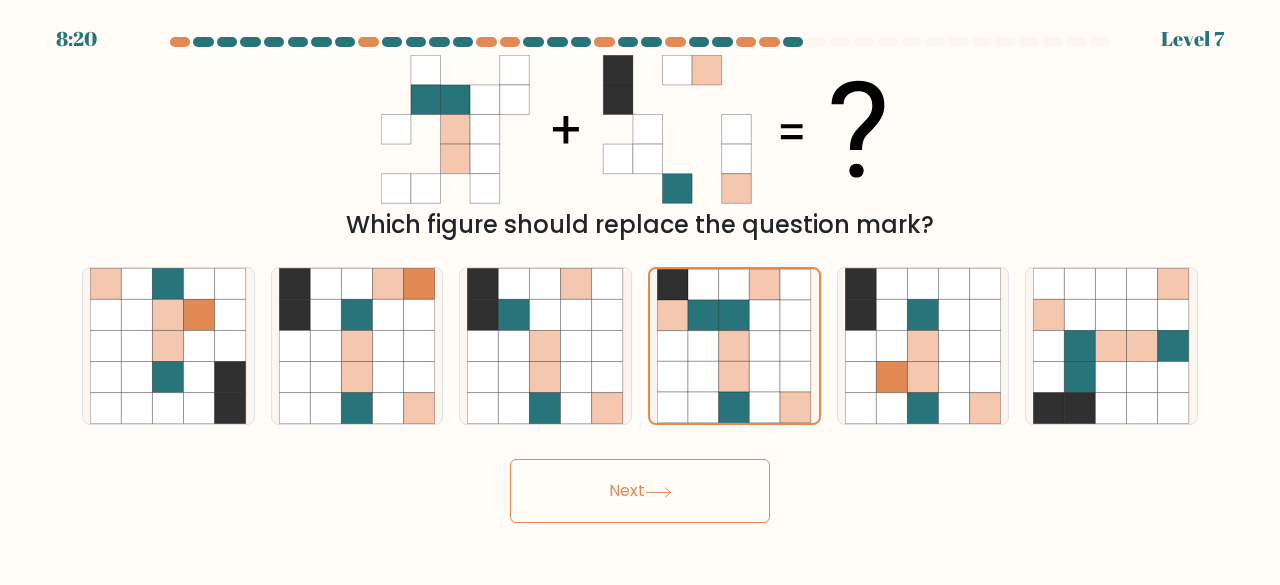 click on "Next" at bounding box center [640, 491] 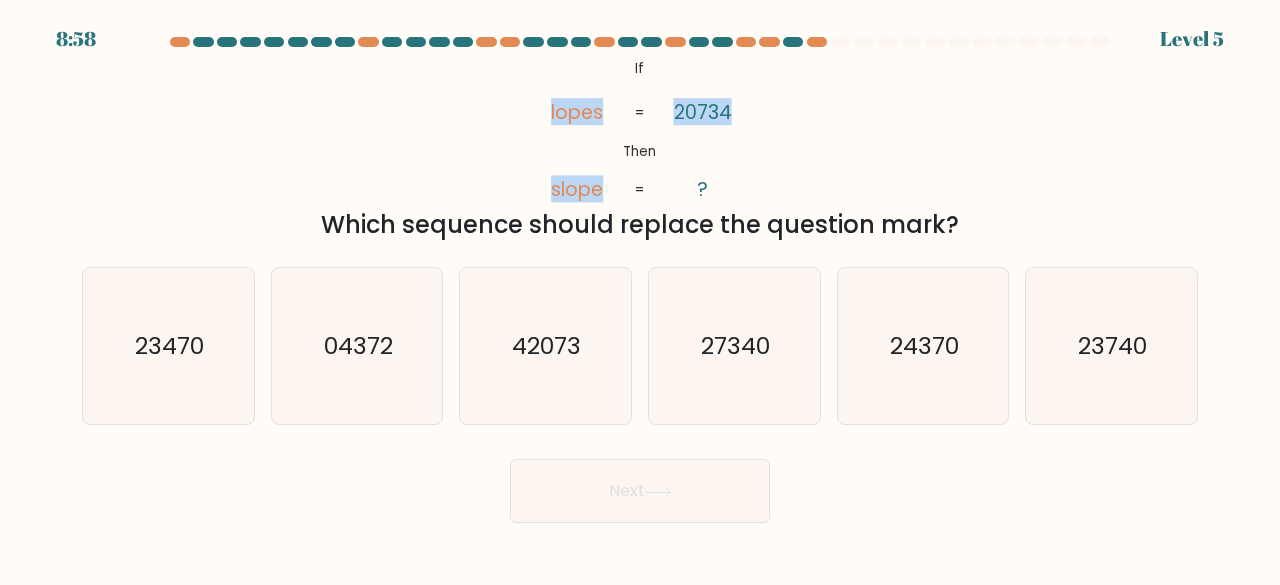 drag, startPoint x: 552, startPoint y: 111, endPoint x: 744, endPoint y: 111, distance: 192 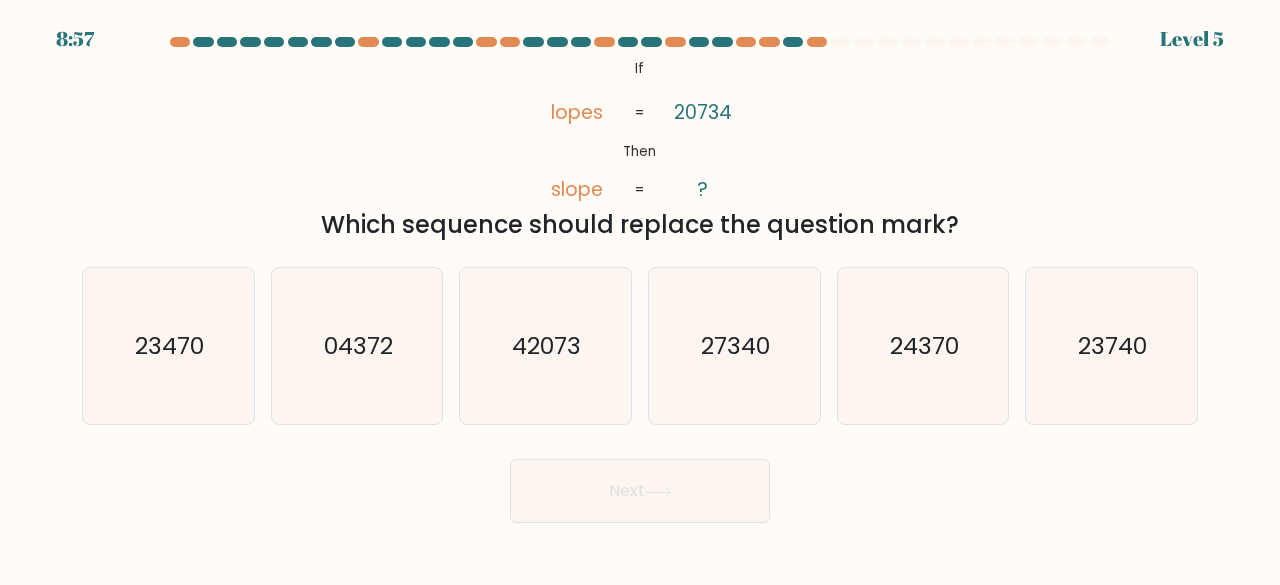 click on "@import url('https://fonts.googleapis.com/css?family=Abril+Fatface:400,100,100italic,300,300italic,400italic,500,500italic,700,700italic,900,900italic');           If       Then       lopes       slope       20734       ?       =       =
Which sequence should replace the question mark?" at bounding box center [640, 149] 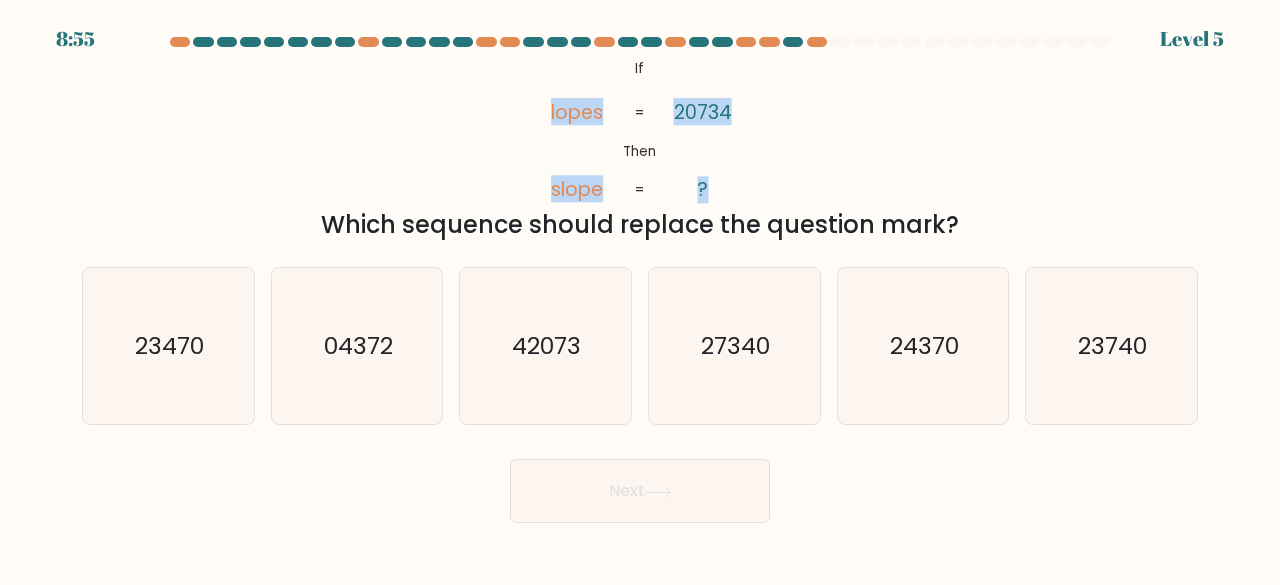 drag, startPoint x: 550, startPoint y: 110, endPoint x: 729, endPoint y: 191, distance: 196.47392 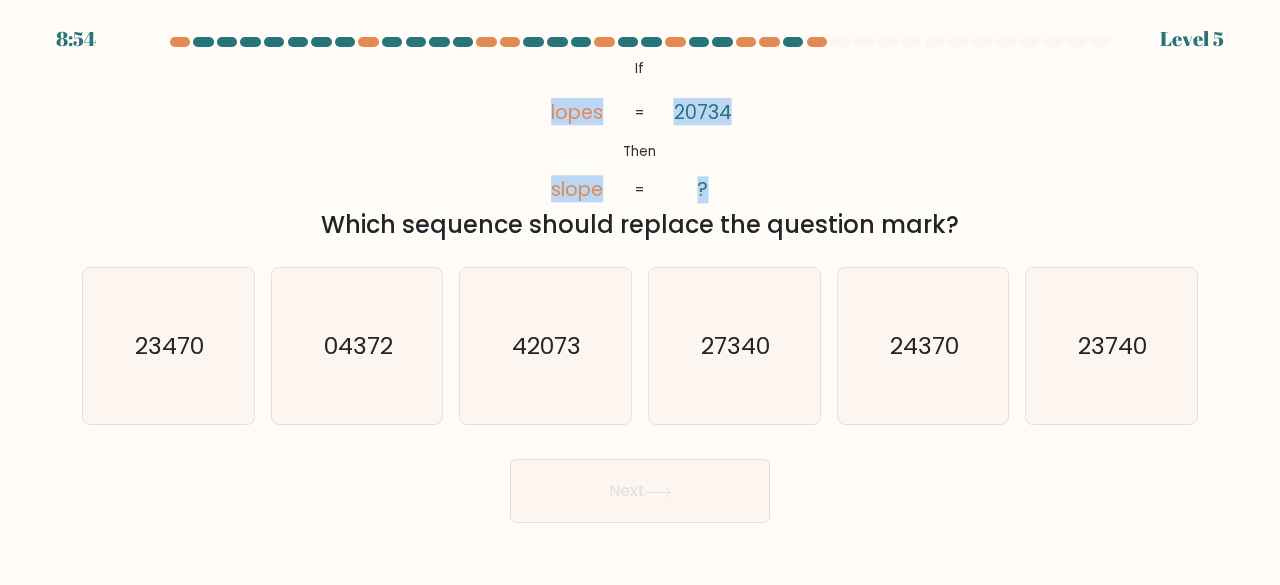 copy on "lopes       slope       20734       ?" 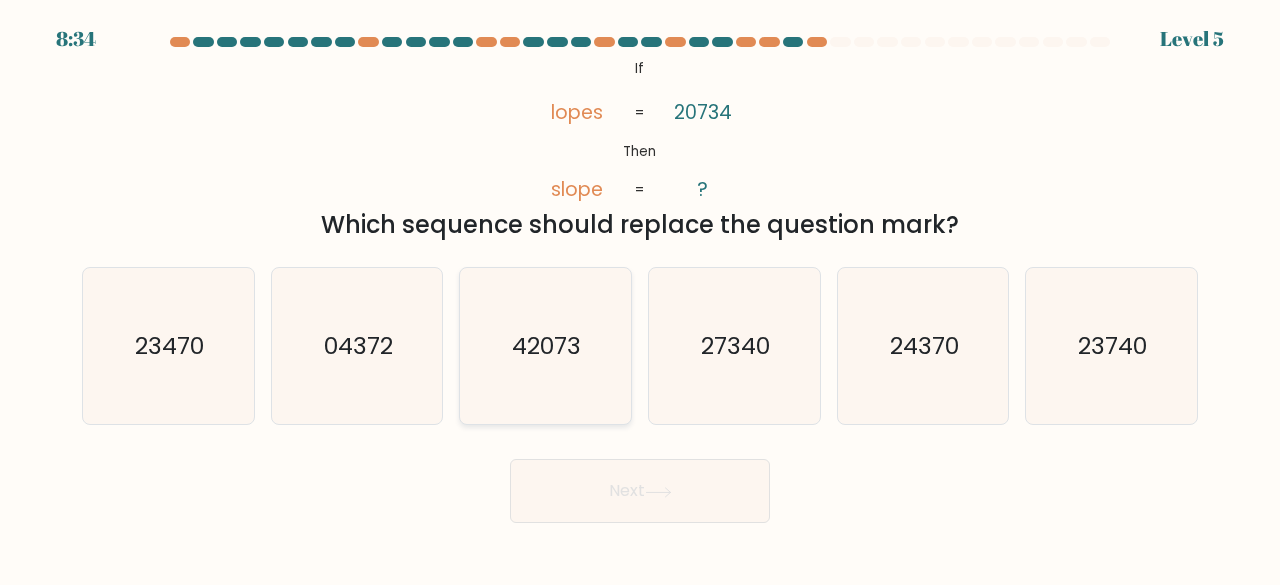 click on "42073" 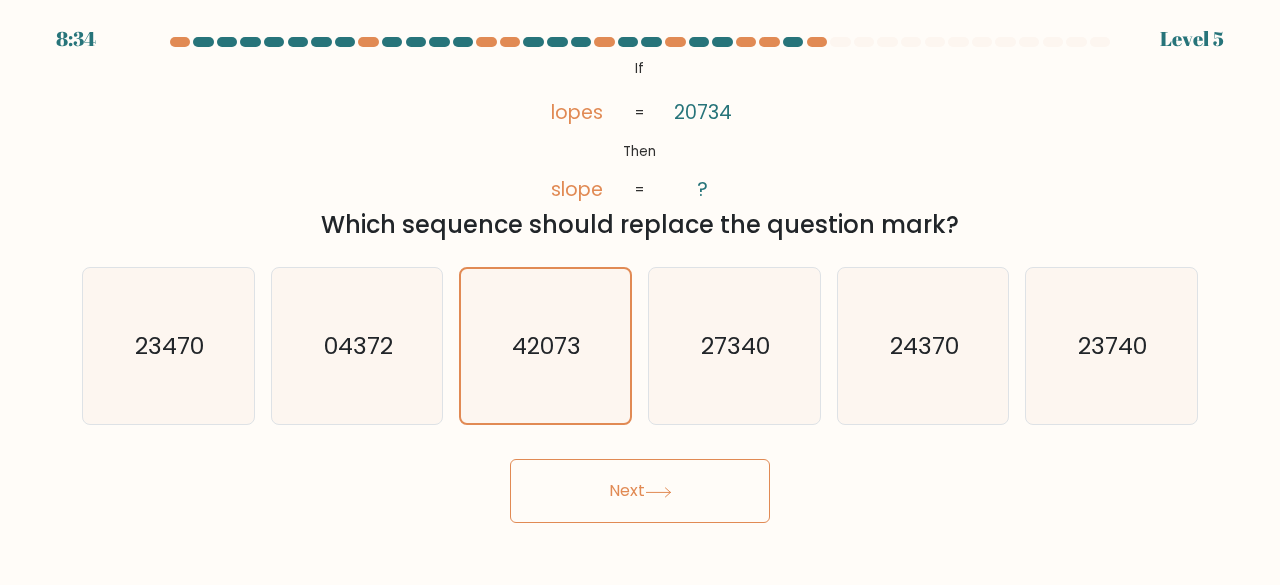click on "Next" at bounding box center (640, 491) 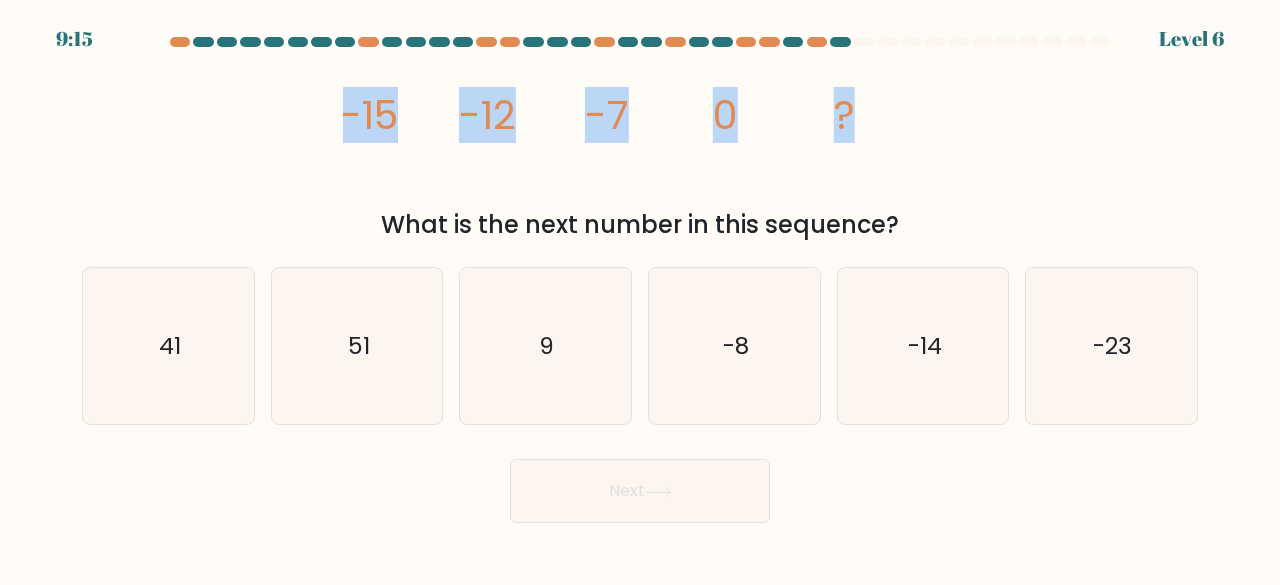 drag, startPoint x: 344, startPoint y: 114, endPoint x: 920, endPoint y: 115, distance: 576.00085 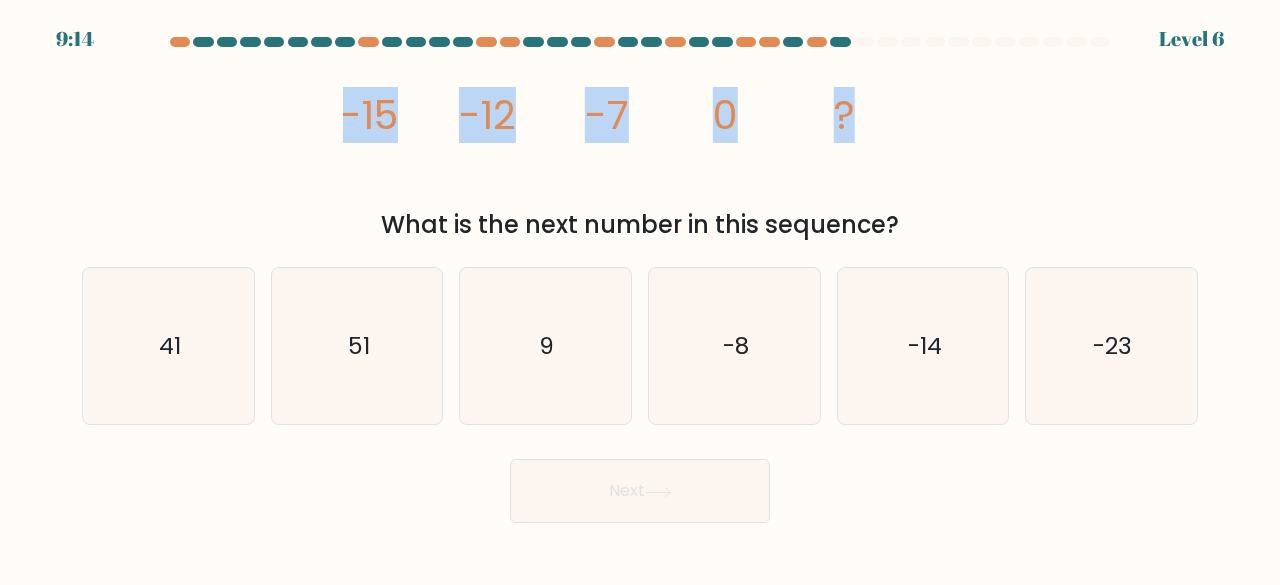 copy on "-15
-12
-7
0
?" 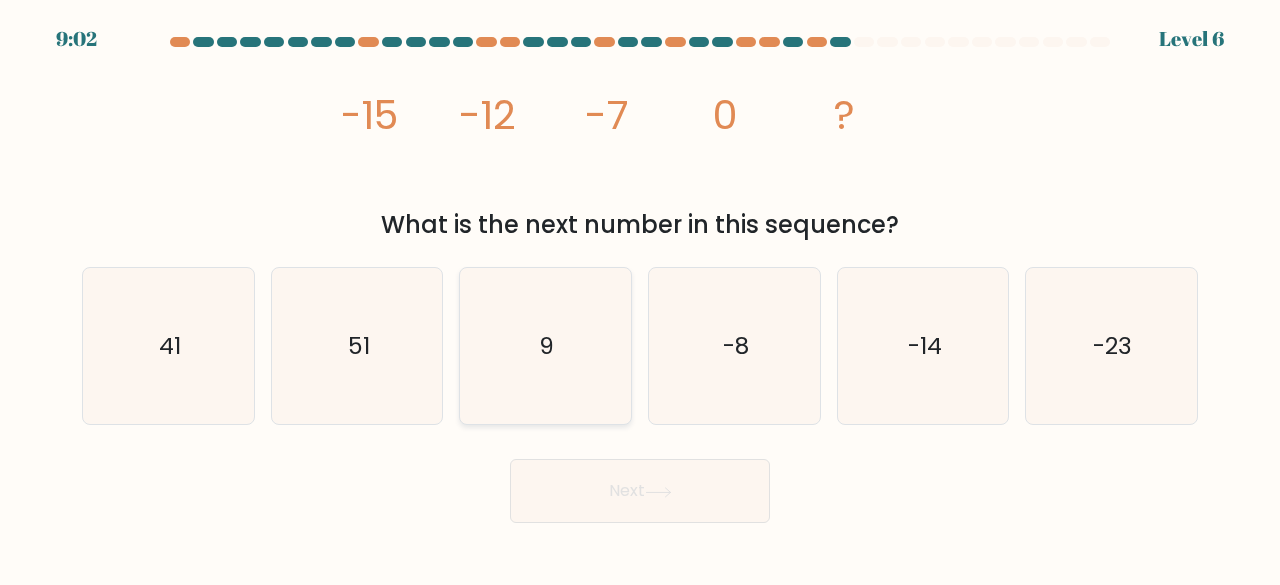 click on "9" 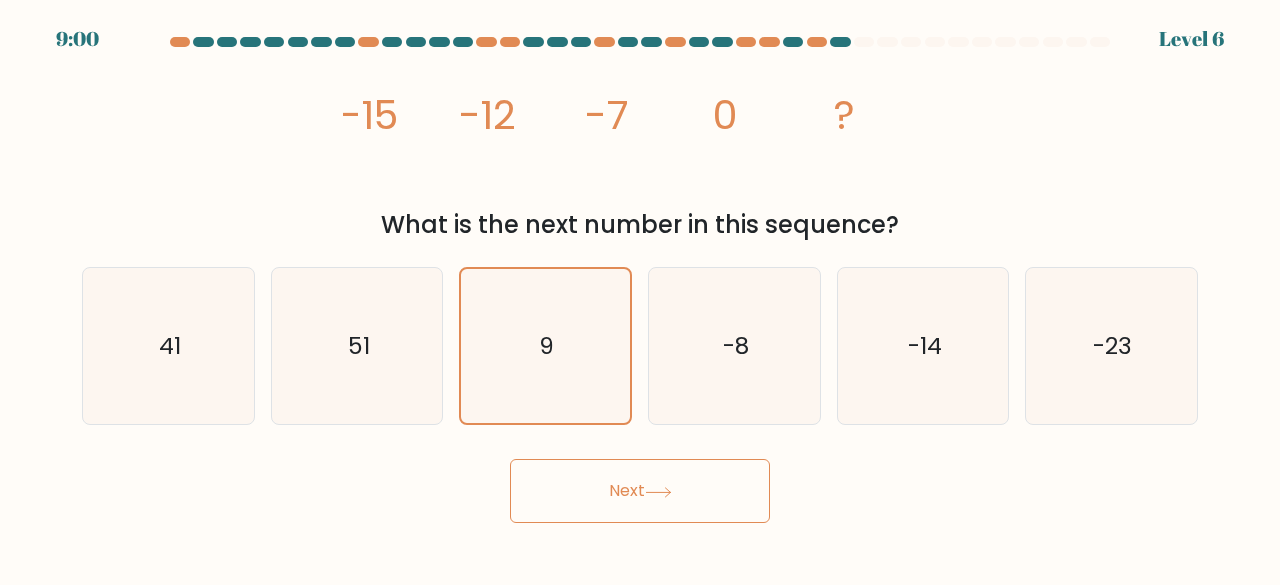 click on "Next" at bounding box center (640, 491) 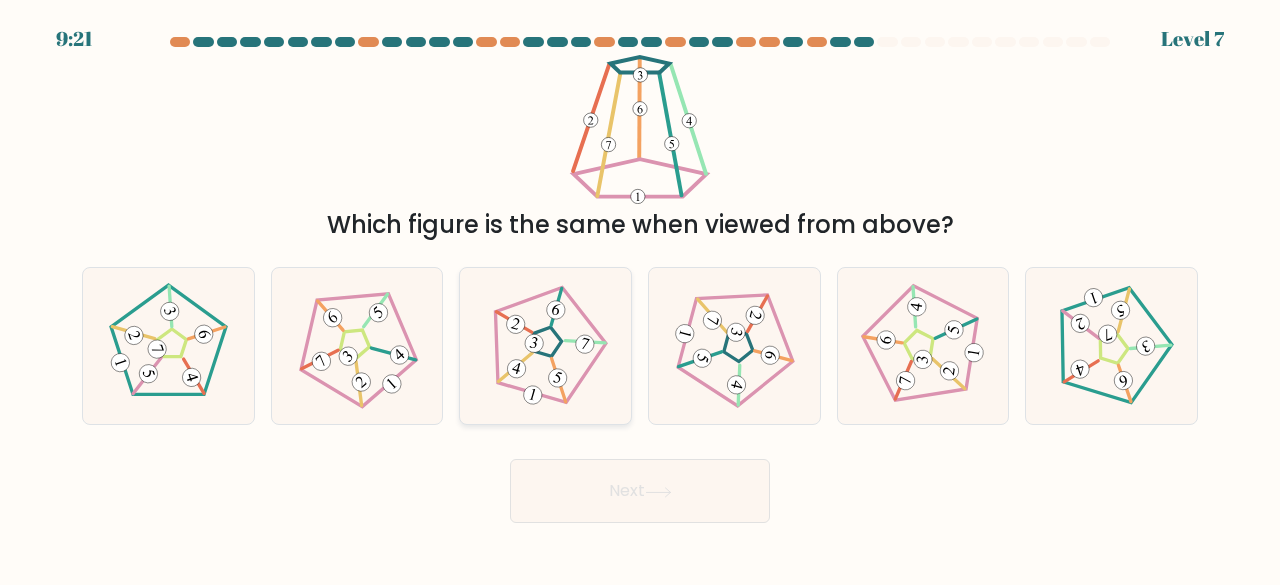 click 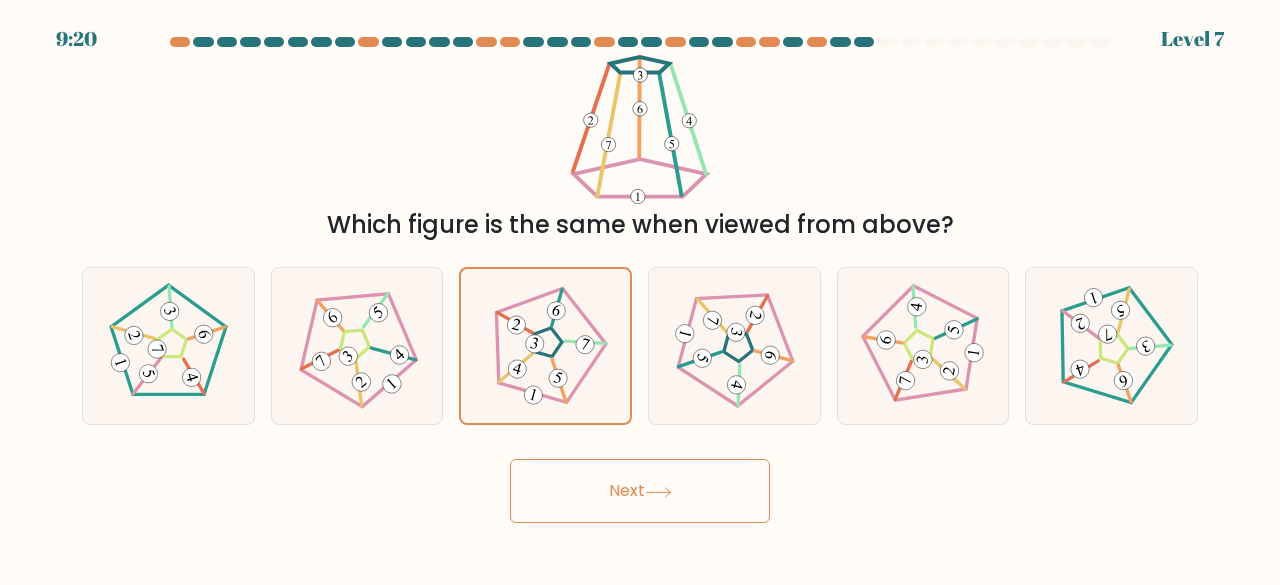click on "Next" at bounding box center [640, 491] 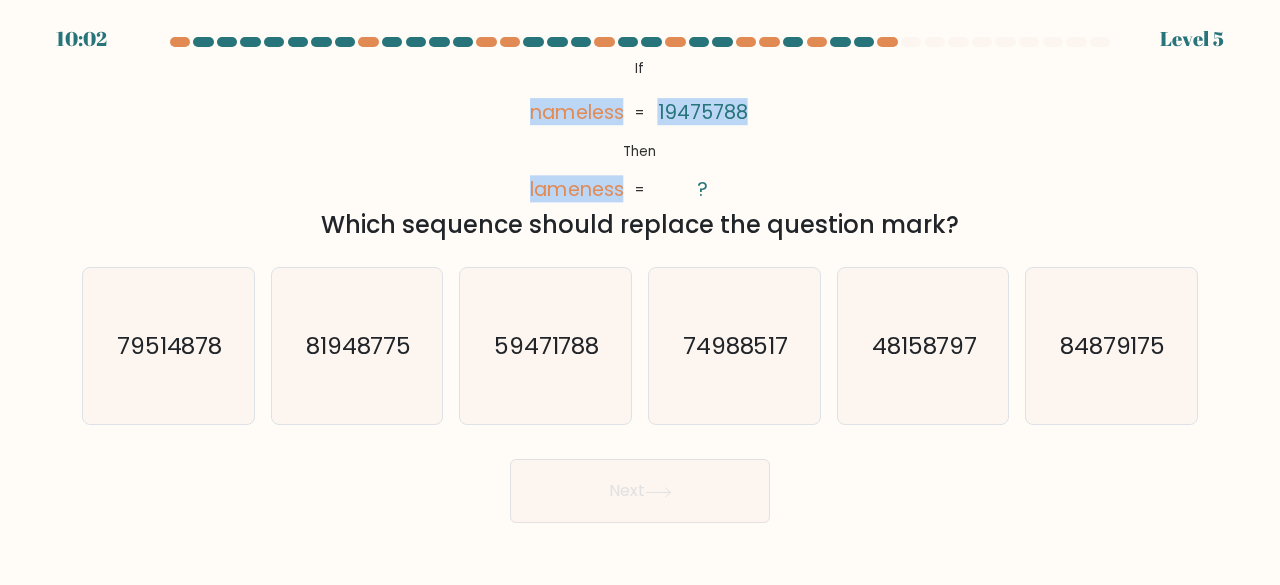 drag, startPoint x: 530, startPoint y: 110, endPoint x: 768, endPoint y: 175, distance: 246.71643 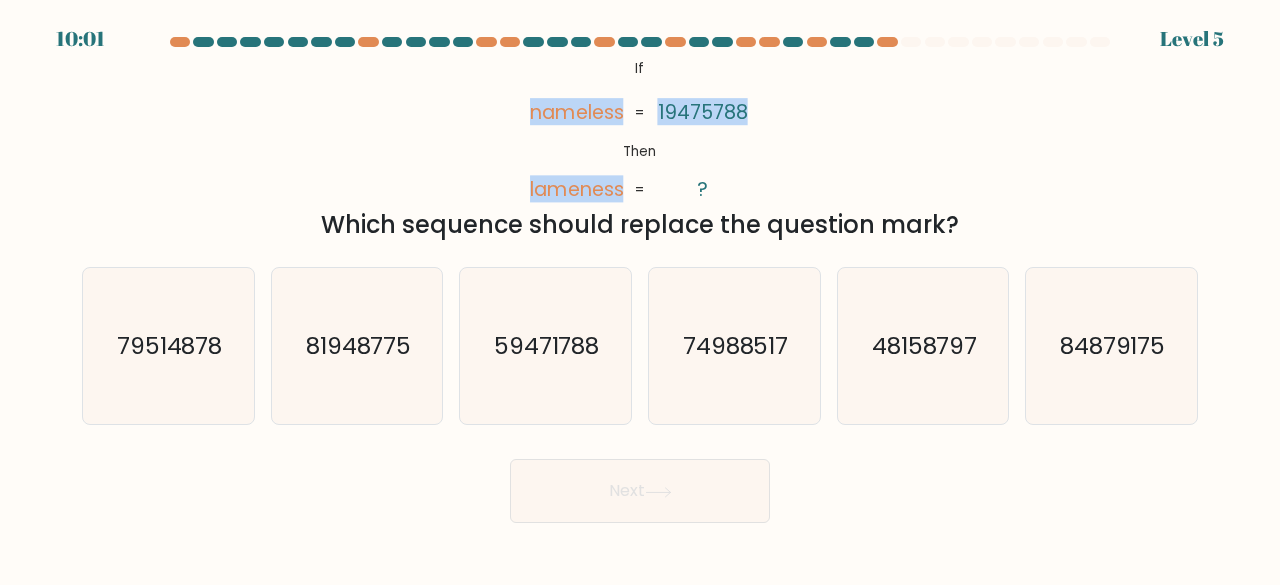 copy on "nameless       lameness       19475788" 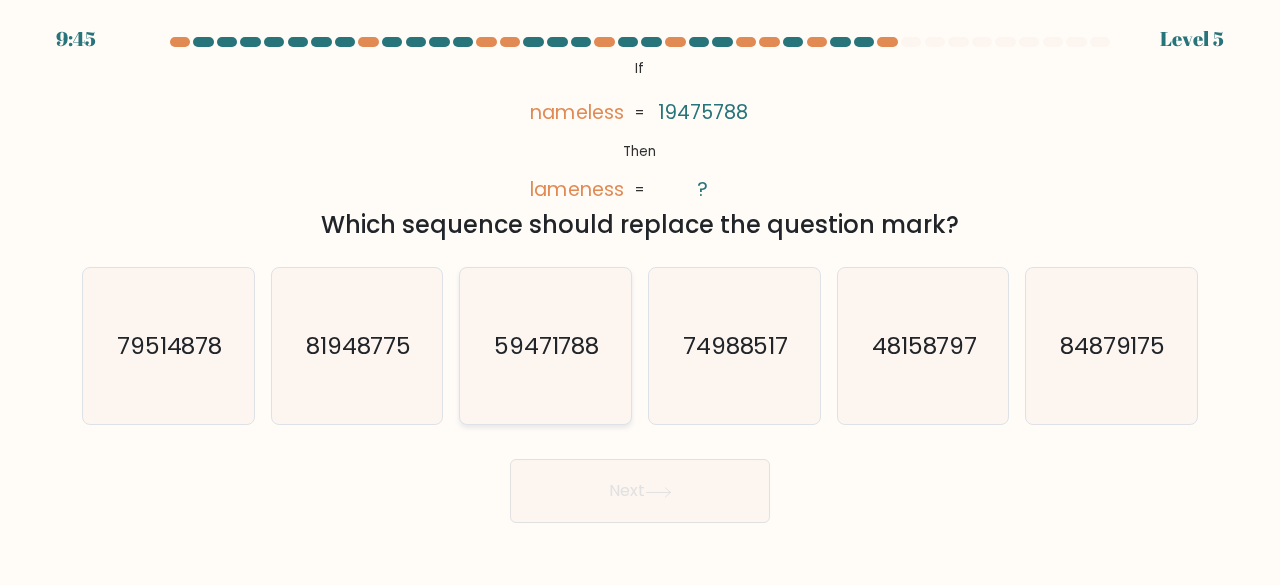 click on "59471788" 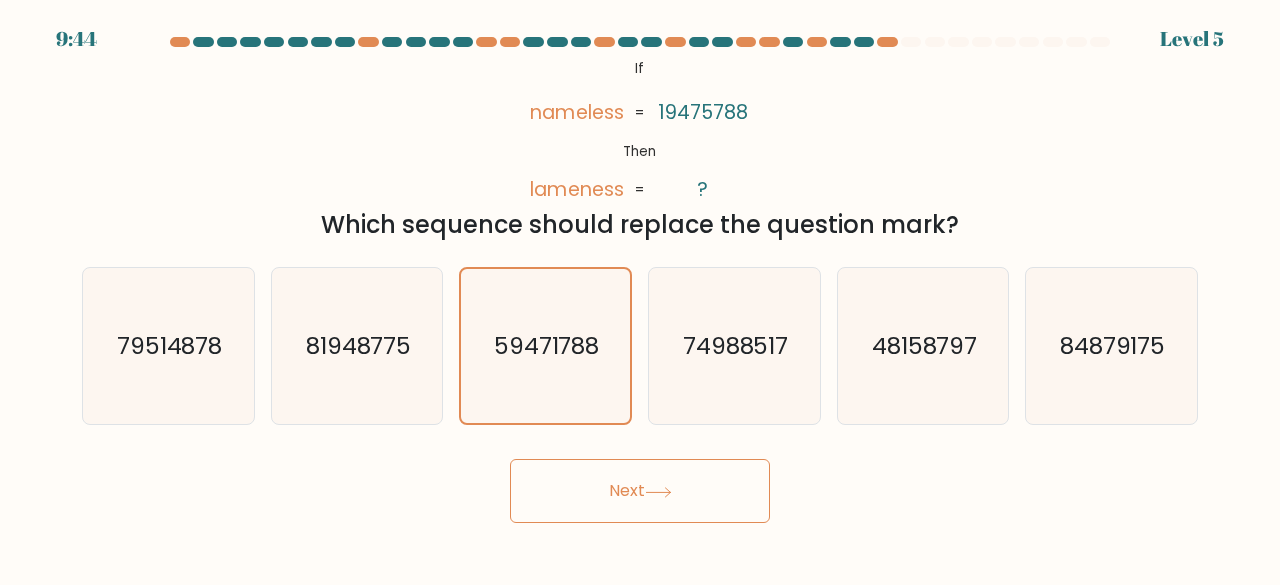 click on "Next" at bounding box center [640, 491] 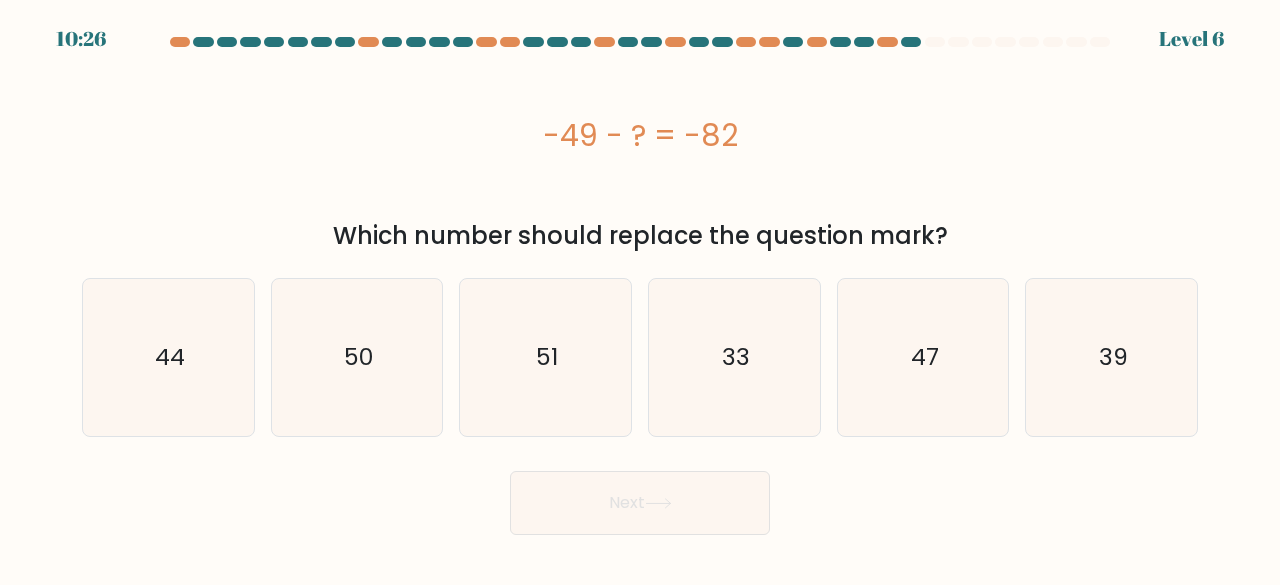 drag, startPoint x: 539, startPoint y: 135, endPoint x: 787, endPoint y: 135, distance: 248 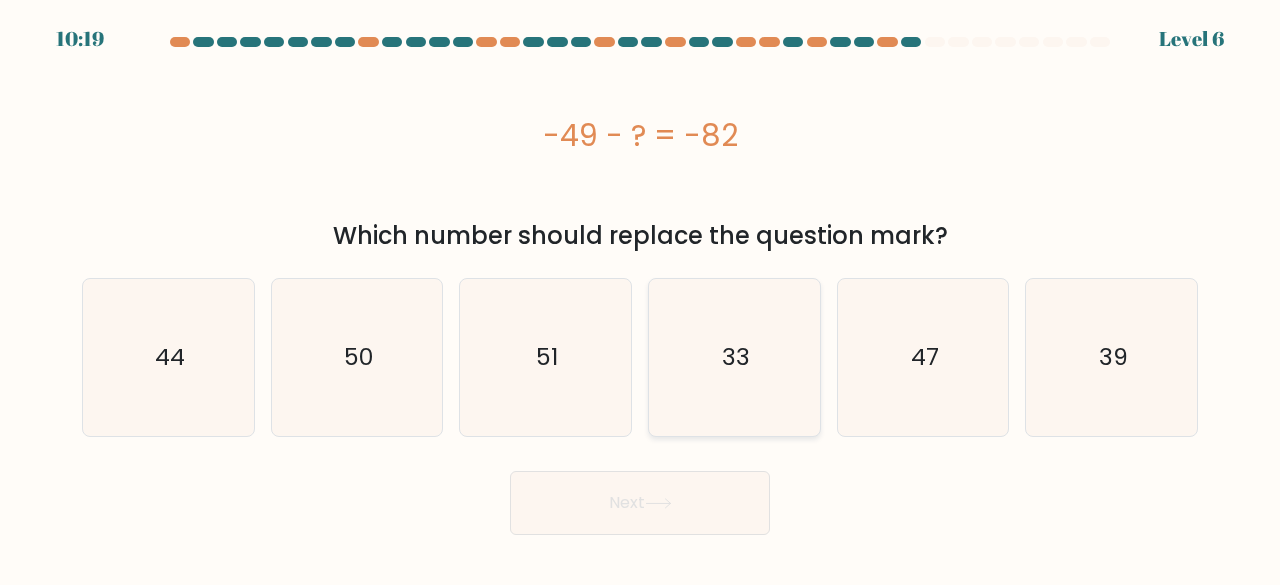 click on "33" 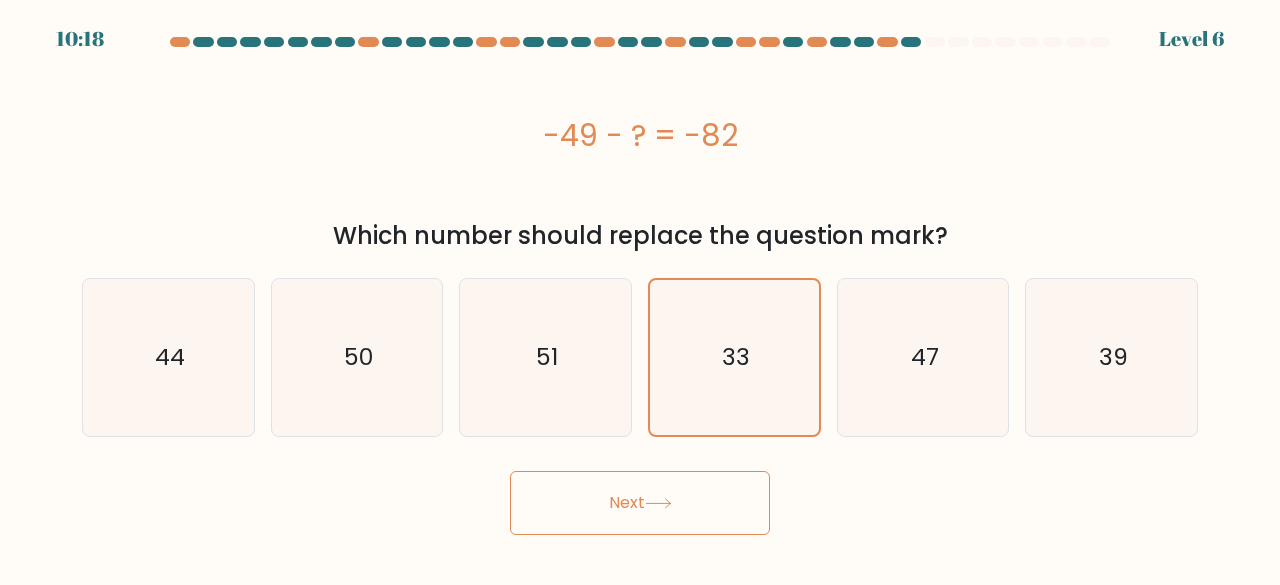 click on "Next" at bounding box center [640, 503] 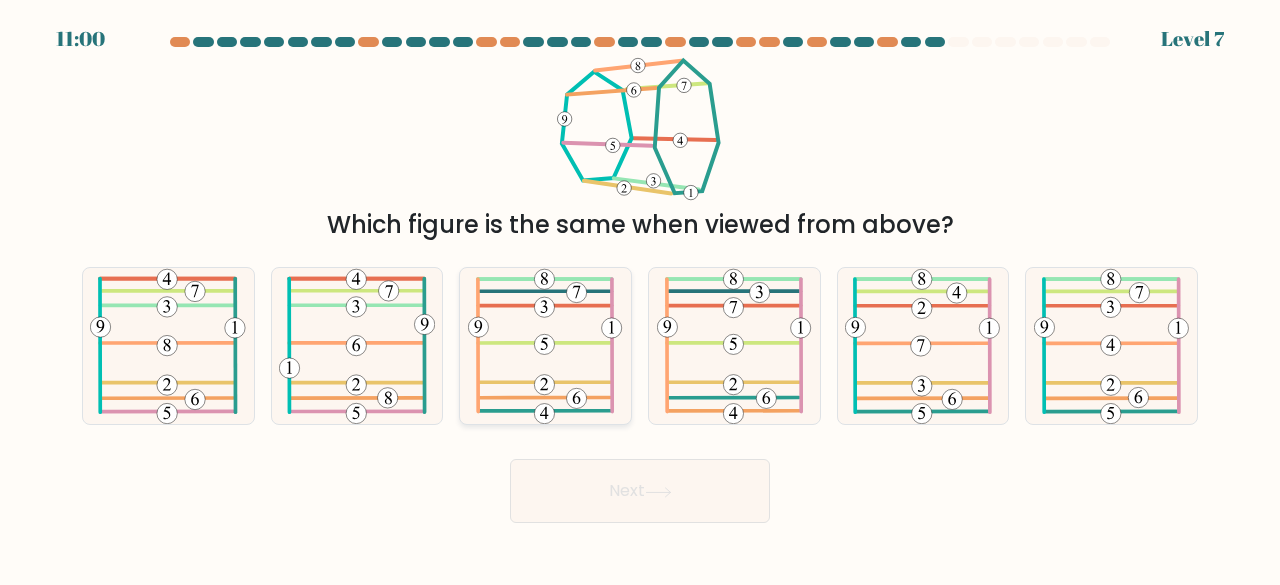 click 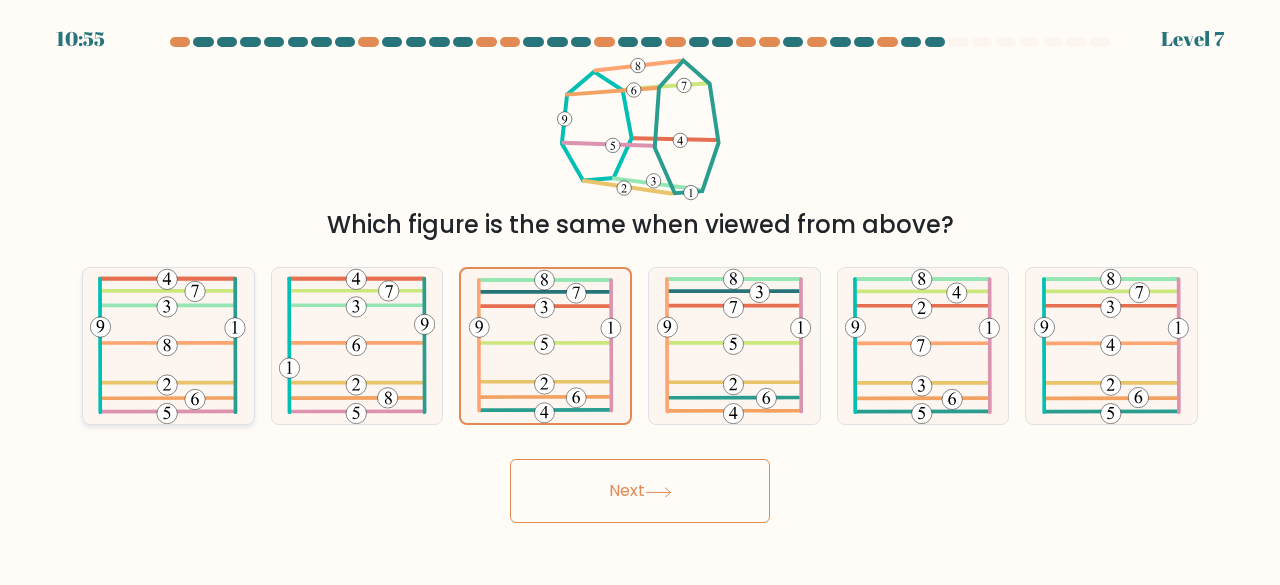 drag, startPoint x: 170, startPoint y: 315, endPoint x: 282, endPoint y: 425, distance: 156.98407 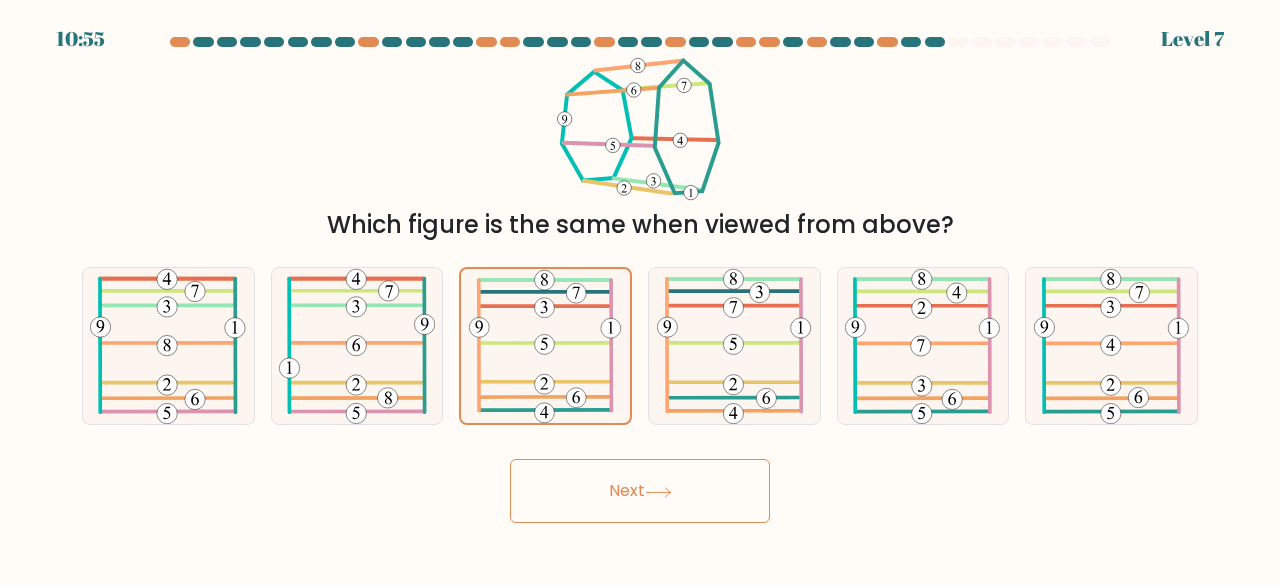 click 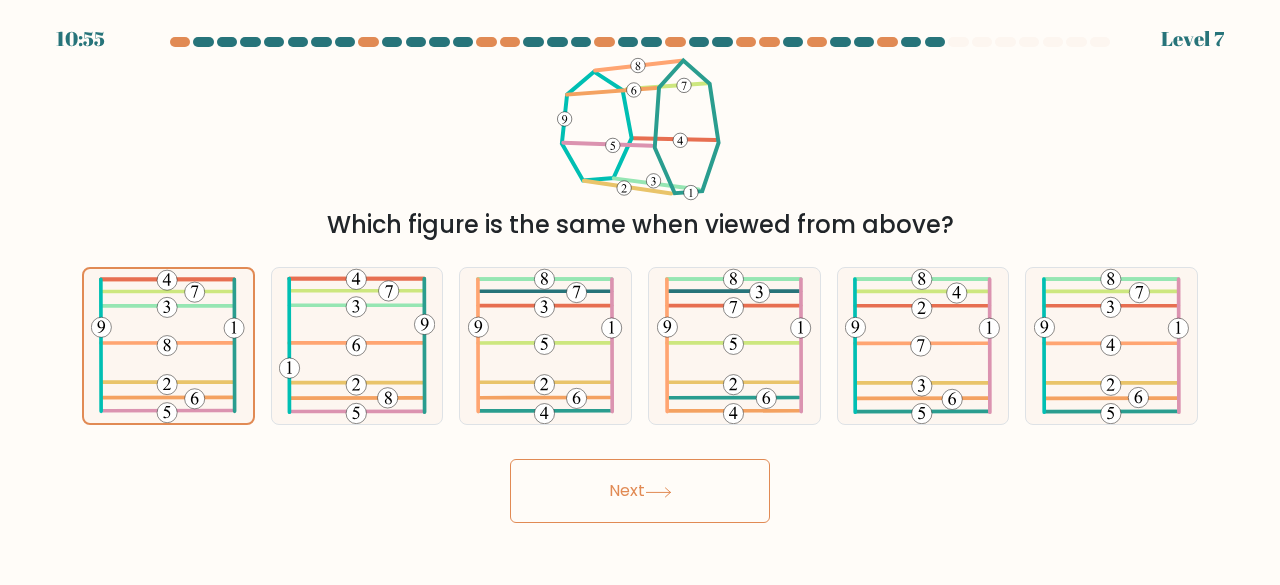 click 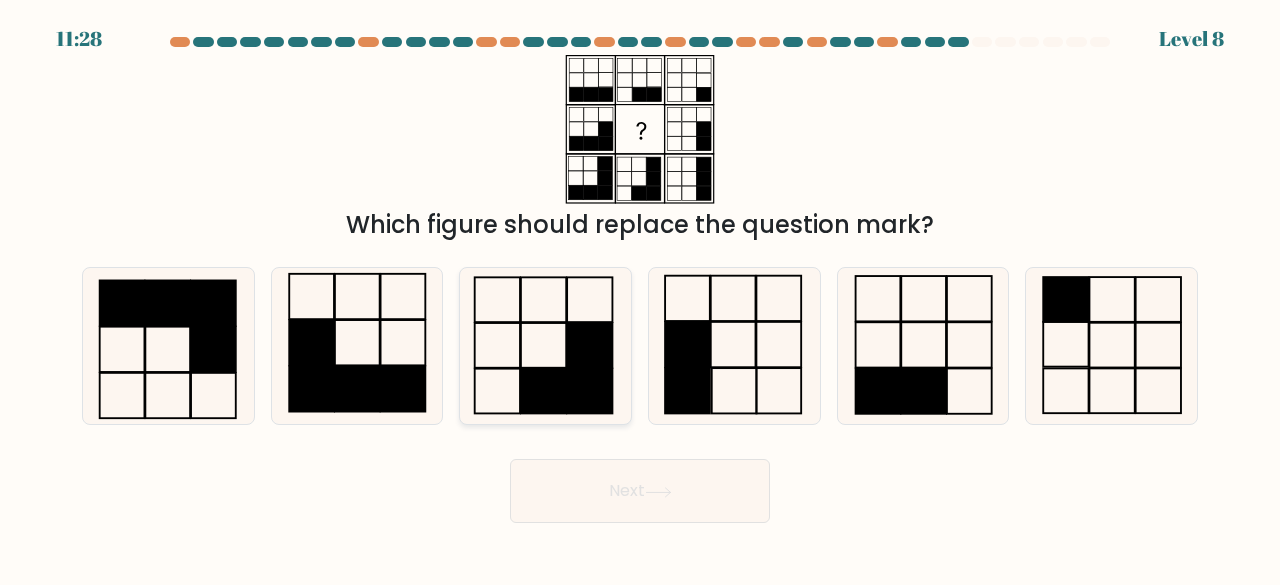 click 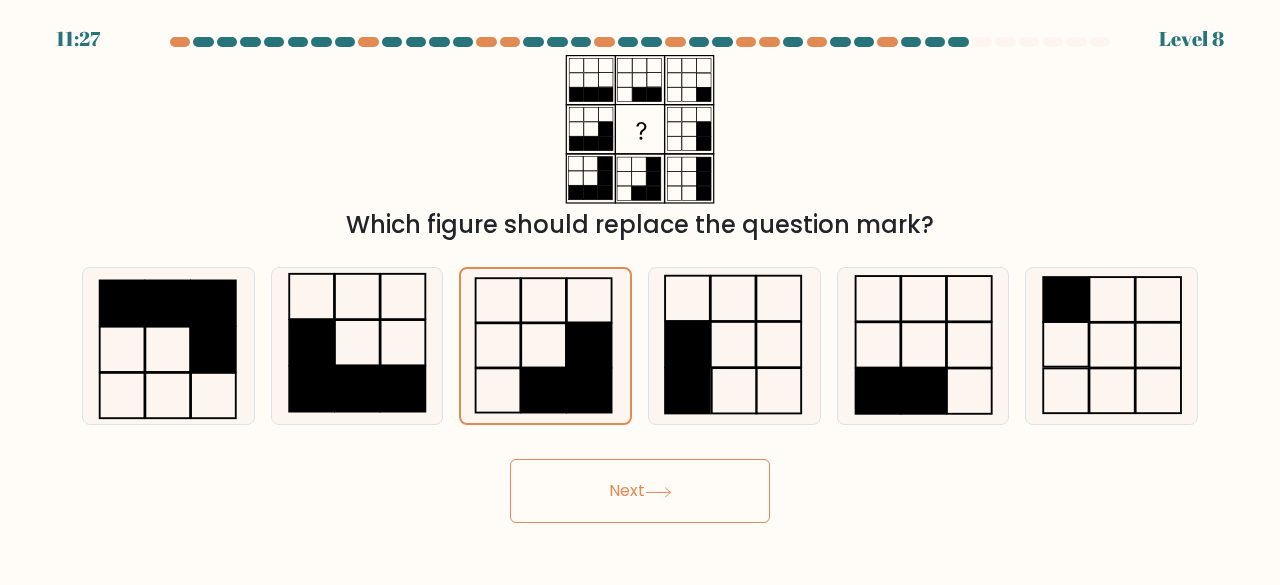 click on "Next" at bounding box center (640, 491) 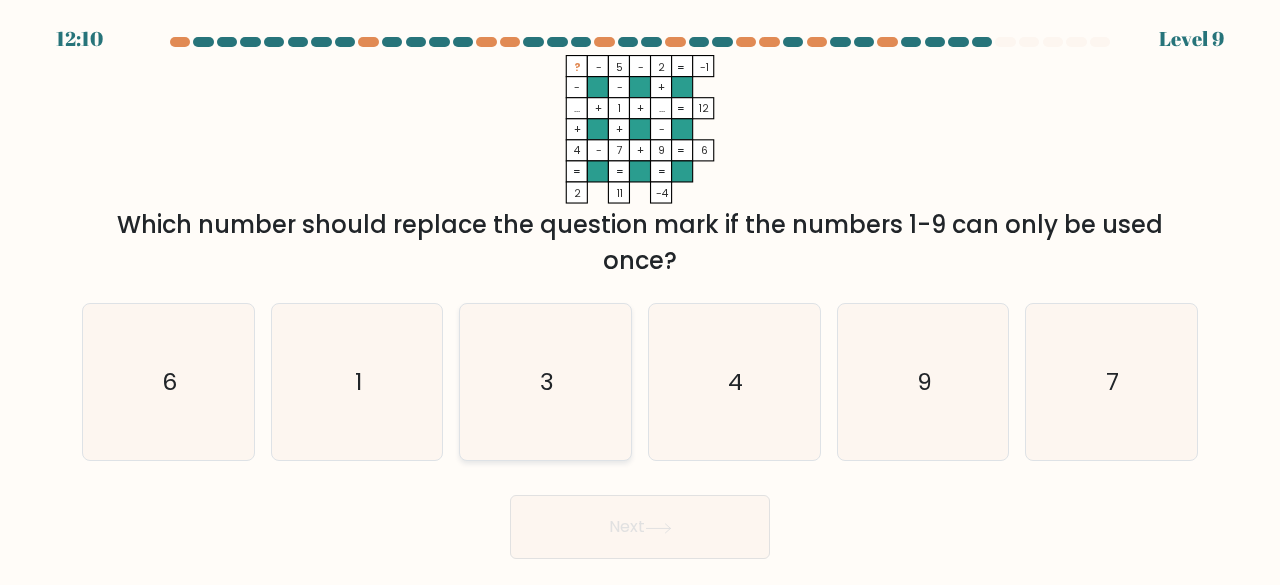 click on "3" 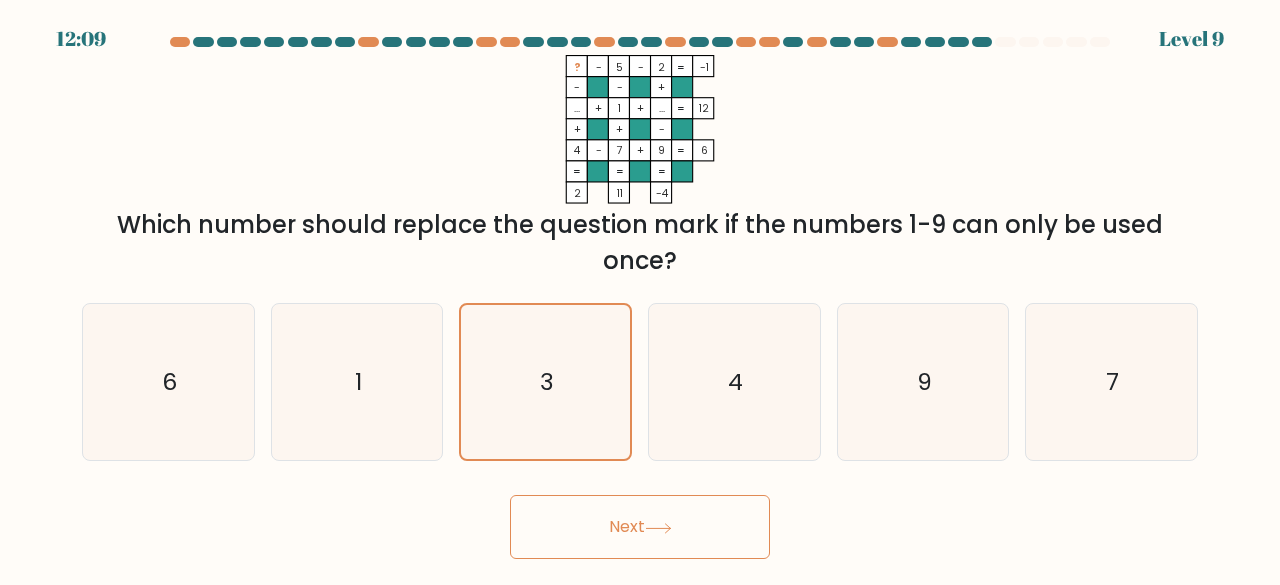 click on "Next" at bounding box center (640, 527) 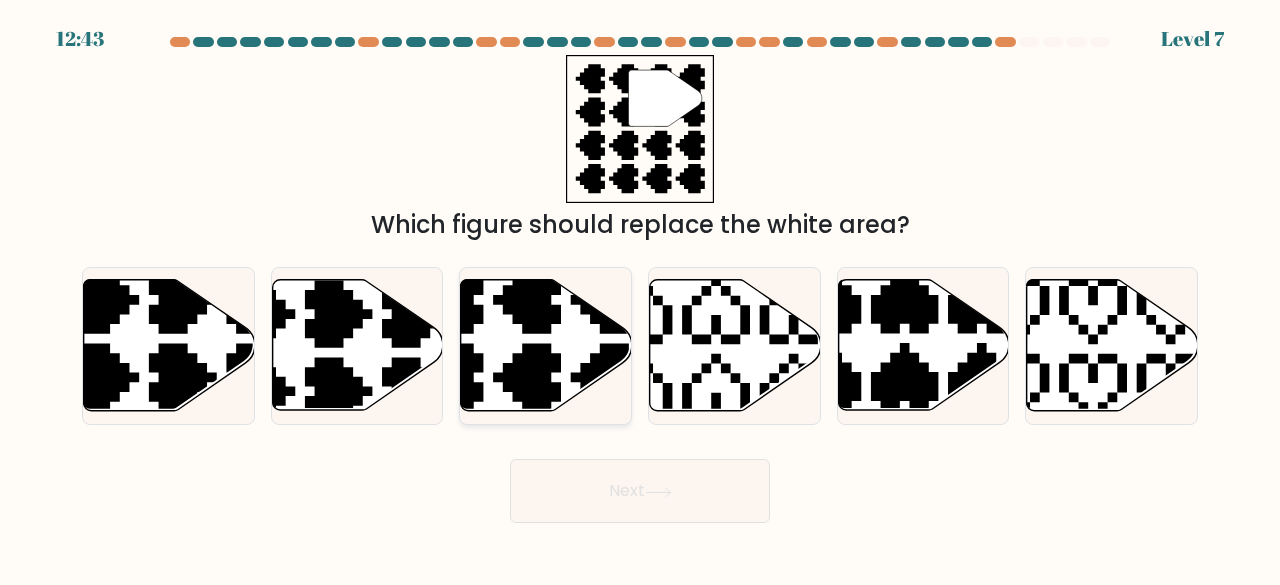 click 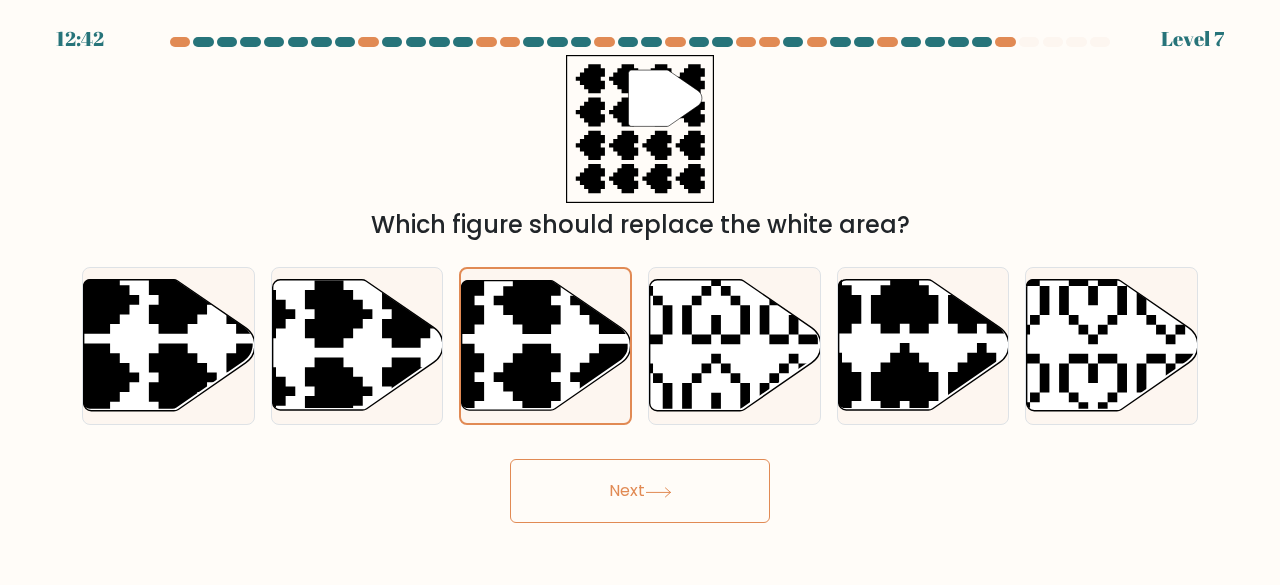 click 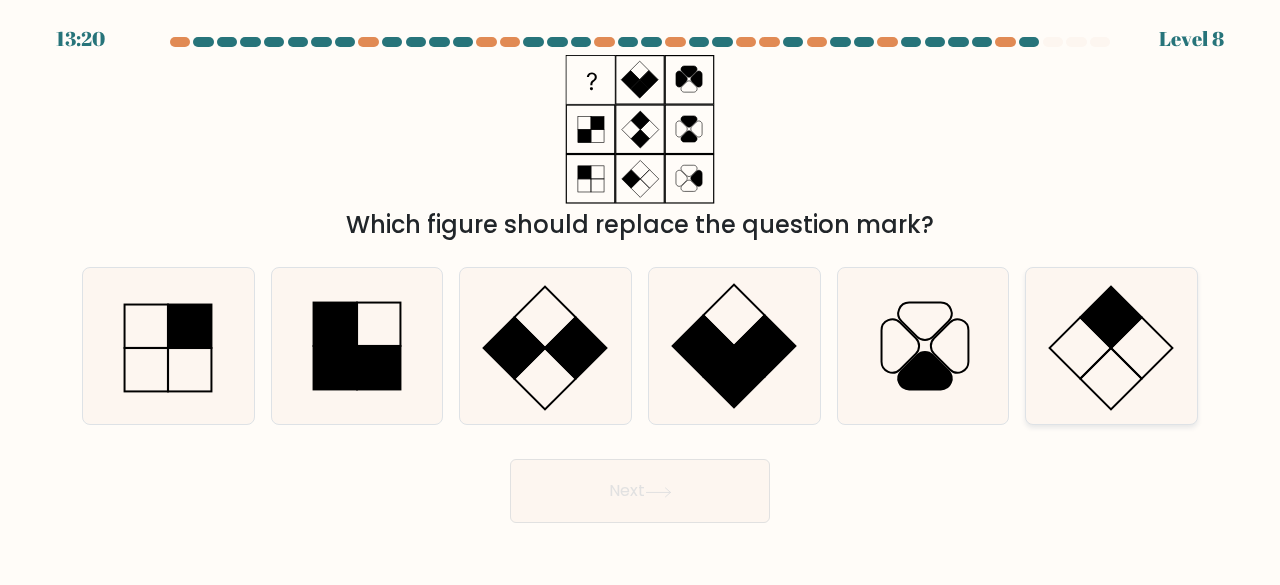 click 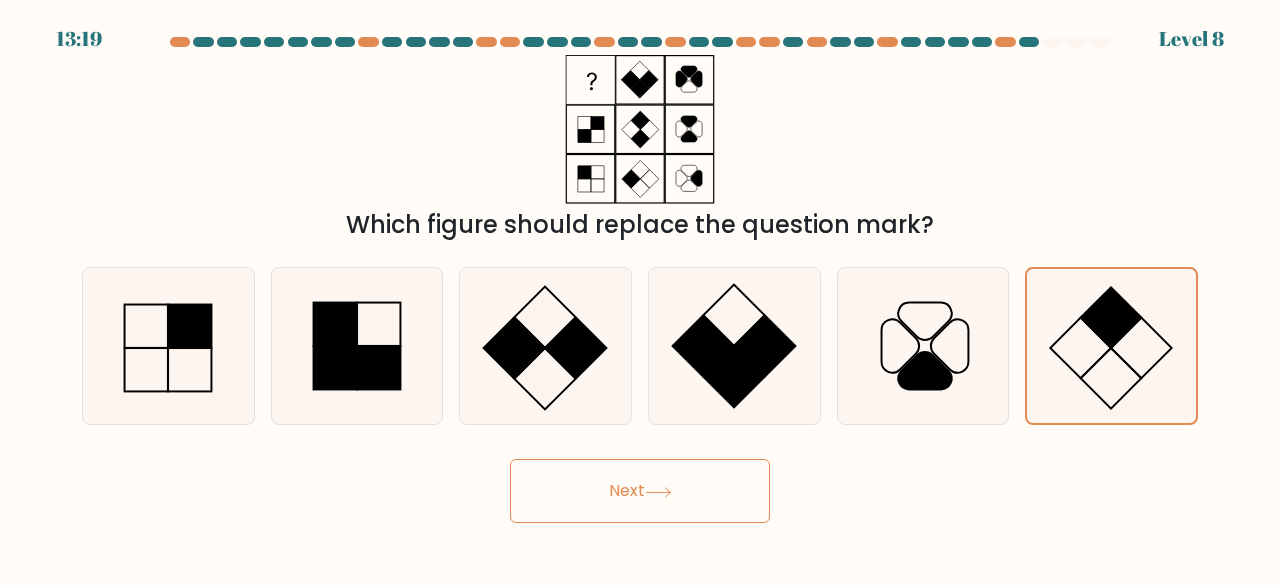 click on "Next" at bounding box center (640, 491) 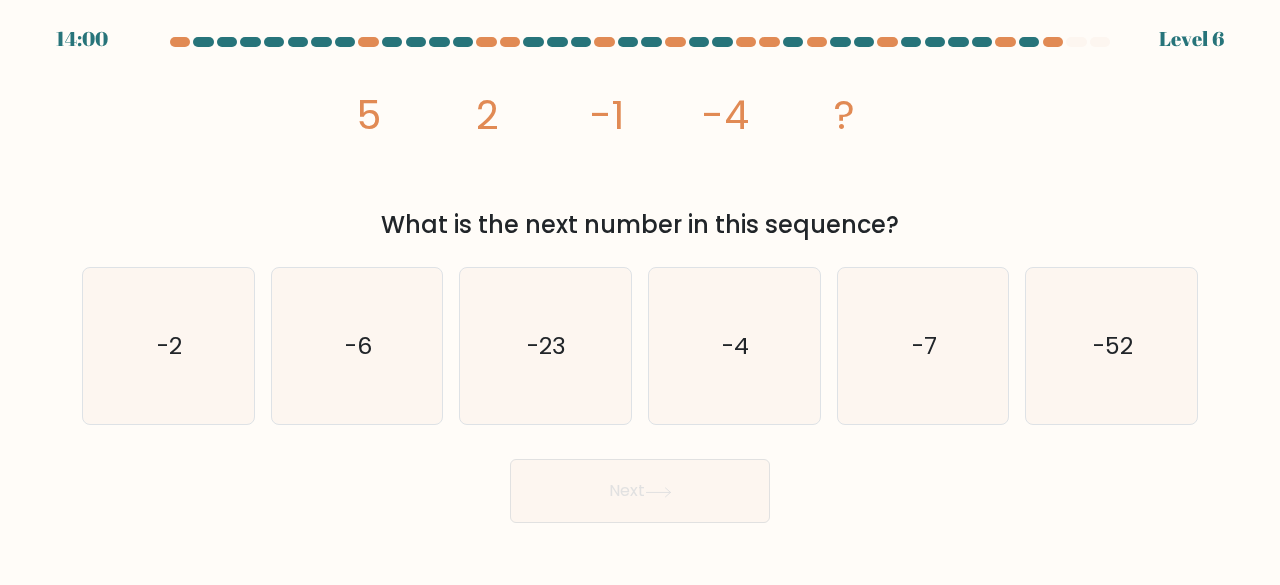drag, startPoint x: 342, startPoint y: 112, endPoint x: 868, endPoint y: 119, distance: 526.0466 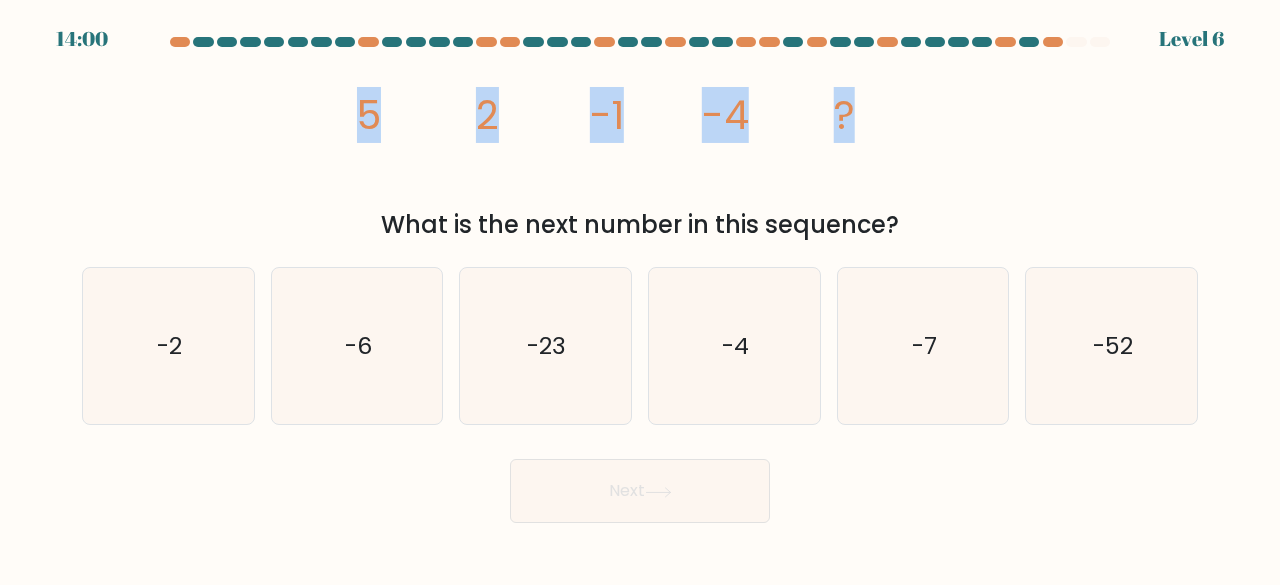 click on "image/svg+xml
5
2
-1
-4
?" 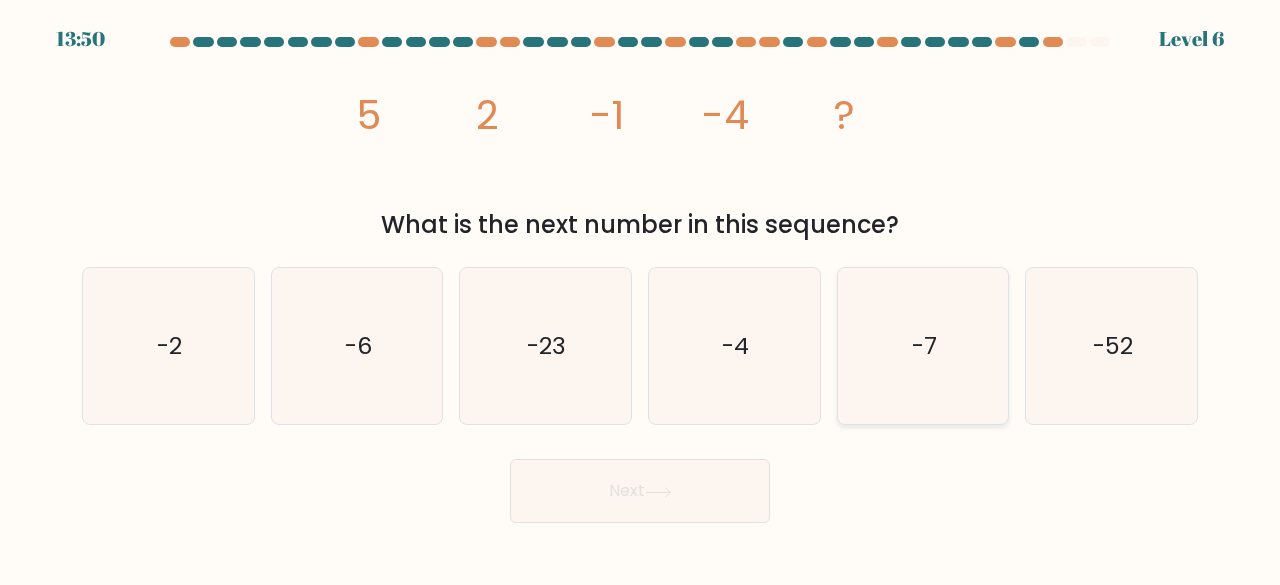 click on "-7" 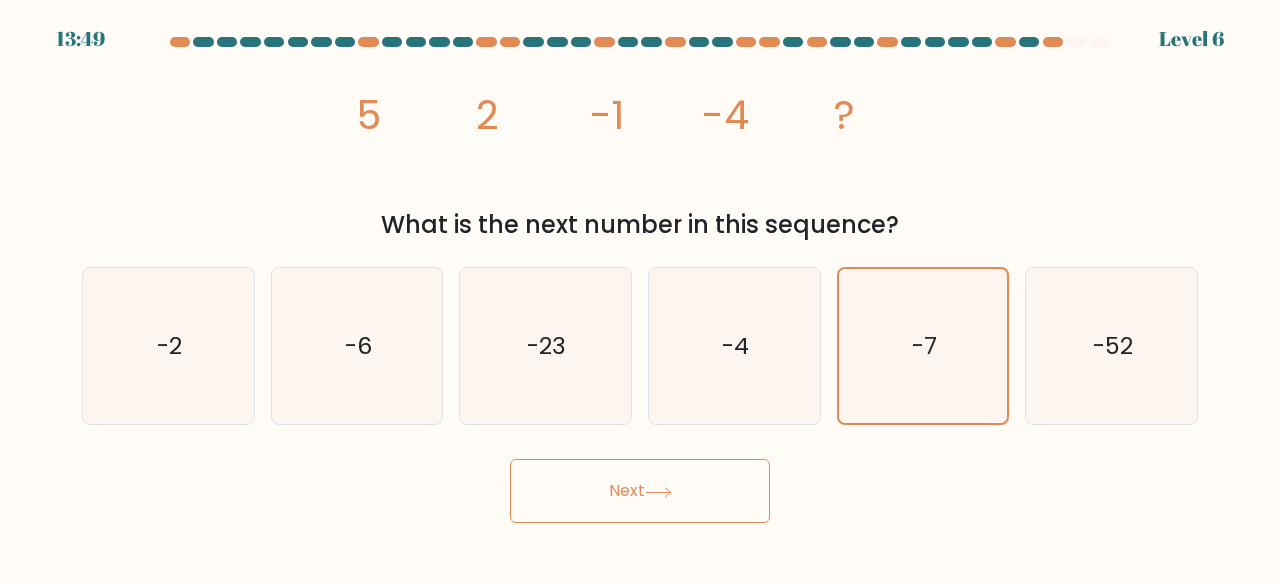 click on "Next" at bounding box center (640, 491) 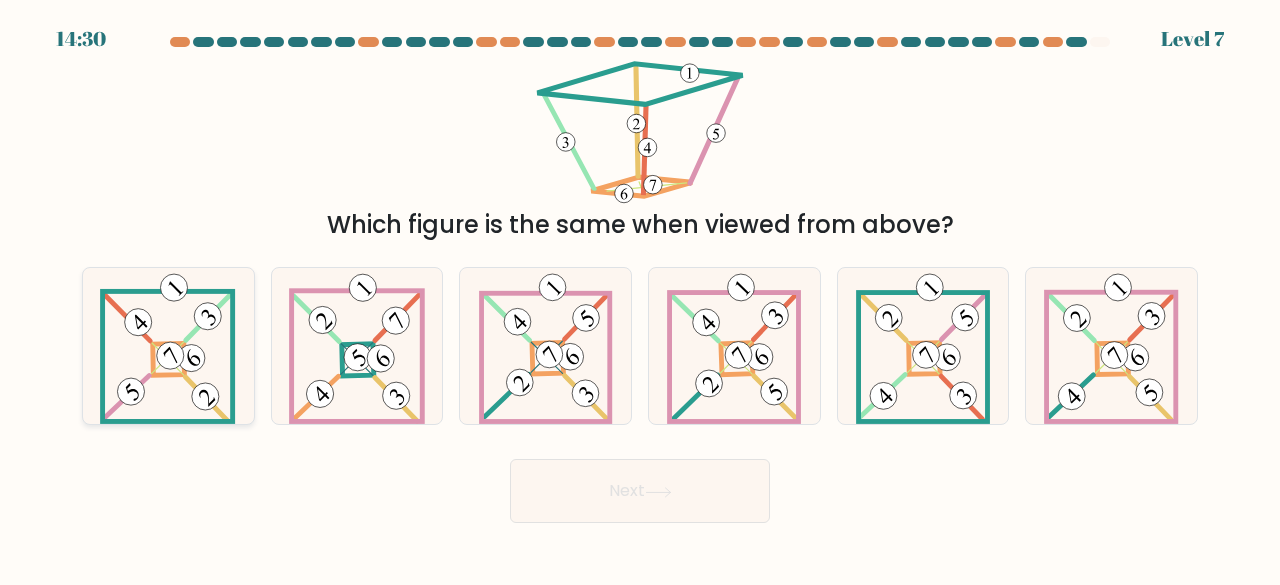 click 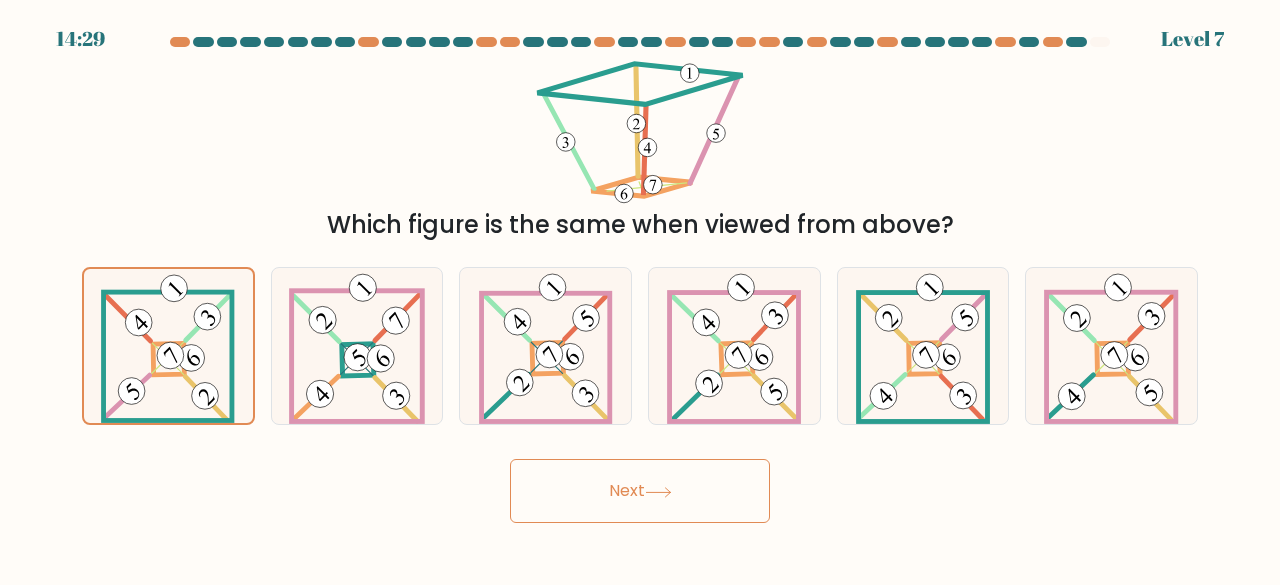 click on "Next" at bounding box center [640, 491] 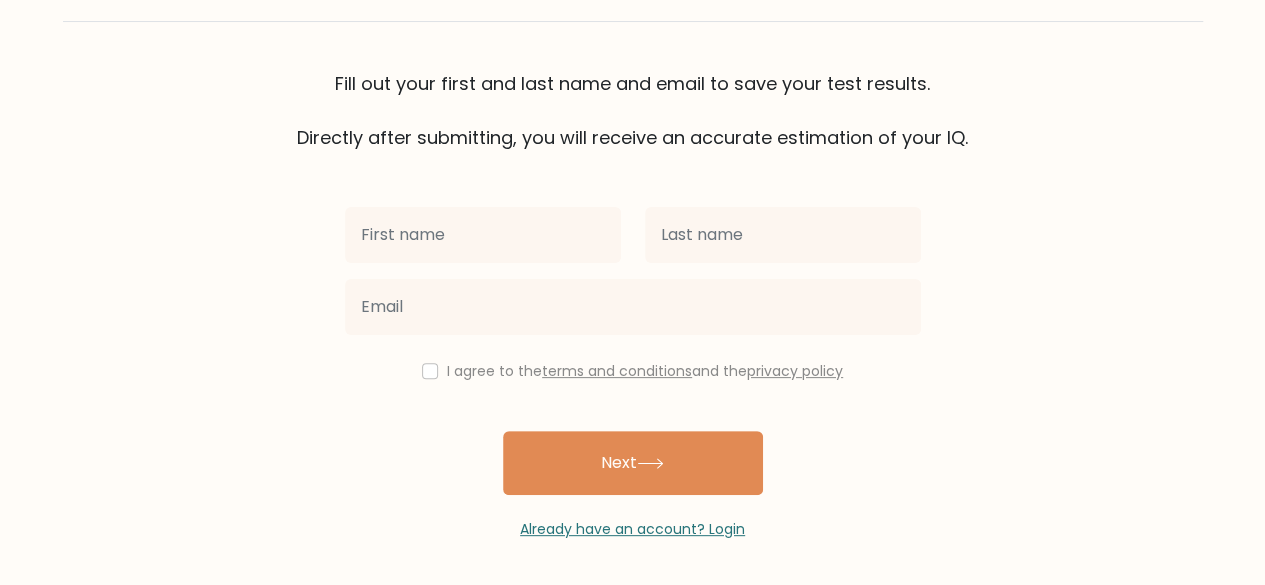 scroll, scrollTop: 115, scrollLeft: 0, axis: vertical 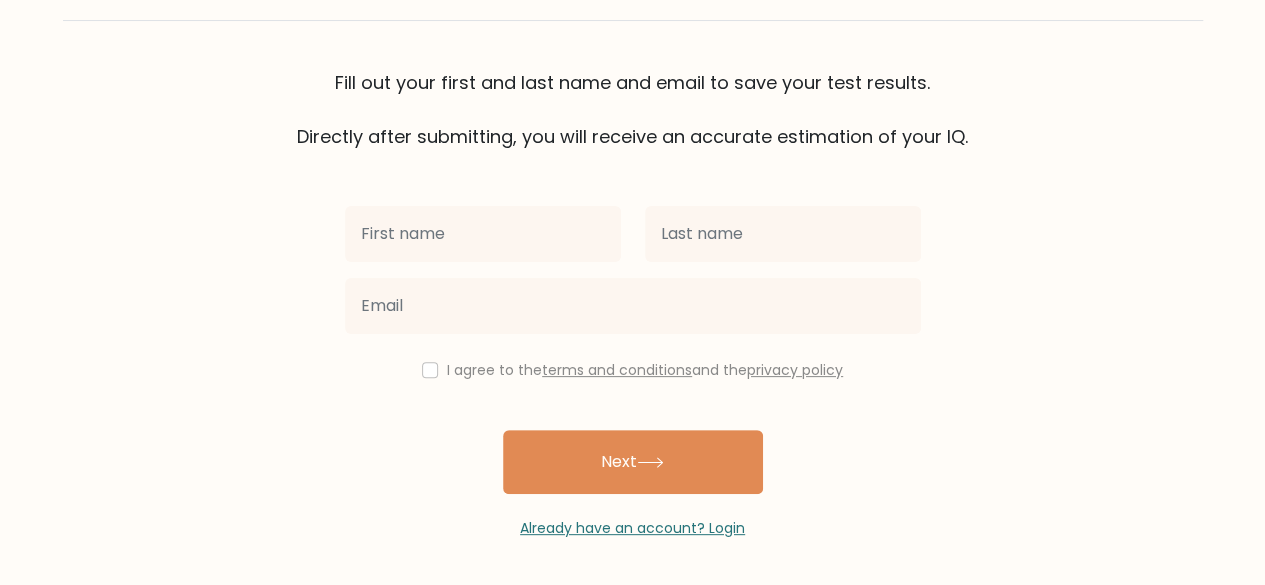 drag, startPoint x: 512, startPoint y: 245, endPoint x: 513, endPoint y: 260, distance: 15.033297 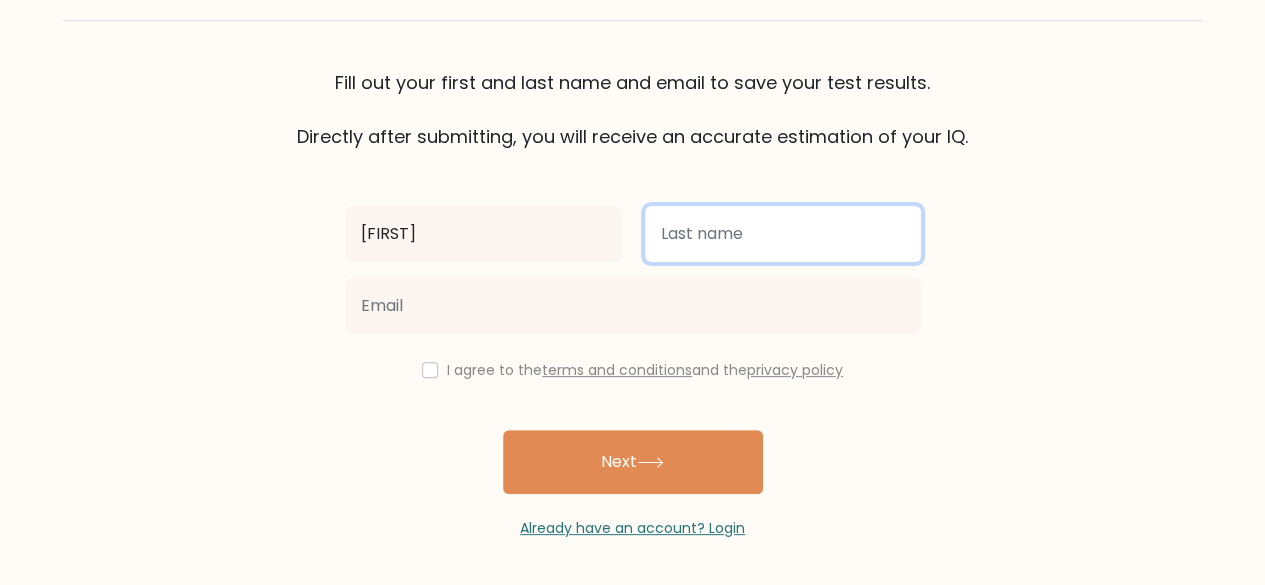 click at bounding box center (783, 234) 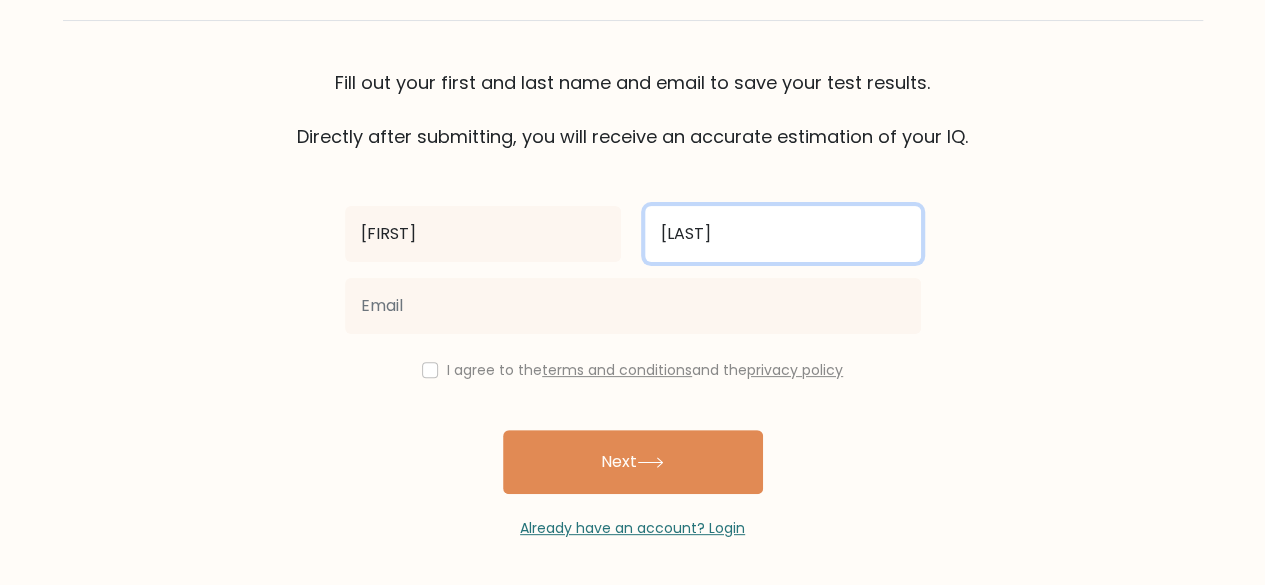 type on "[PERSON_SURNAME]" 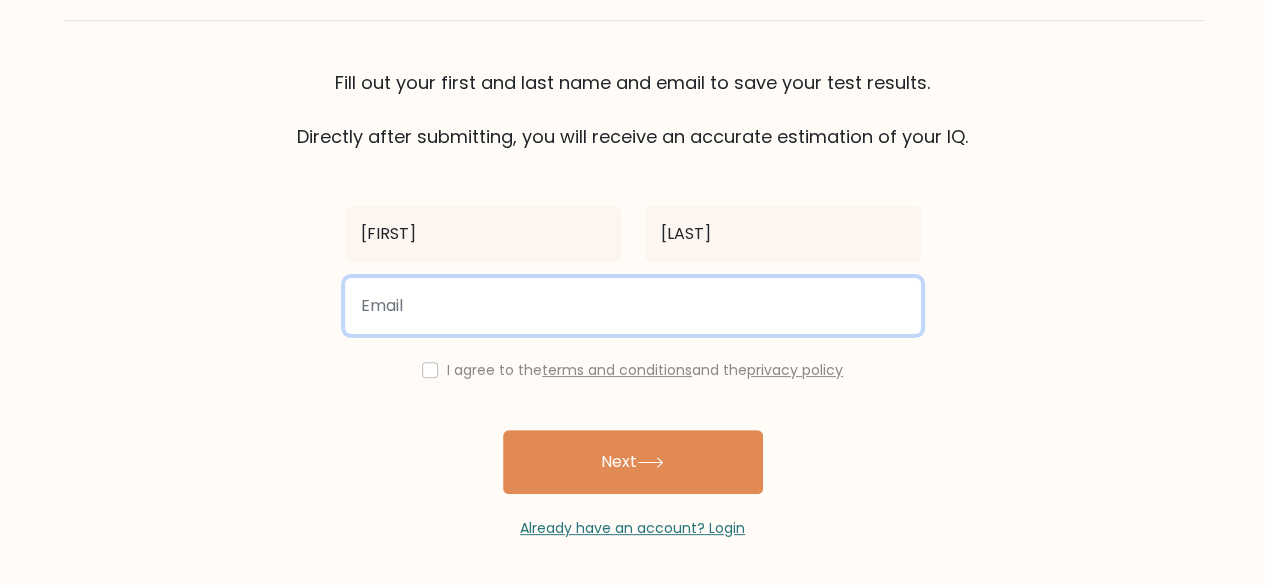 click at bounding box center (633, 306) 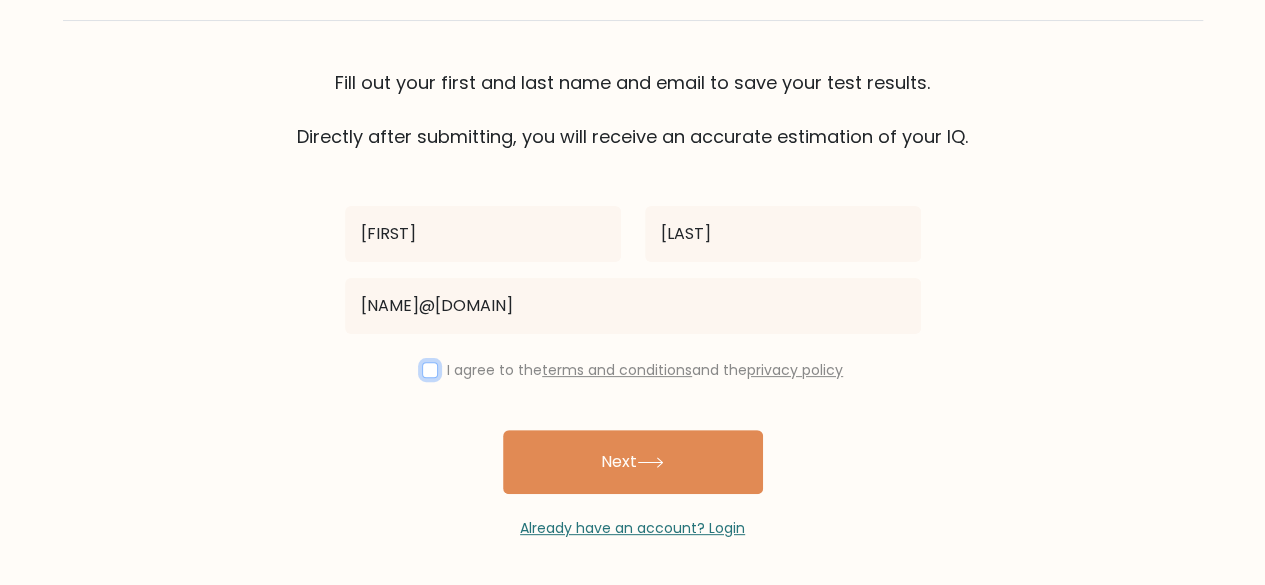 click at bounding box center [430, 370] 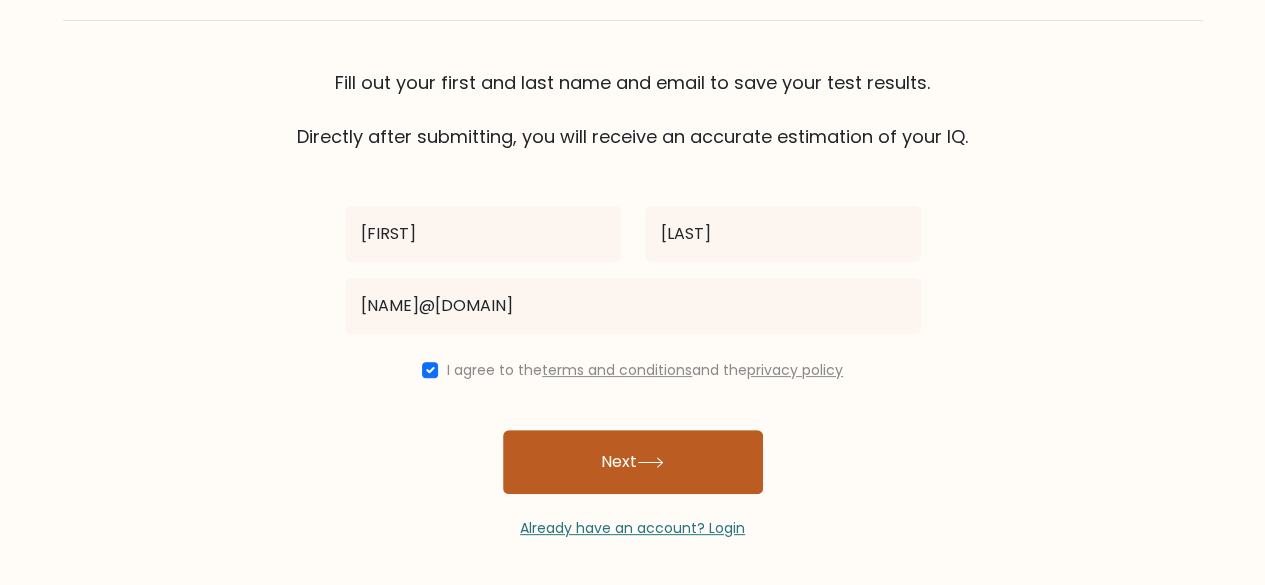 click on "Next" at bounding box center (633, 462) 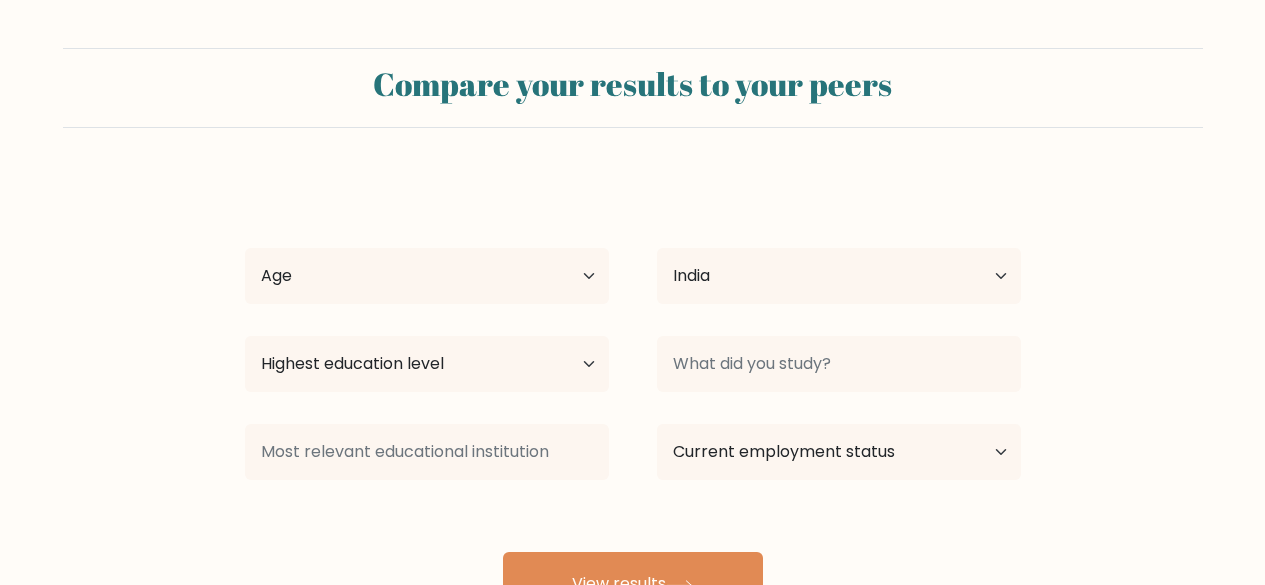 select on "IN" 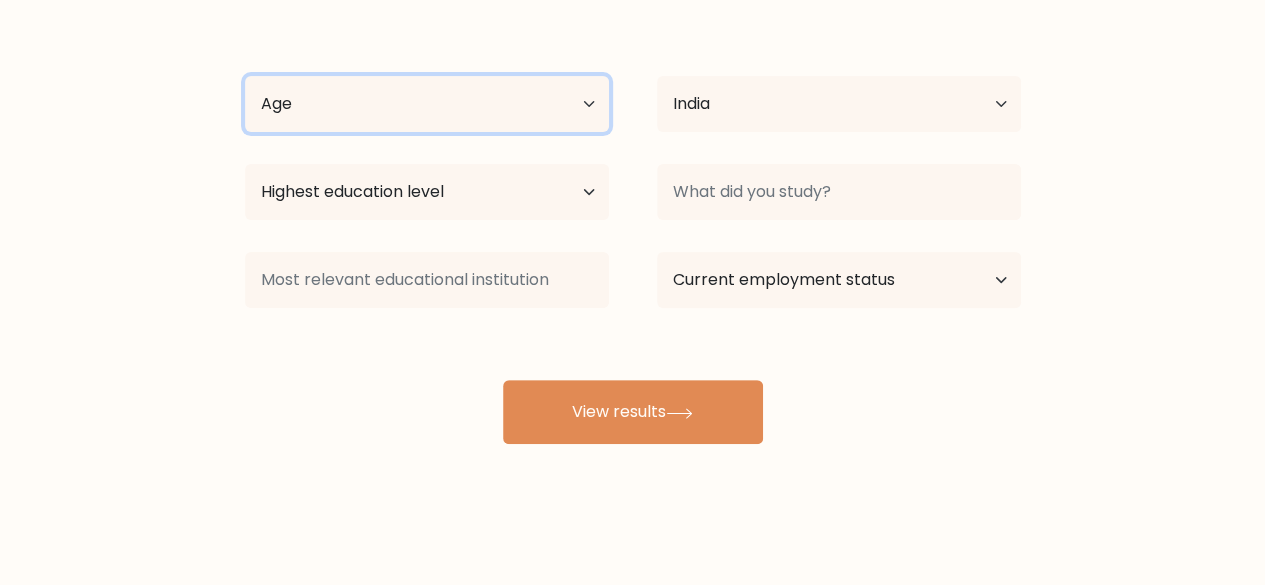 click on "Age
Under 18 years old
18-24 years old
25-34 years old
35-44 years old
45-54 years old
55-64 years old
65 years old and above" at bounding box center (427, 104) 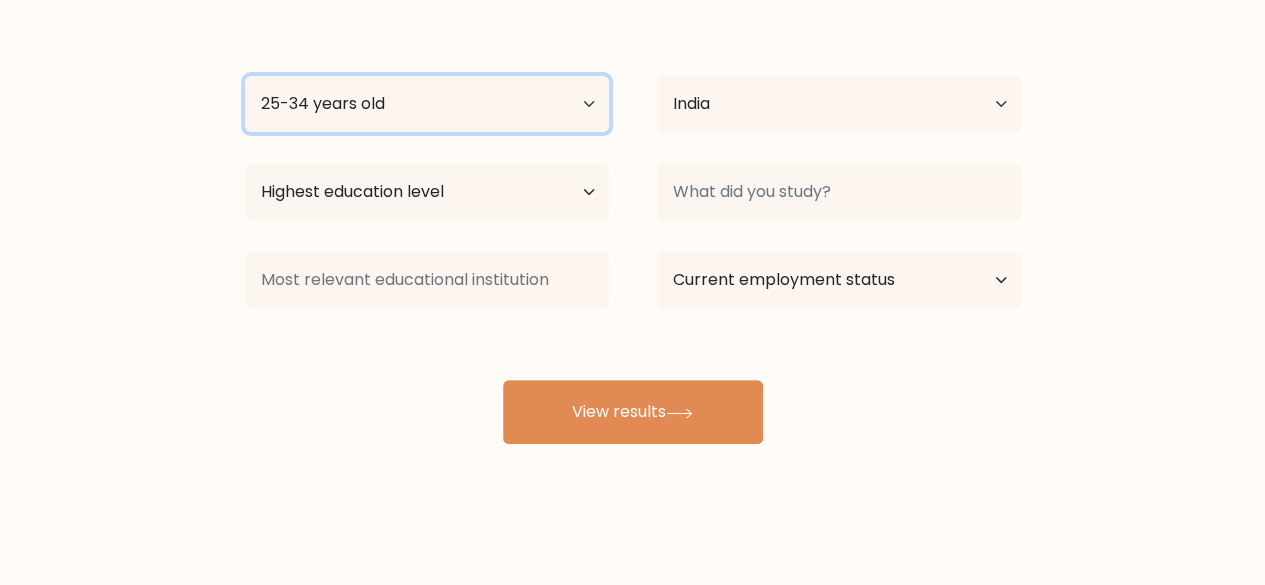 click on "Age
Under 18 years old
18-24 years old
25-34 years old
35-44 years old
45-54 years old
55-64 years old
65 years old and above" at bounding box center [427, 104] 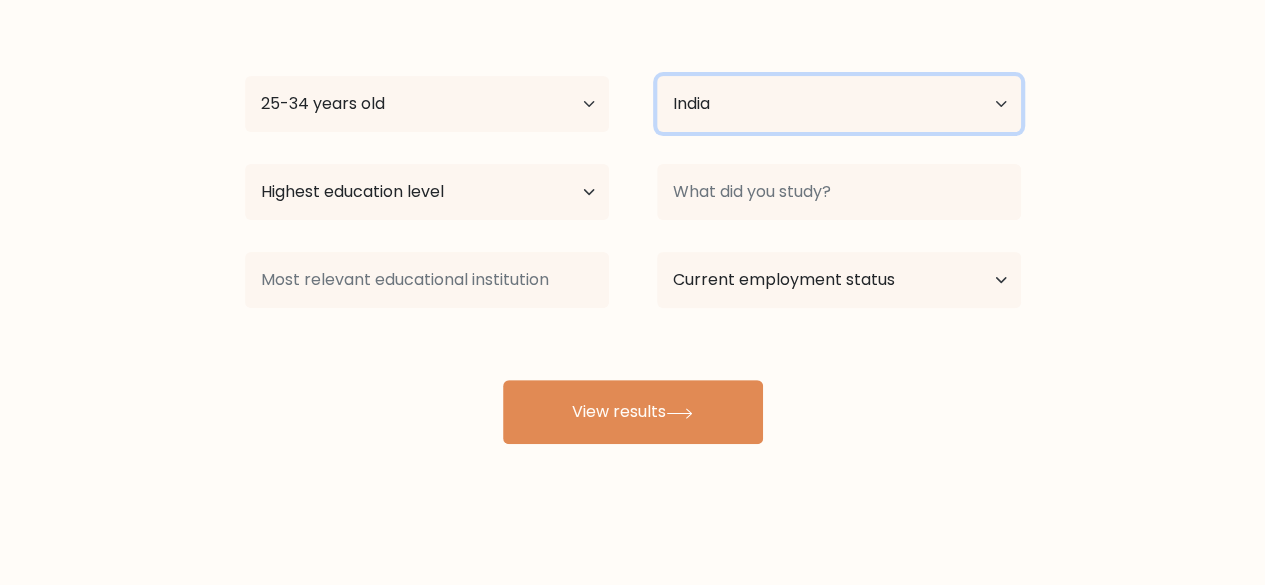 click on "Country
Afghanistan
Albania
Algeria
American Samoa
Andorra
Angola
Anguilla
Antarctica
Antigua and Barbuda
Argentina
Armenia
Aruba
Australia
Austria
Azerbaijan
Bahamas
Bahrain
Bangladesh
Barbados
Belarus
Belgium
Belize
Benin
Bermuda
Bhutan
Bolivia
Bonaire, Sint Eustatius and Saba
Bosnia and Herzegovina
Botswana
Bouvet Island
Brazil
British Indian Ocean Territory
Brunei
Bulgaria
Burkina Faso
Burundi
Cabo Verde
Cambodia
Cameroon
Canada
Cayman Islands
Central African Republic
Chad
Chile
China
Christmas Island
Cocos (Keeling) Islands
Colombia
Comoros
Congo
Congo (the Democratic Republic of the)
Cook Islands
Costa Rica
Côte d'Ivoire
Croatia
Cuba" at bounding box center [839, 104] 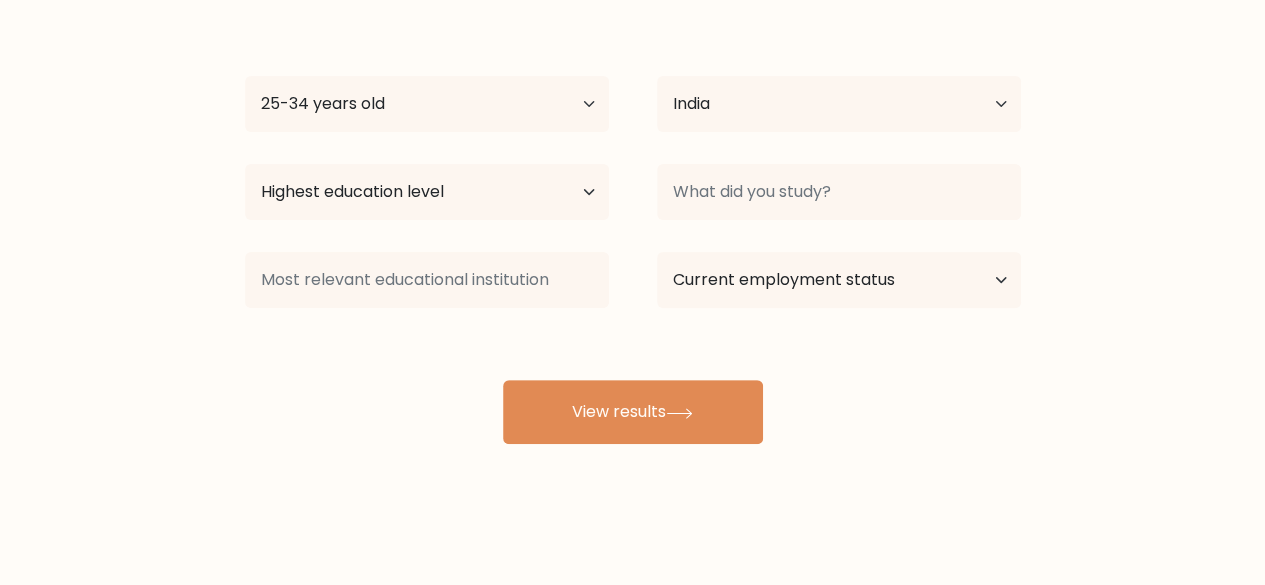 click on "[PERSON_SURNAME]
Age
Under [AGE] years old
[AGE]-[AGE] years old
[AGE]-[AGE] years old
[AGE]-[AGE] years old
[AGE]-[AGE] years old
[AGE]-[AGE] years old
[AGE] years old and above
Country
Afghanistan
Albania
Algeria
American Samoa
Andorra
Angola
Anguilla
Antarctica
Antigua and Barbuda
Argentina
Armenia
Aruba
Australia
Austria
Azerbaijan
Bahamas
Bahrain
Bangladesh
Barbados
Belarus
Belgium
Belize
Benin
Bermuda
Bhutan
Bolivia
Bonaire, Sint Eustatius and Saba
Bosnia and Herzegovina
Botswana
Bouvet Island
Brazil
Brunei" at bounding box center (633, 224) 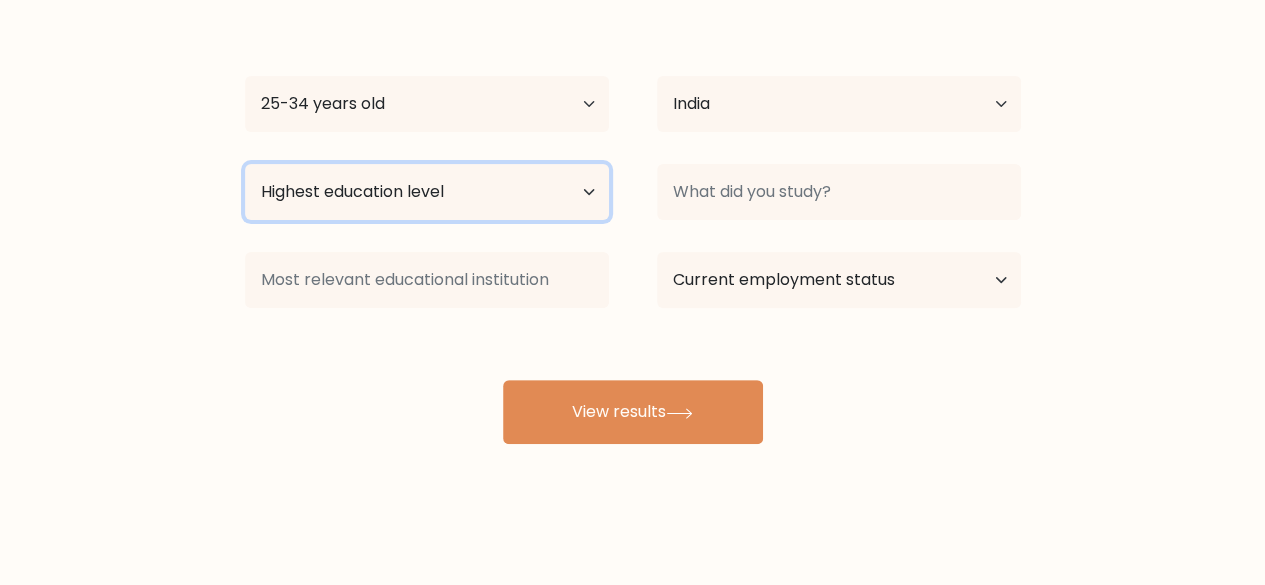 click on "Highest education level
No schooling
Primary
Lower Secondary
Upper Secondary
Occupation Specific
Bachelor's degree
Master's degree
Doctoral degree" at bounding box center (427, 192) 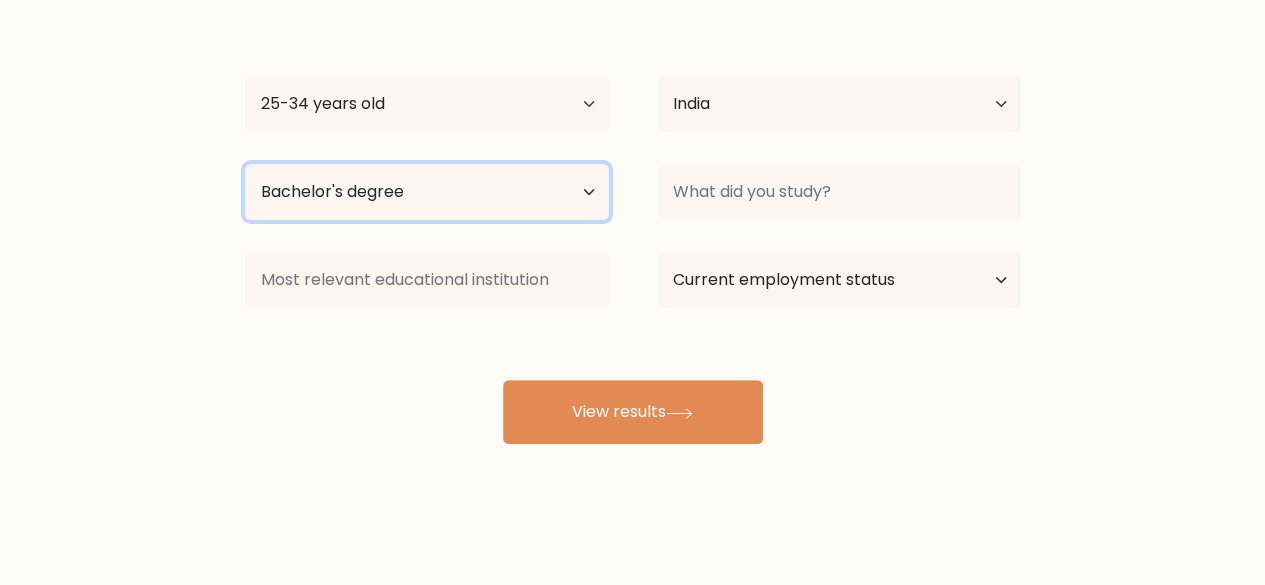 click on "Highest education level
No schooling
Primary
Lower Secondary
Upper Secondary
Occupation Specific
Bachelor's degree
Master's degree
Doctoral degree" at bounding box center (427, 192) 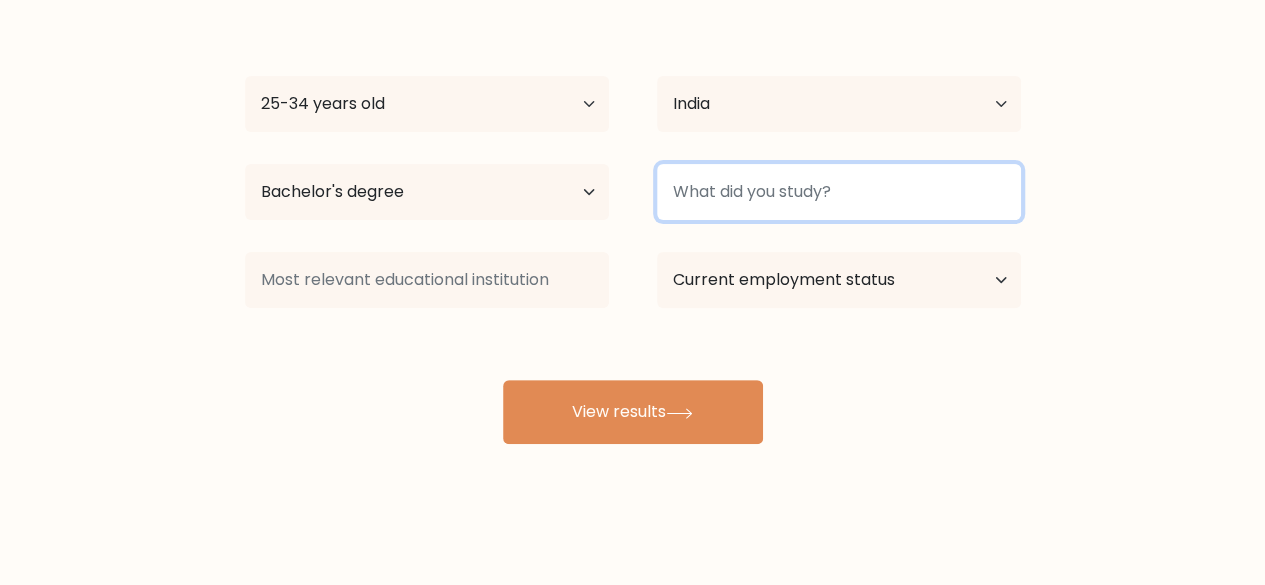 click at bounding box center [839, 192] 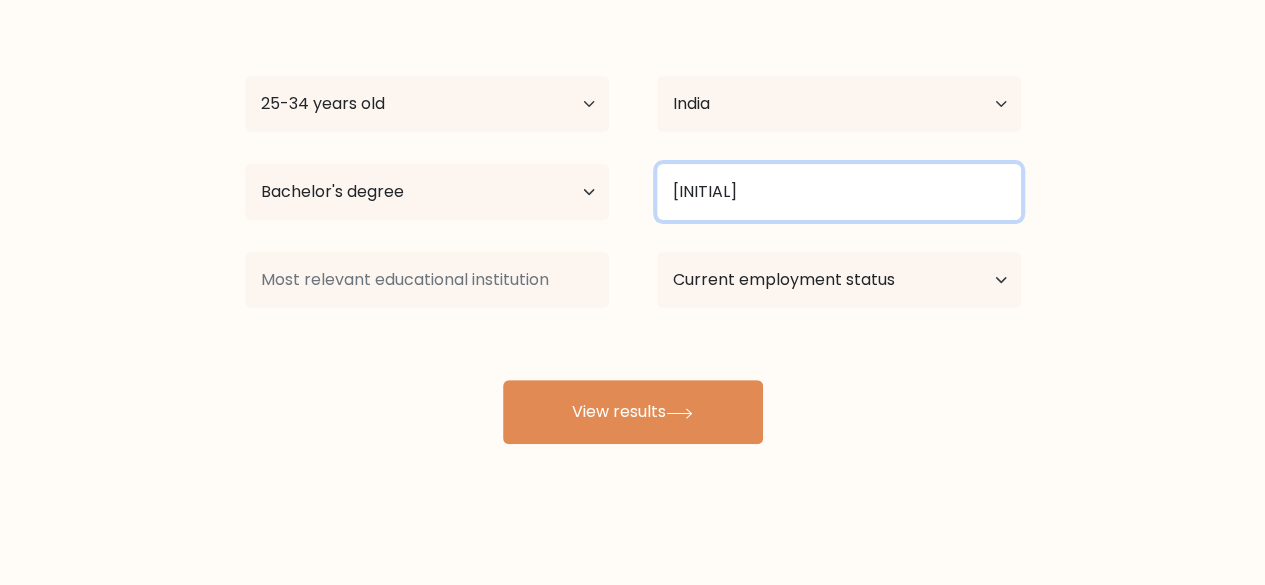 type on "[INITIAL]" 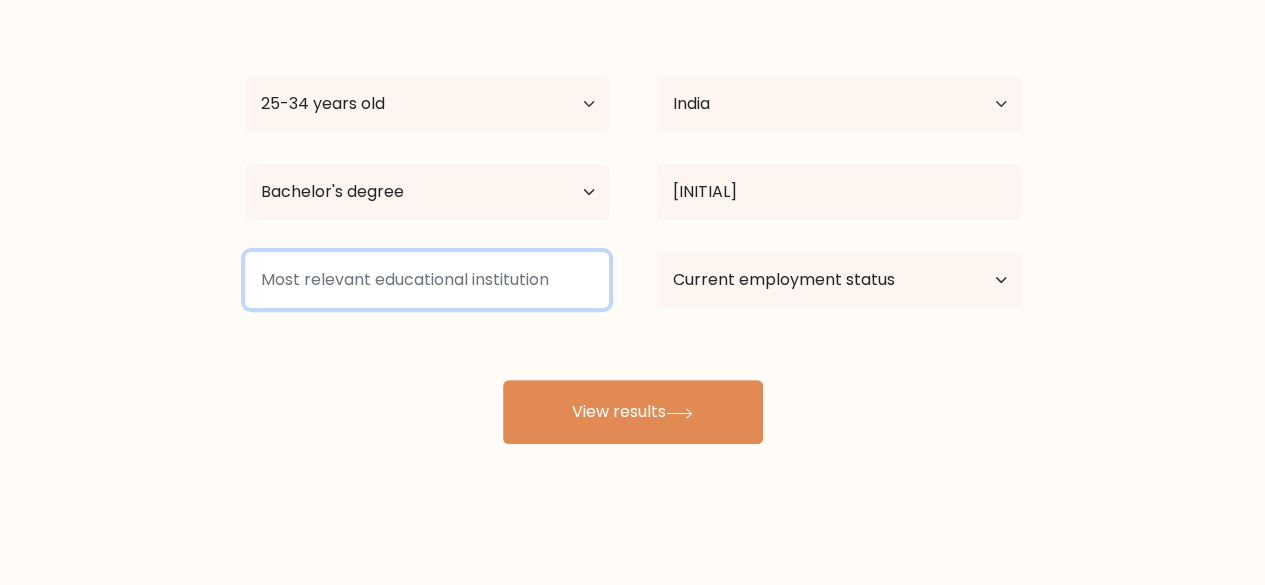 click at bounding box center (427, 280) 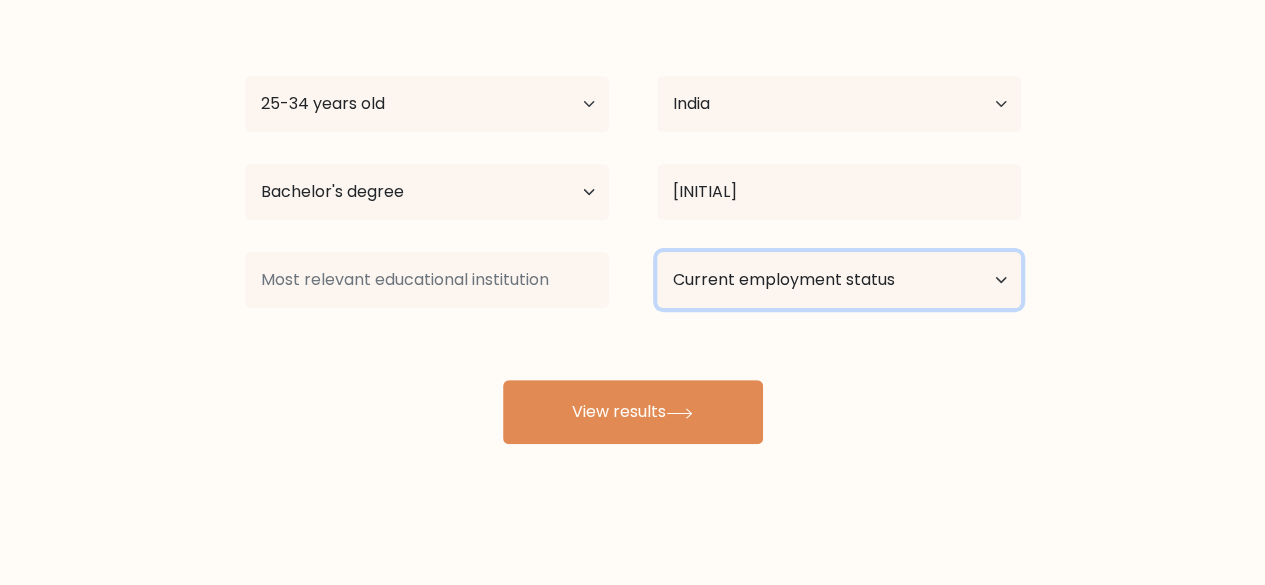 click on "Current employment status
Employed
Student
Retired
Other / prefer not to answer" at bounding box center (839, 280) 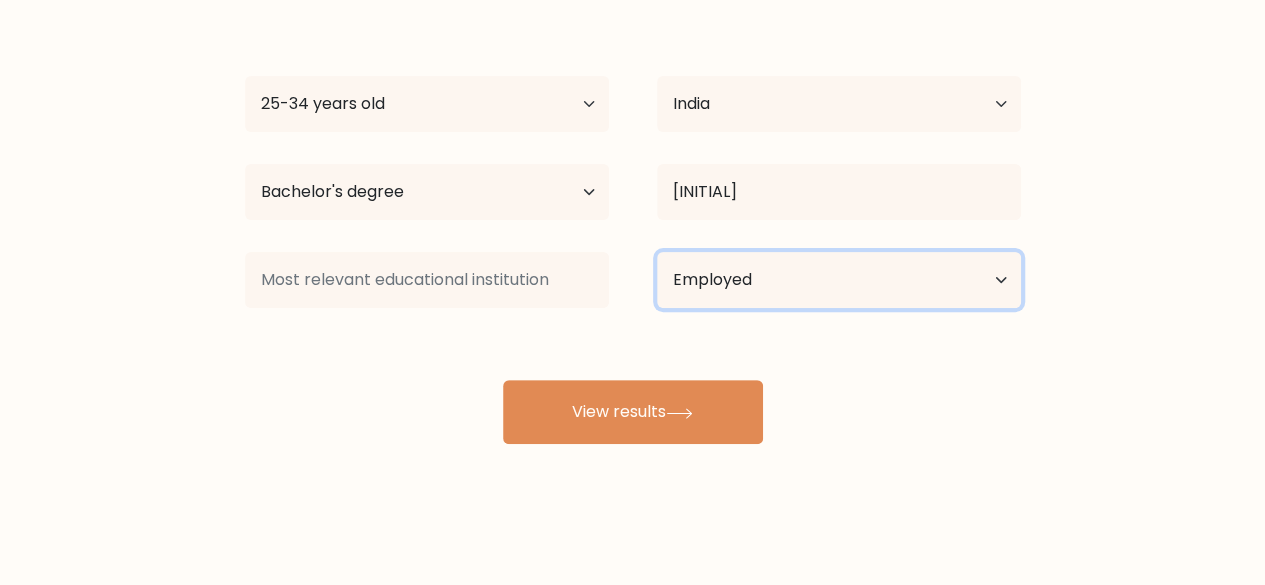 click on "Current employment status
Employed
Student
Retired
Other / prefer not to answer" at bounding box center [839, 280] 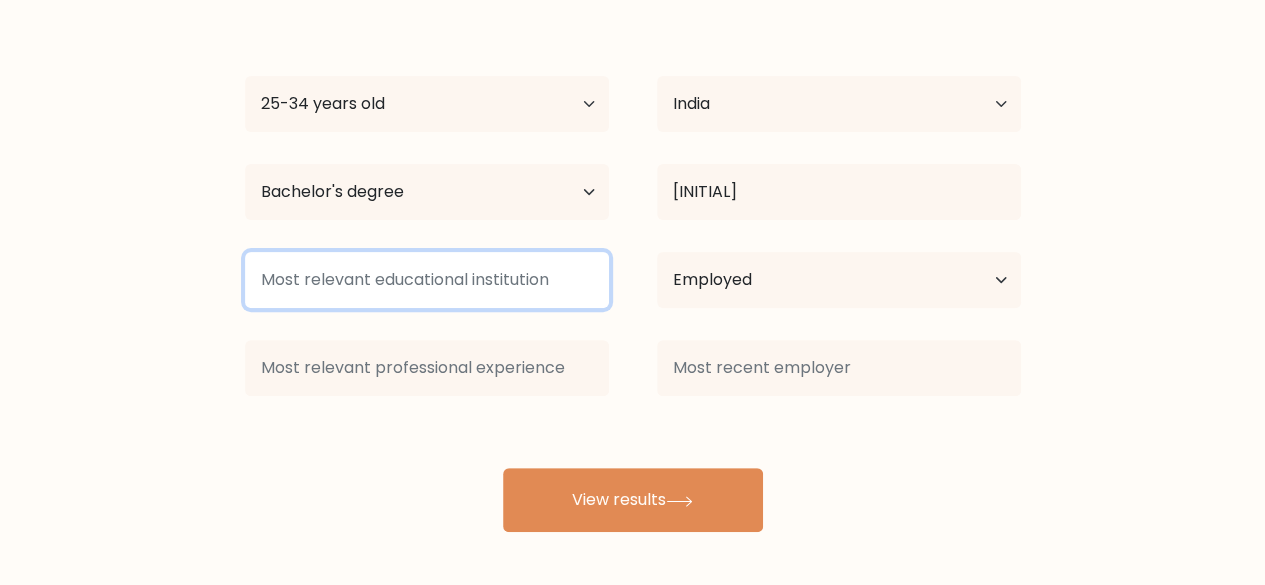click at bounding box center (427, 280) 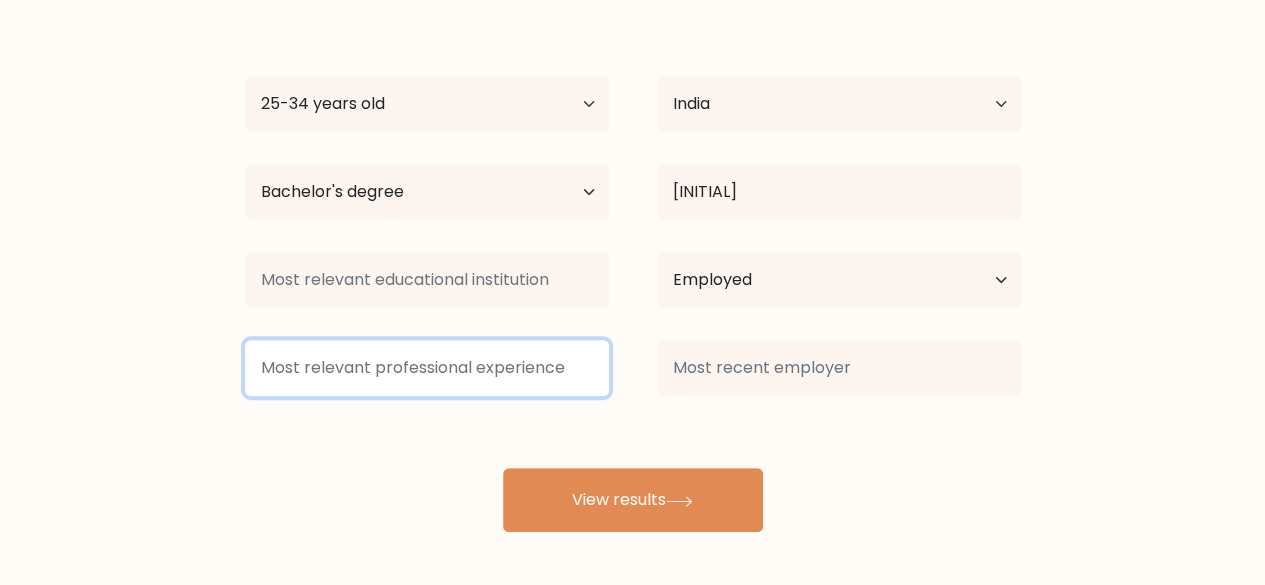 click at bounding box center (427, 368) 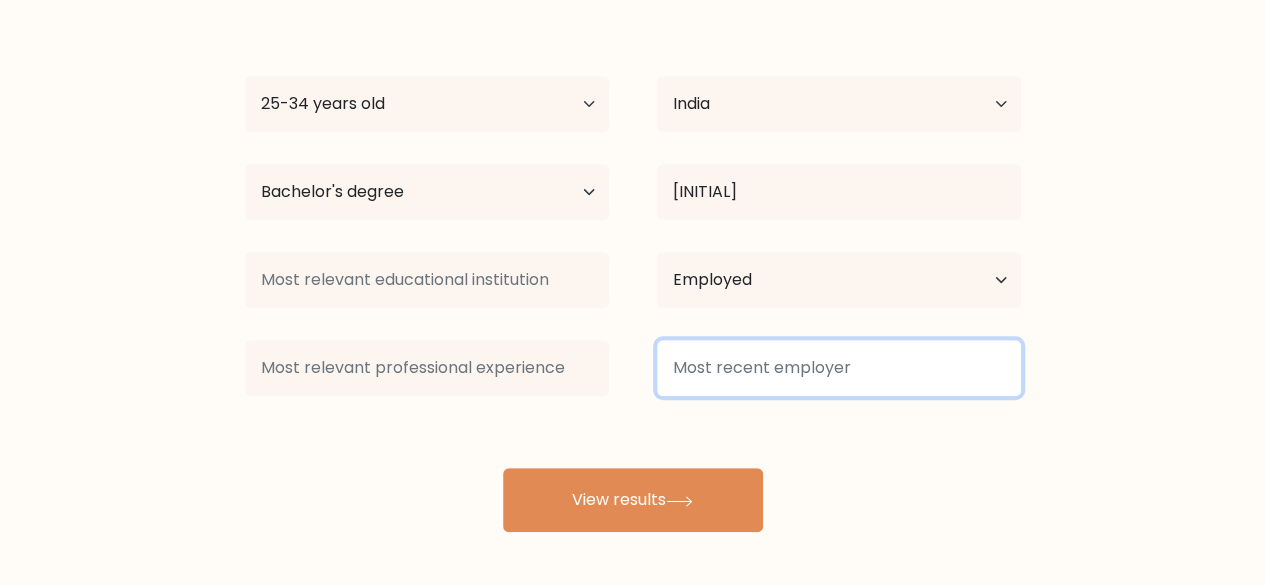 click at bounding box center (839, 368) 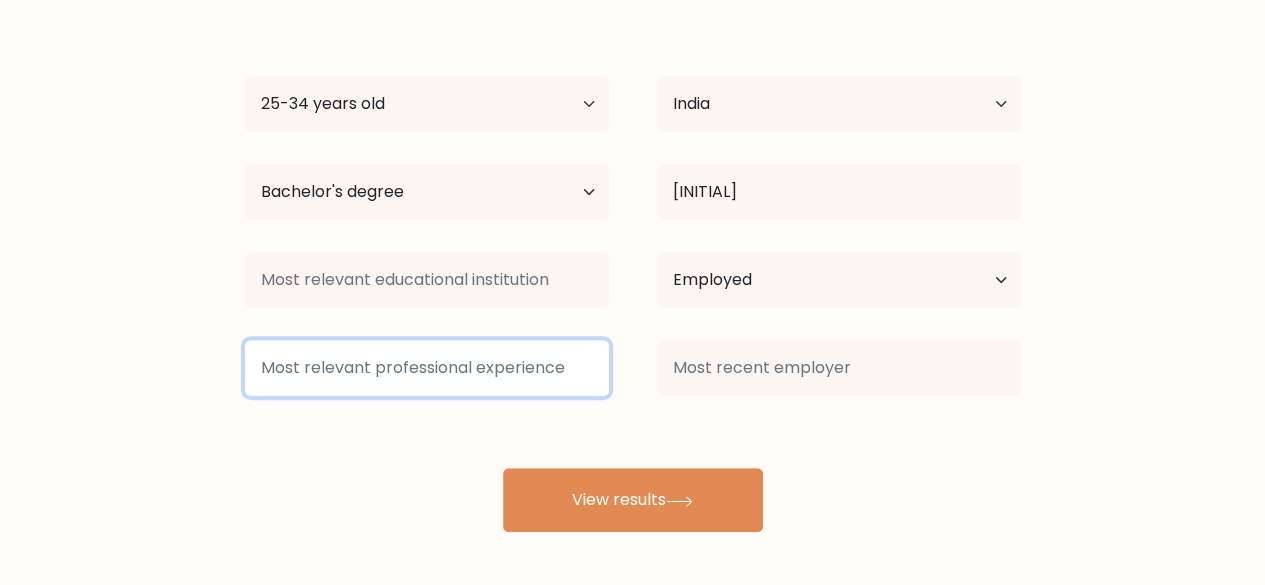 click at bounding box center (427, 368) 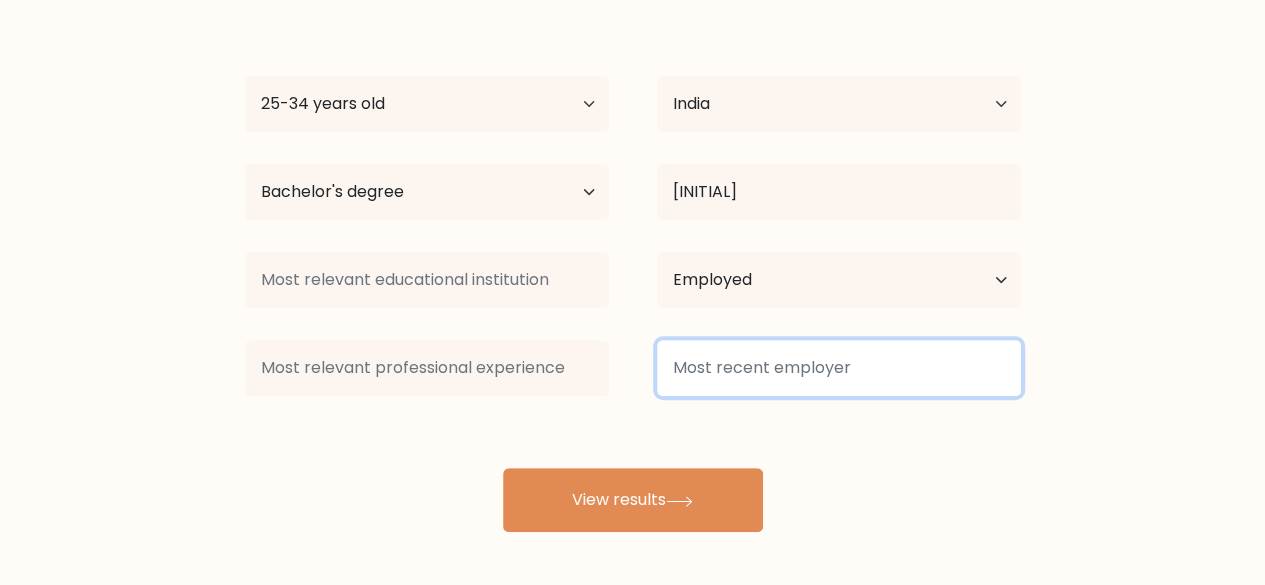 click at bounding box center [839, 368] 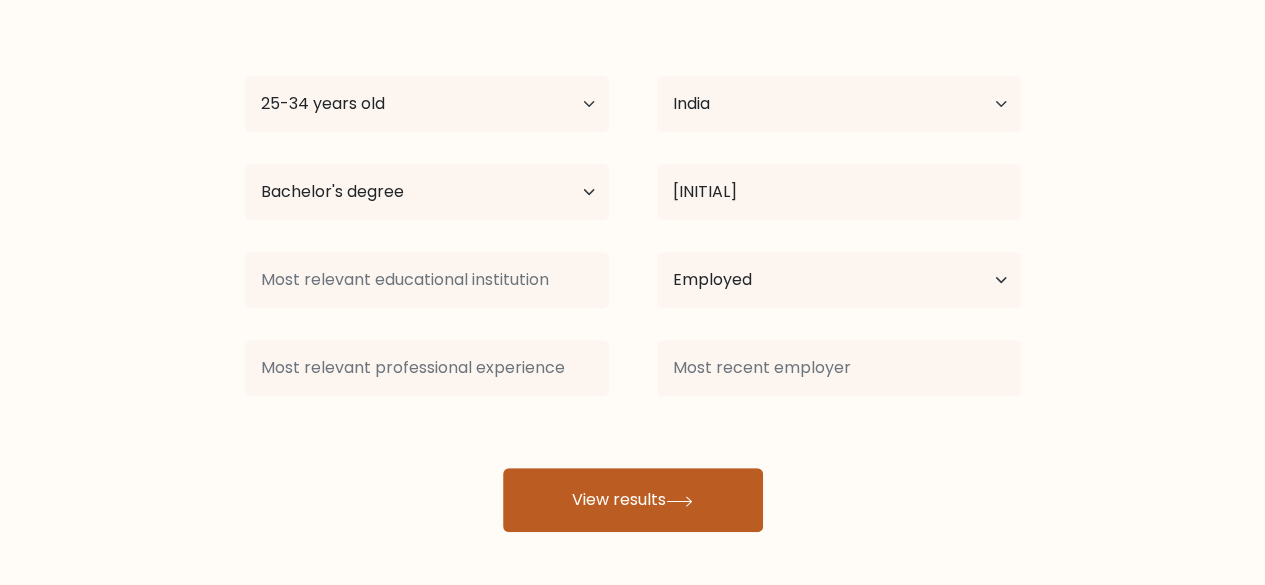 click on "View results" at bounding box center [633, 500] 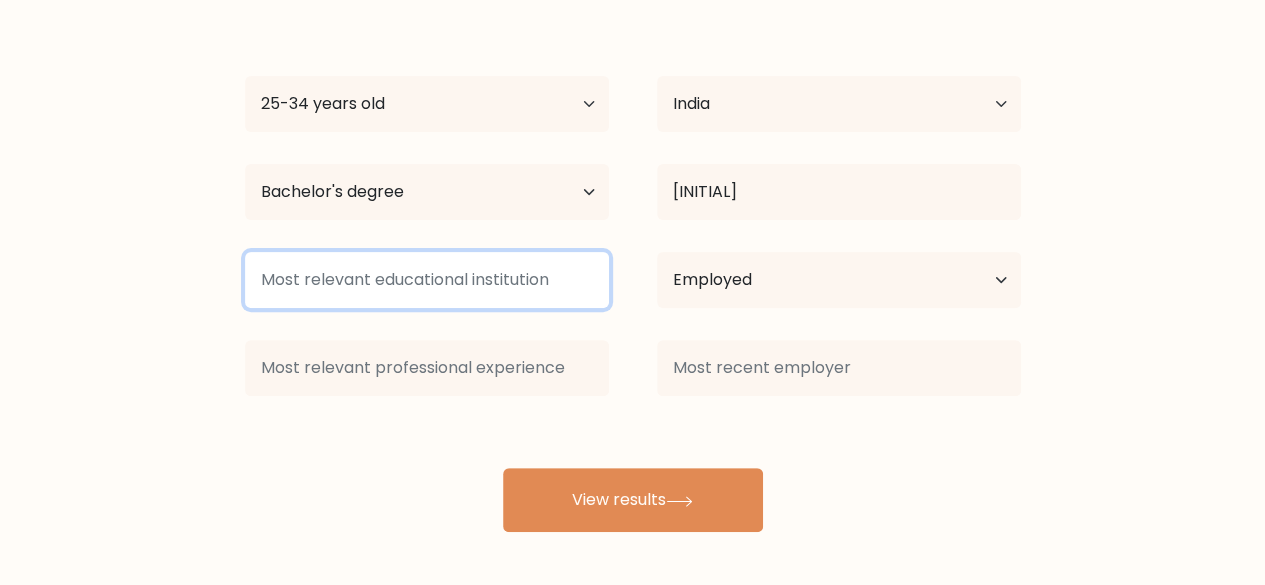 click at bounding box center [427, 280] 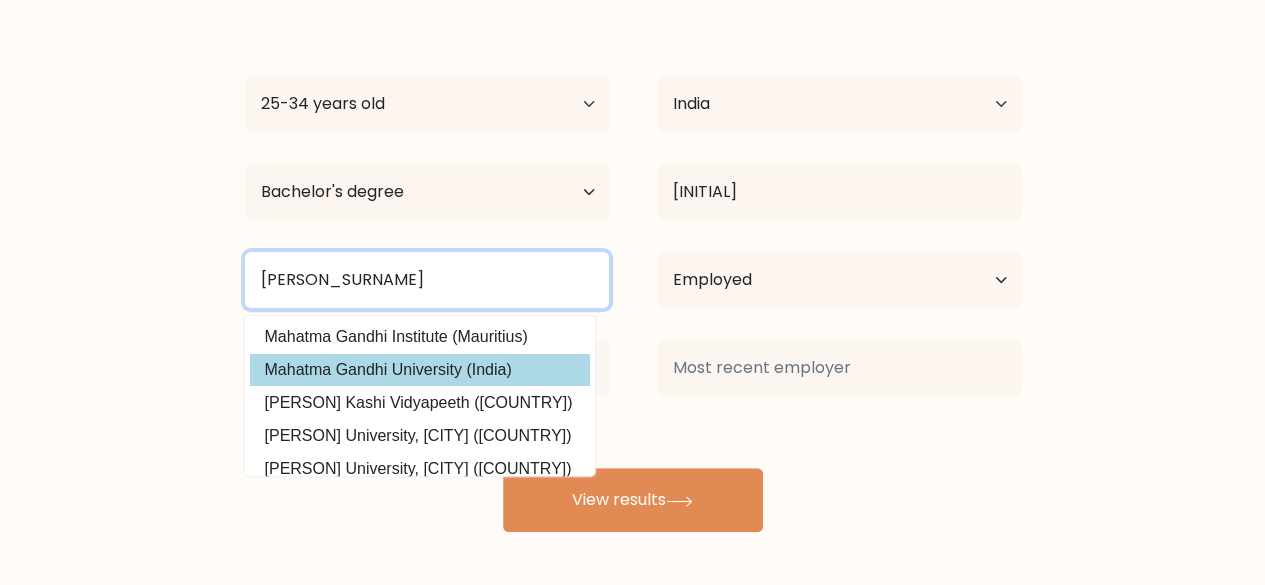 type on "Mahatma" 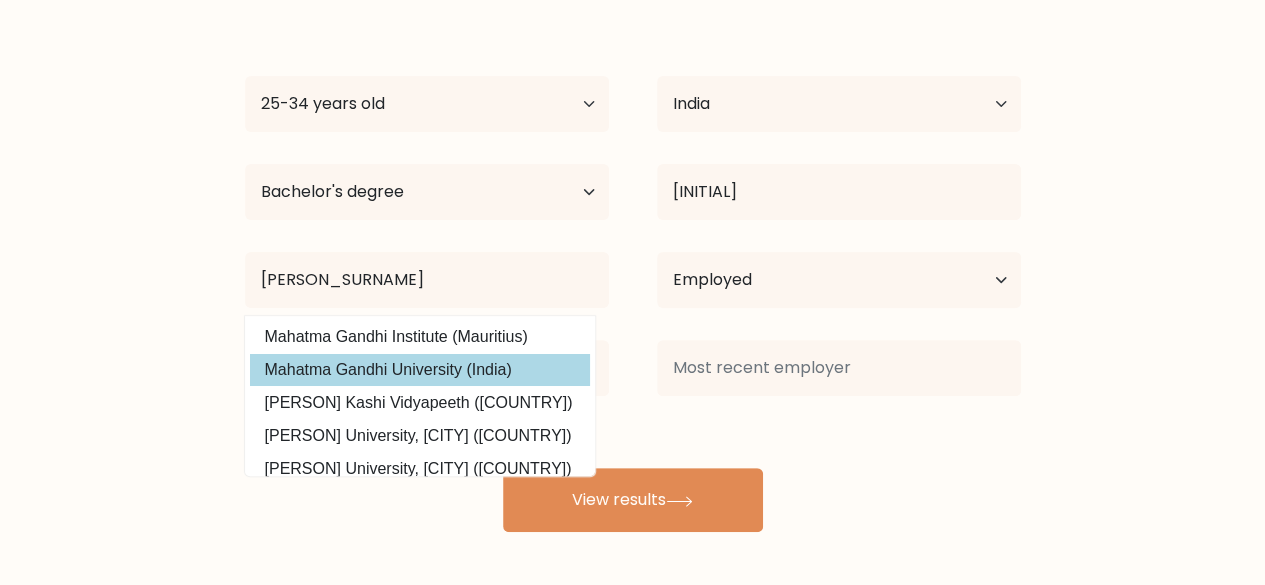 click on "Priti
Rai
Age
Under 18 years old
18-24 years old
25-34 years old
35-44 years old
45-54 years old
55-64 years old
65 years old and above
Country
Afghanistan
Albania
Algeria
American Samoa
Andorra
Angola
Anguilla
Antarctica
Antigua and Barbuda
Argentina
Armenia
Aruba
Australia
Austria
Azerbaijan
Bahamas
Bahrain
Bangladesh
Barbados
Belarus
Belgium
Belize
Benin
Bermuda
Bhutan
Bolivia
Bonaire, Sint Eustatius and Saba
Bosnia and Herzegovina
Botswana
Bouvet Island
Brazil
Brunei" at bounding box center (633, 268) 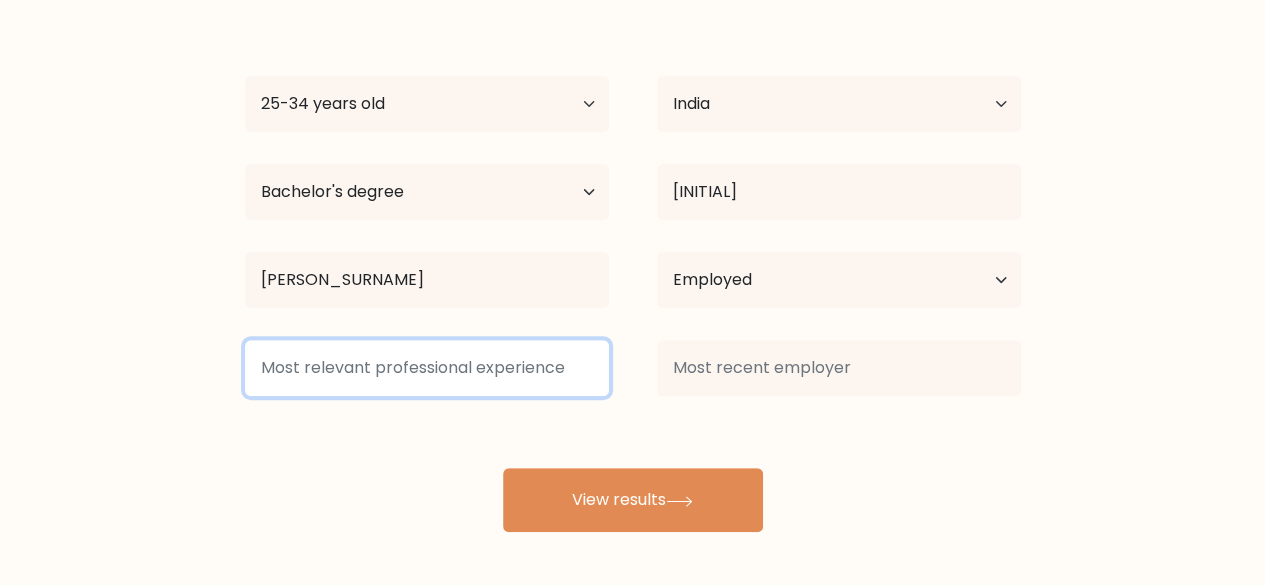 click at bounding box center [427, 368] 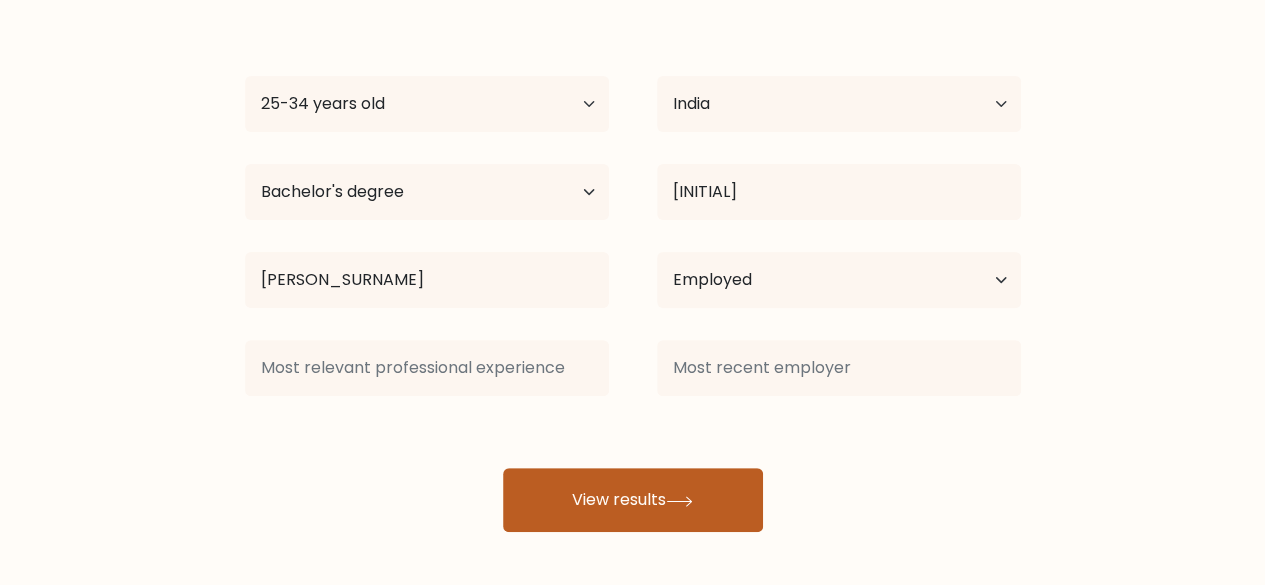 click on "View results" at bounding box center (633, 500) 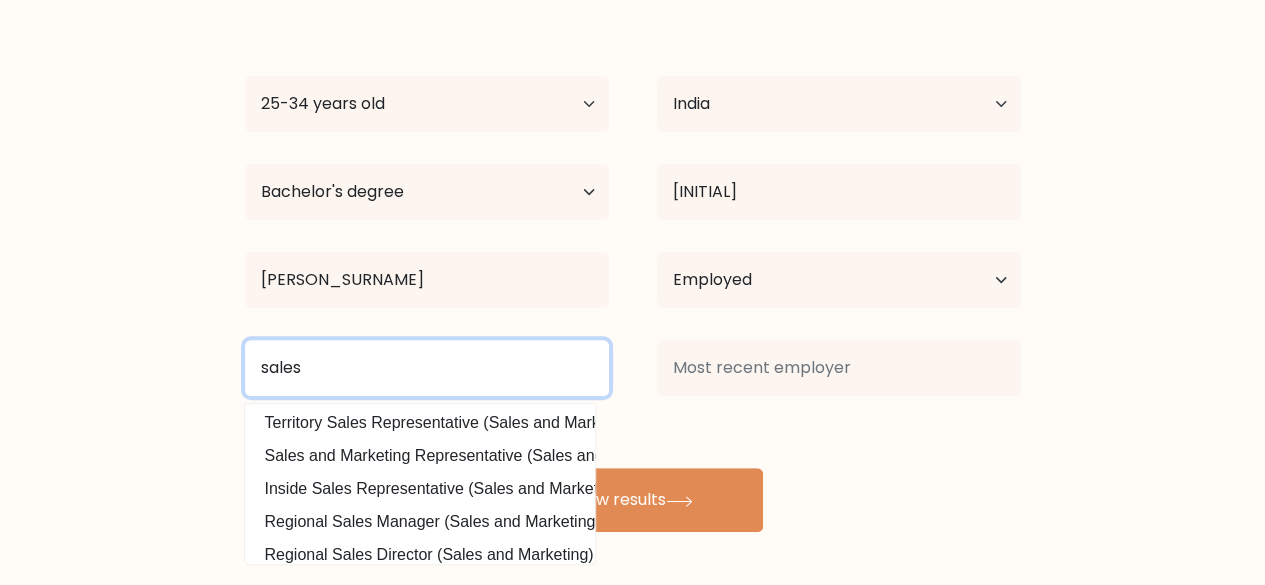 scroll, scrollTop: 195, scrollLeft: 0, axis: vertical 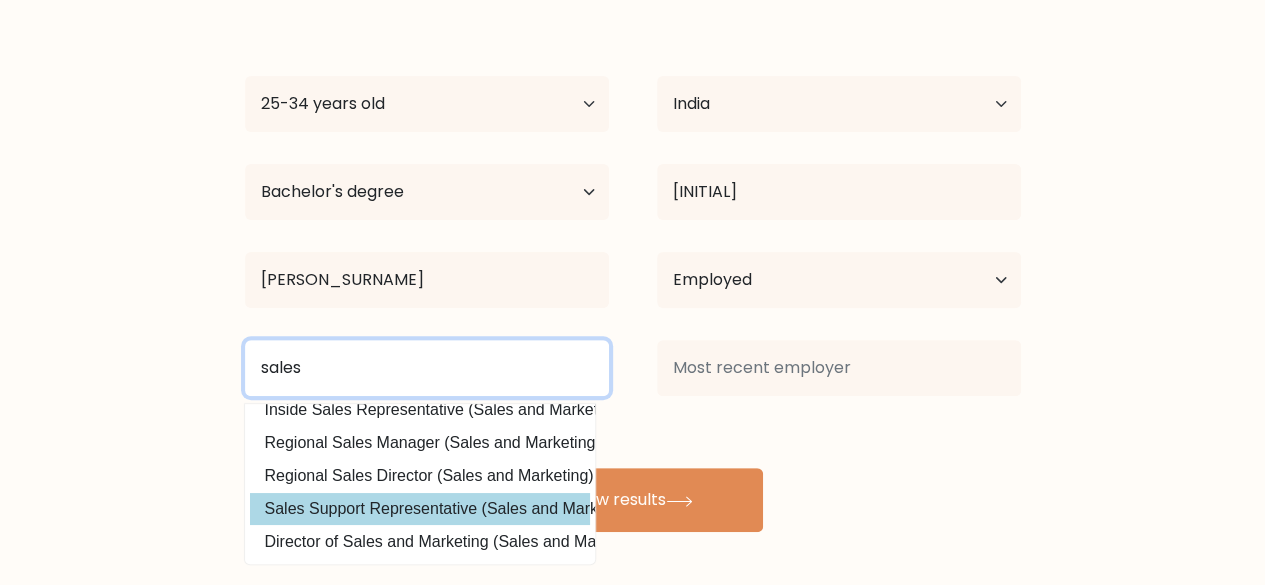 type on "sales" 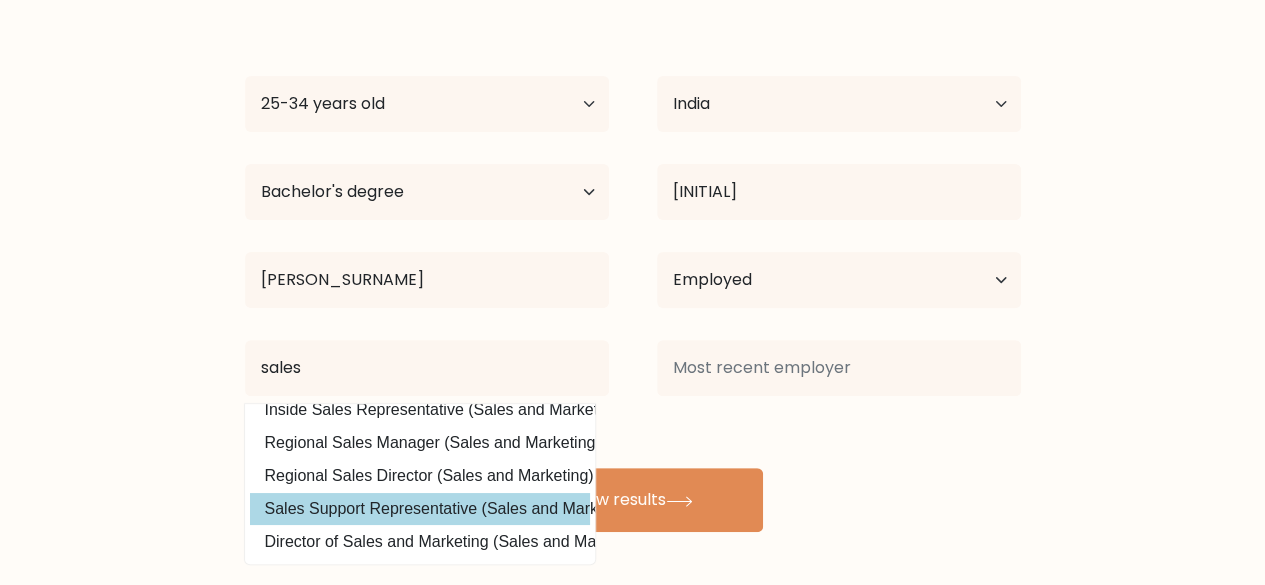 click on "Priti
Rai
Age
Under 18 years old
18-24 years old
25-34 years old
35-44 years old
45-54 years old
55-64 years old
65 years old and above
Country
Afghanistan
Albania
Algeria
American Samoa
Andorra
Angola
Anguilla
Antarctica
Antigua and Barbuda
Argentina
Armenia
Aruba
Australia
Austria
Azerbaijan
Bahamas
Bahrain
Bangladesh
Barbados
Belarus
Belgium
Belize
Benin
Bermuda
Bhutan
Bolivia
Bonaire, Sint Eustatius and Saba
Bosnia and Herzegovina
Botswana
Bouvet Island
Brazil
Brunei" at bounding box center [633, 268] 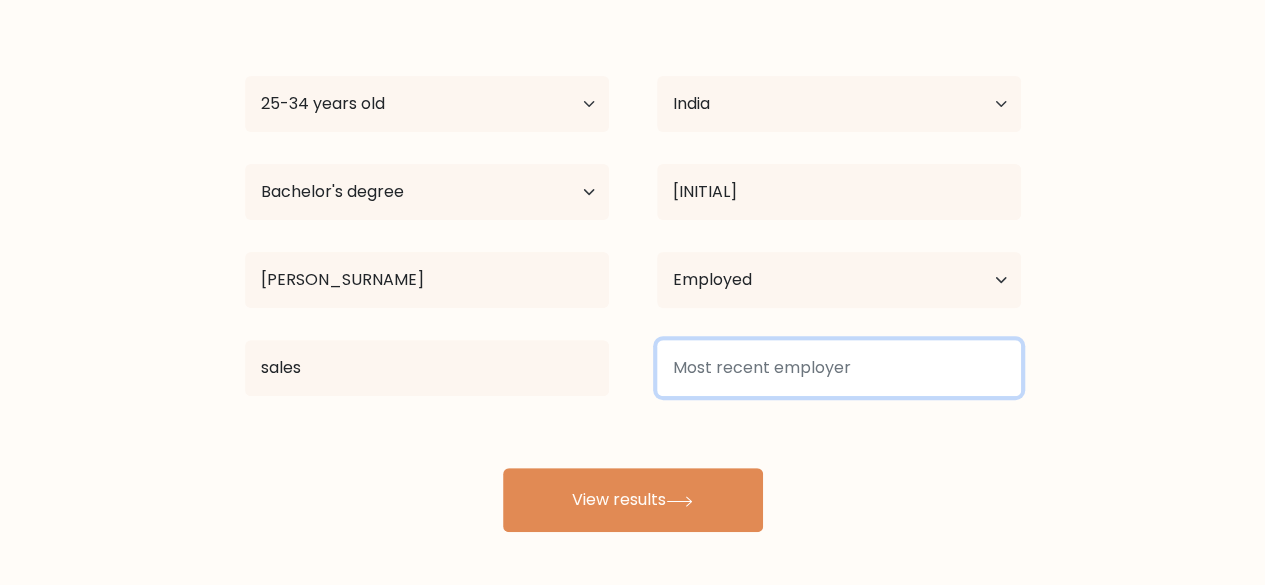click at bounding box center [839, 368] 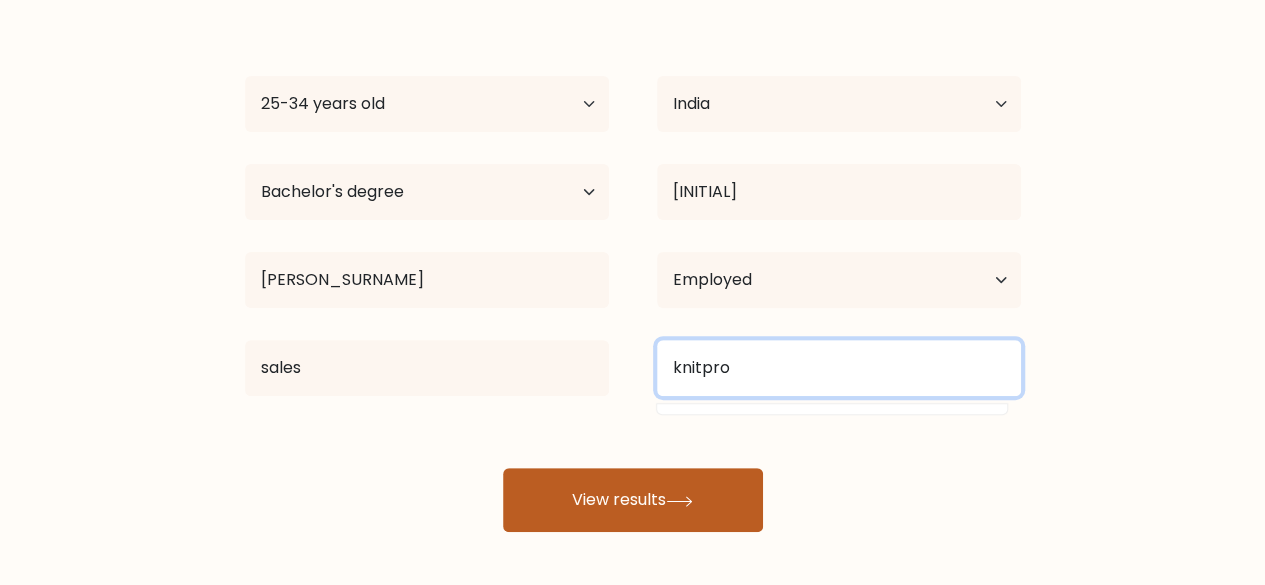 type on "knitpro" 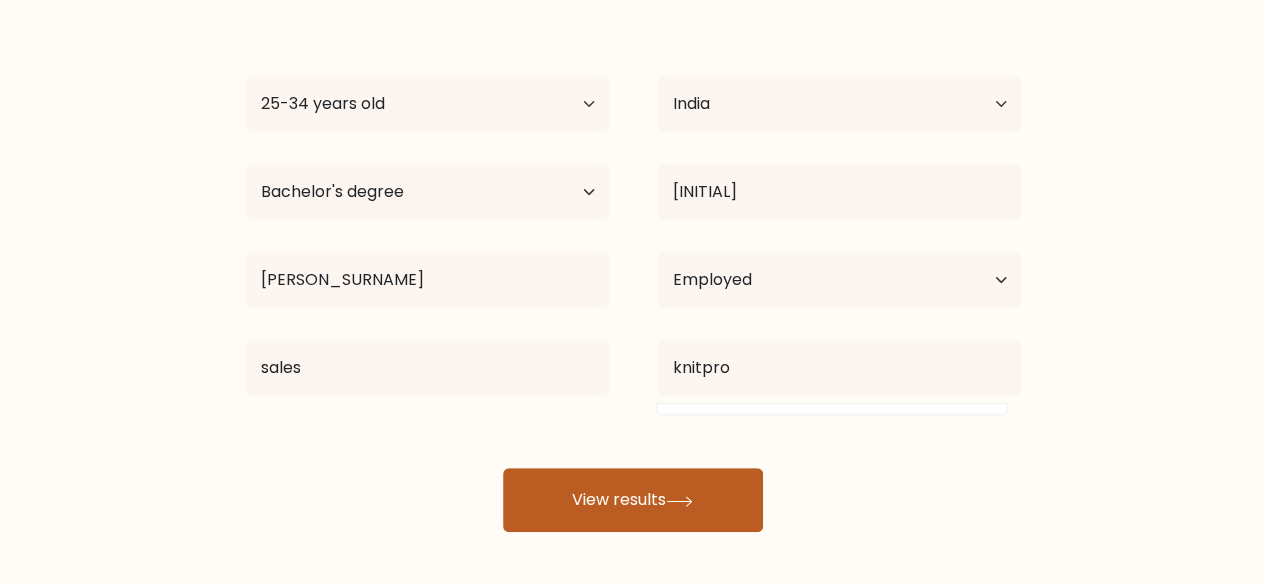 click on "View results" at bounding box center (633, 500) 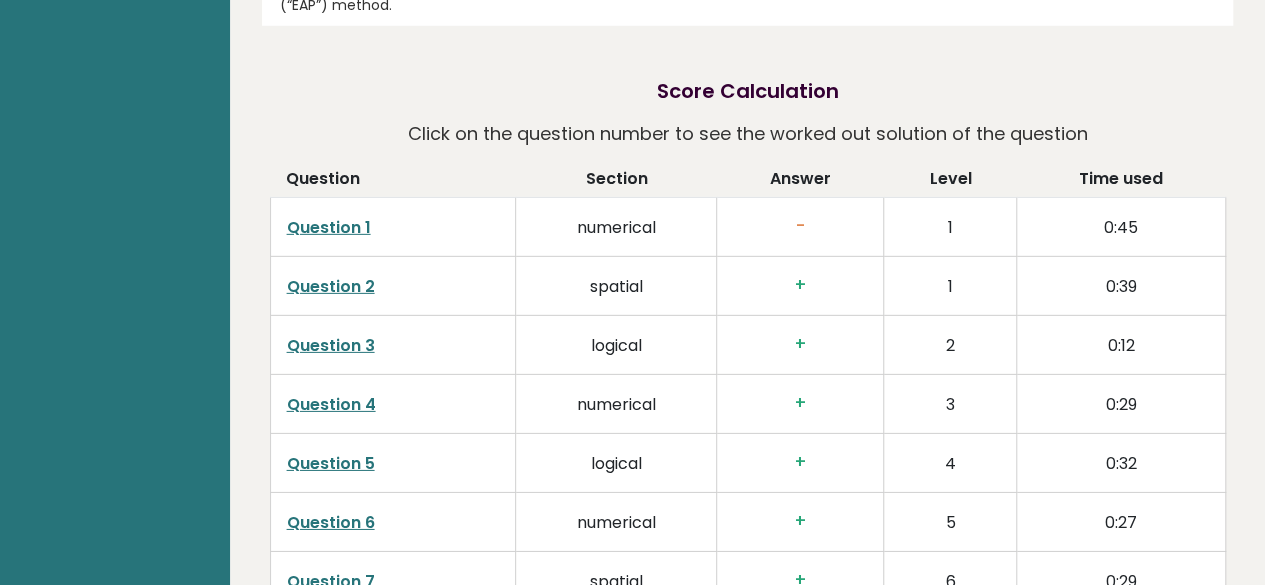 scroll, scrollTop: 3100, scrollLeft: 0, axis: vertical 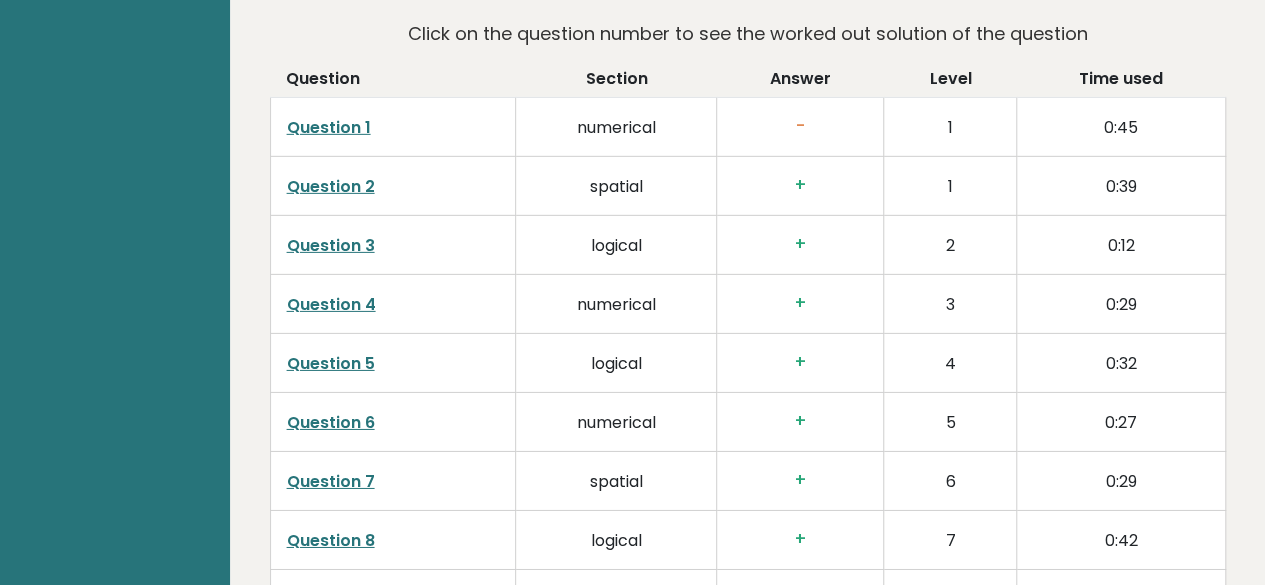 click on "Question
1" at bounding box center (329, 127) 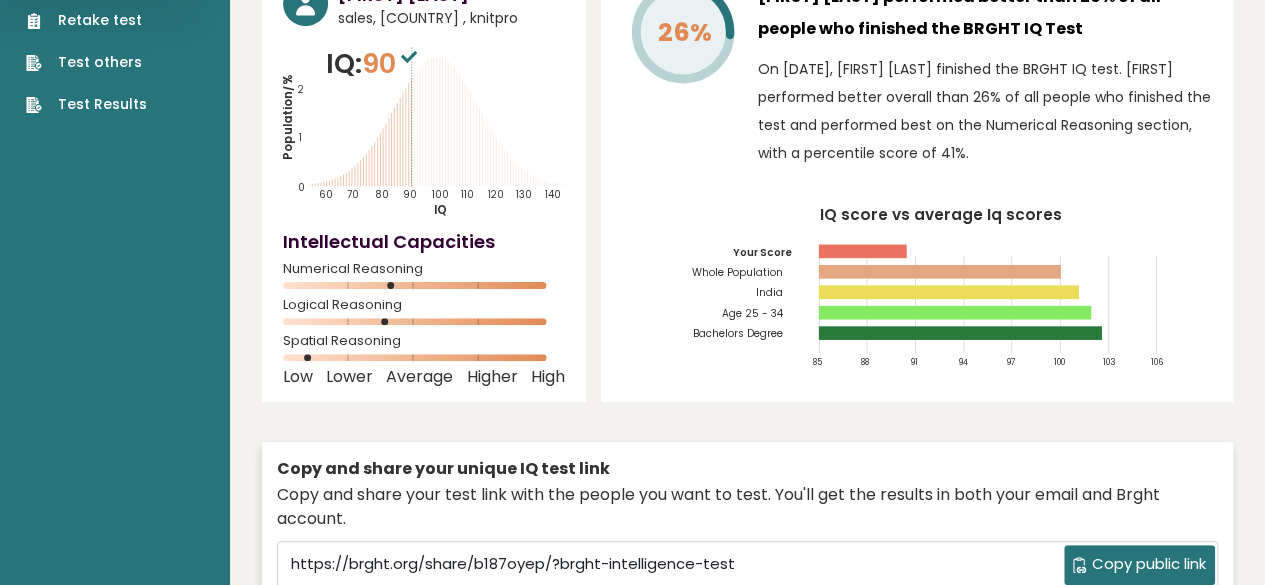 scroll, scrollTop: 0, scrollLeft: 0, axis: both 